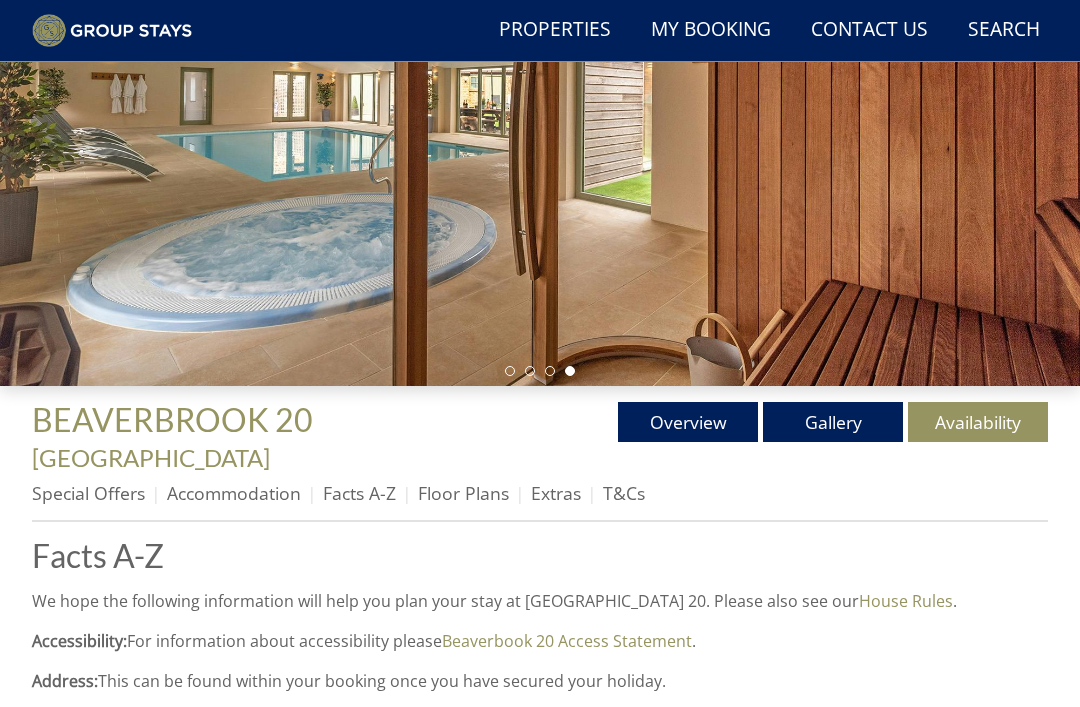 scroll, scrollTop: 314, scrollLeft: 0, axis: vertical 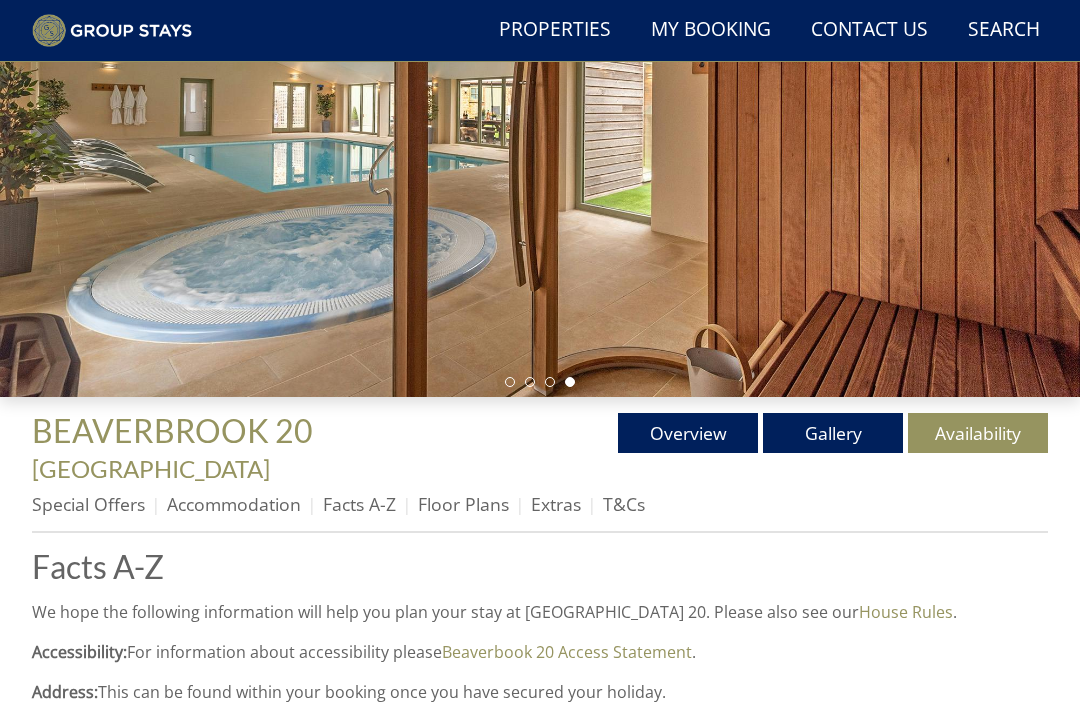 click on "Availability" at bounding box center [978, 433] 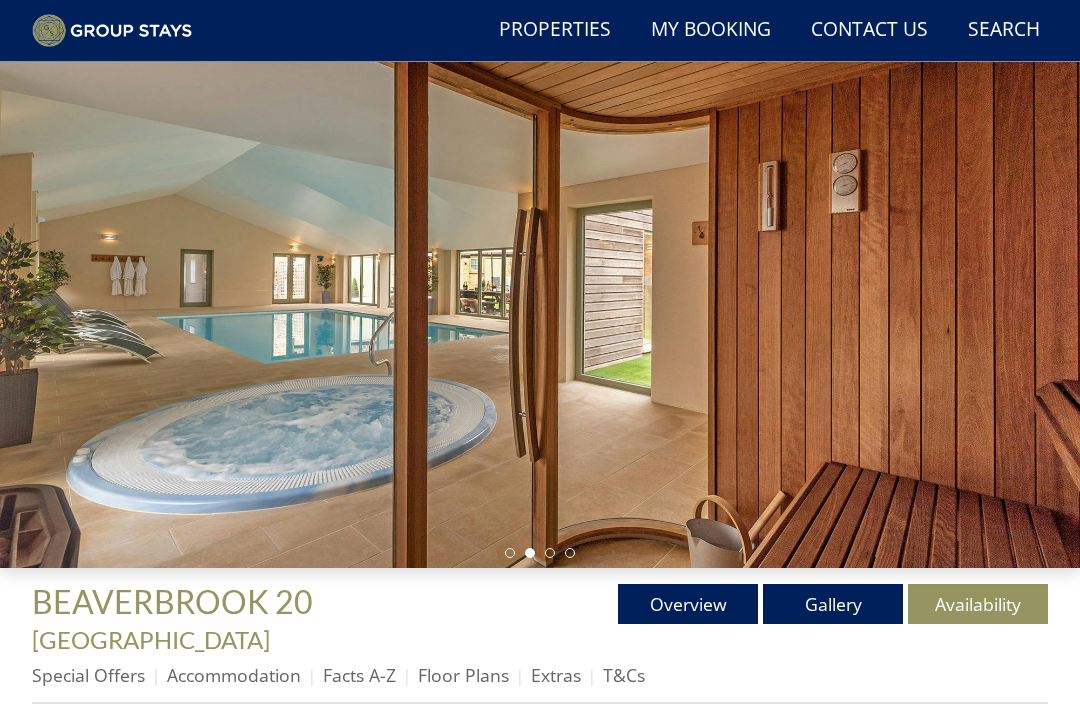 scroll, scrollTop: 143, scrollLeft: 0, axis: vertical 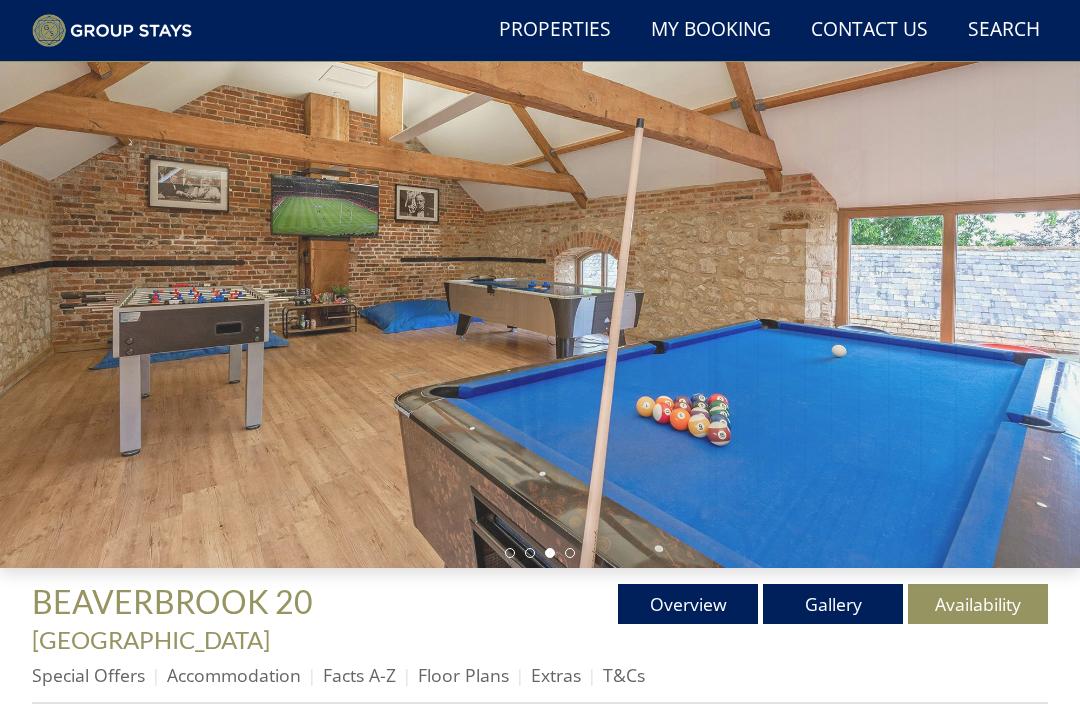 click on "Gallery" at bounding box center [833, 604] 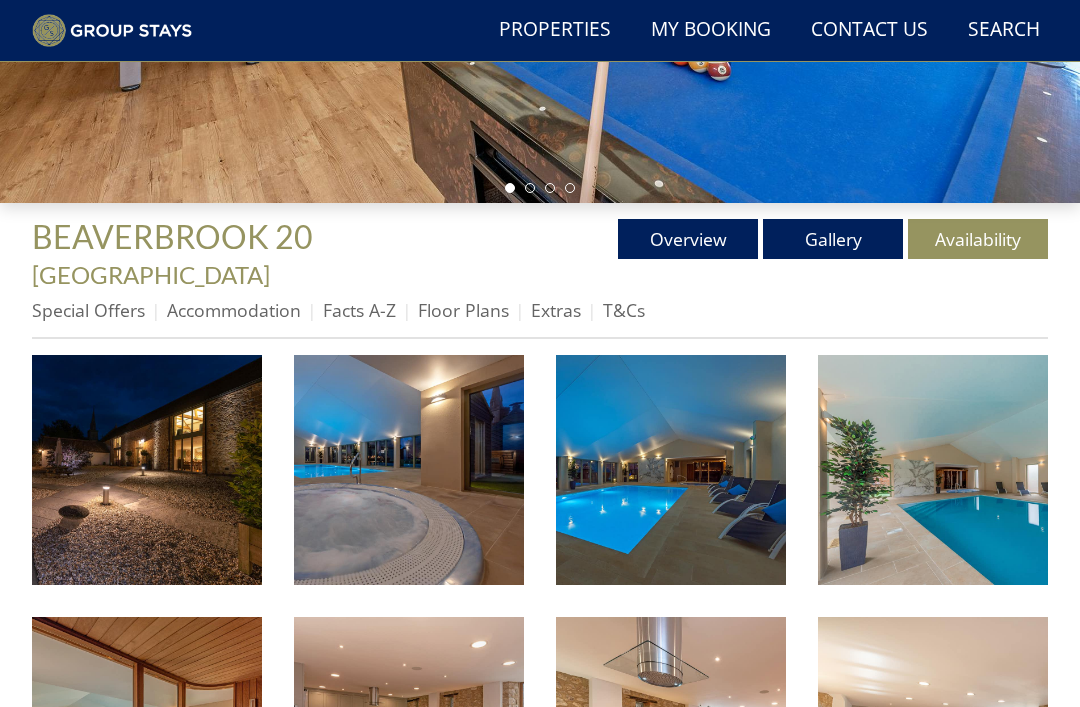 scroll, scrollTop: 481, scrollLeft: 0, axis: vertical 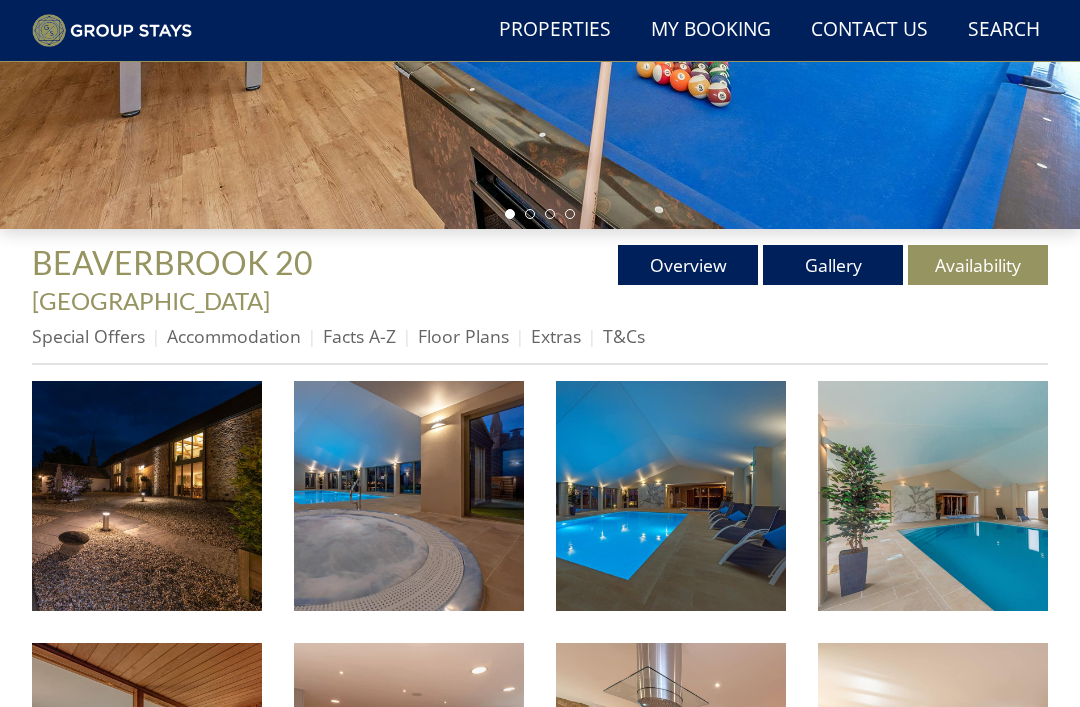 click on "Floor Plans" at bounding box center [463, 337] 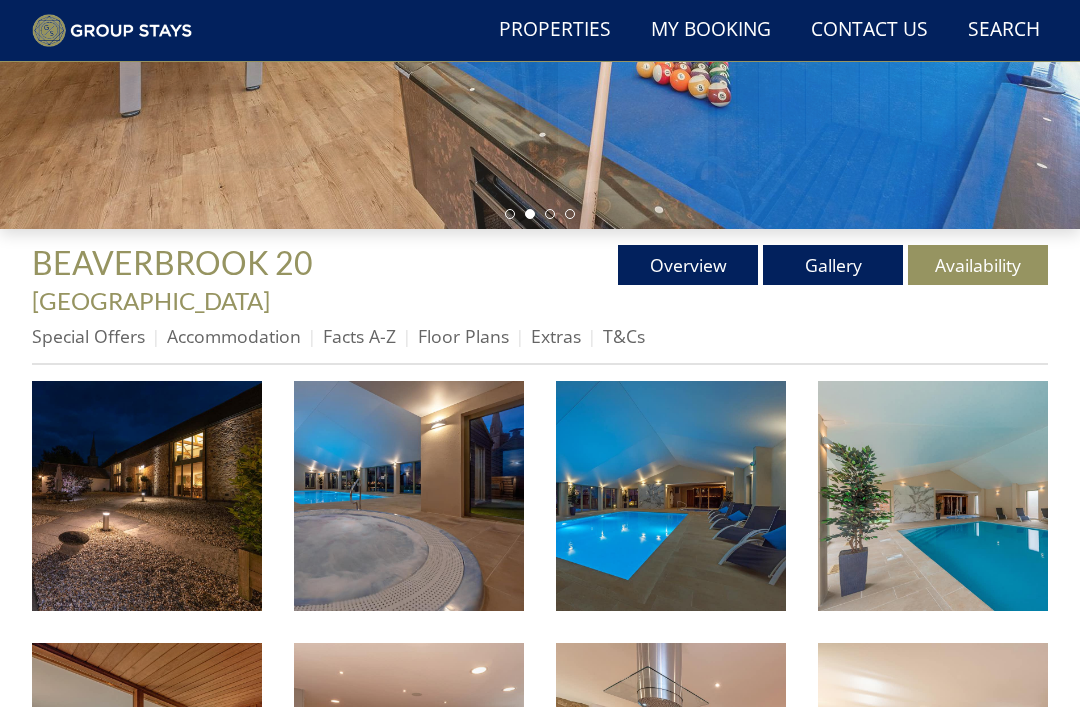 scroll, scrollTop: 482, scrollLeft: 0, axis: vertical 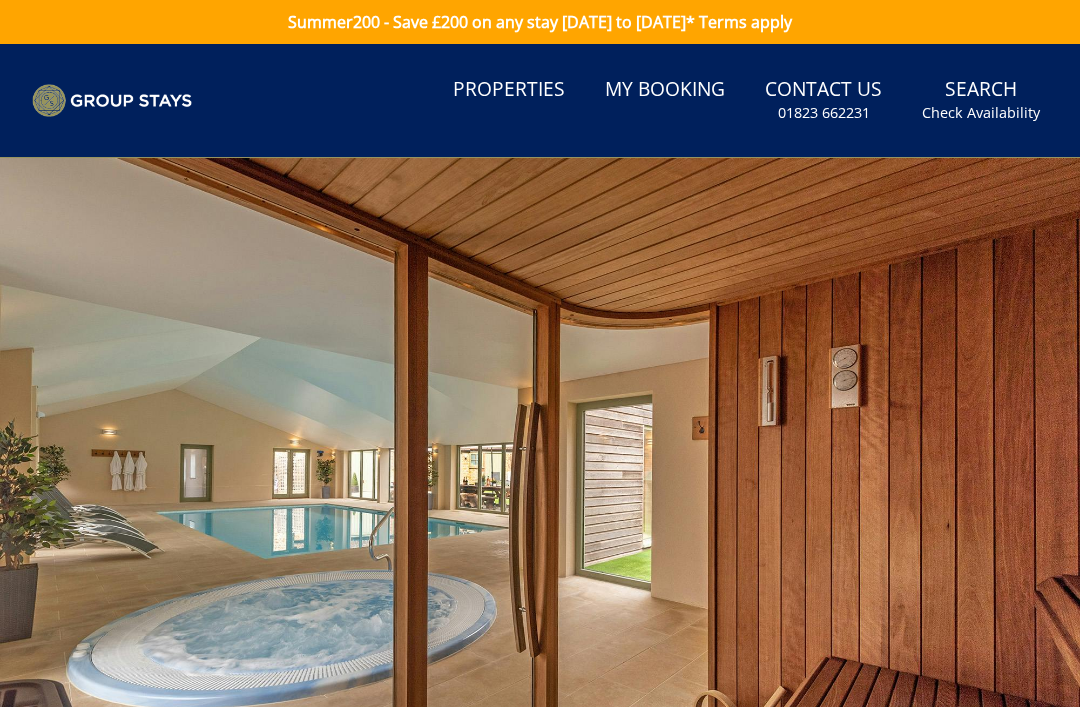 click on "Properties" at bounding box center (509, 90) 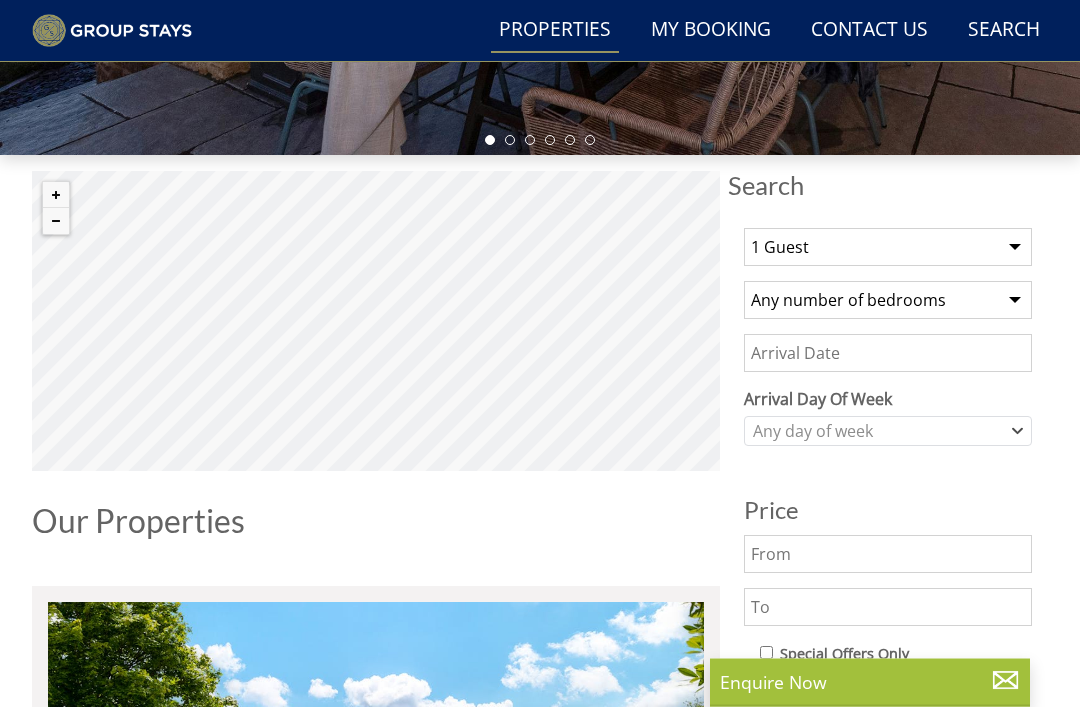 scroll, scrollTop: 557, scrollLeft: 0, axis: vertical 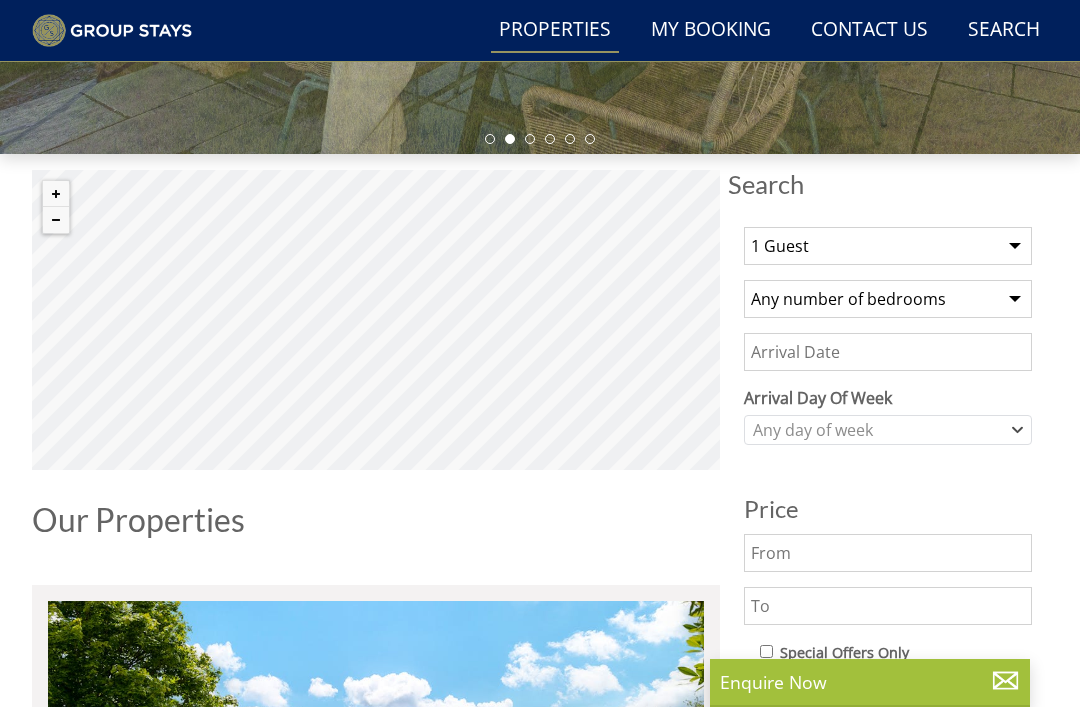 click on "1 Guest
2 Guests
3 Guests
4 Guests
5 Guests
6 Guests
7 Guests
8 Guests
9 Guests
10 Guests
11 Guests
12 Guests
13 Guests
14 Guests
15 Guests
16 Guests
17 Guests
18 Guests
19 Guests
20 Guests
21 Guests
22 Guests
23 Guests
24 Guests
25 Guests
26 Guests
27 Guests
28 Guests
29 Guests
30 Guests
31 Guests
32 Guests" at bounding box center (888, 246) 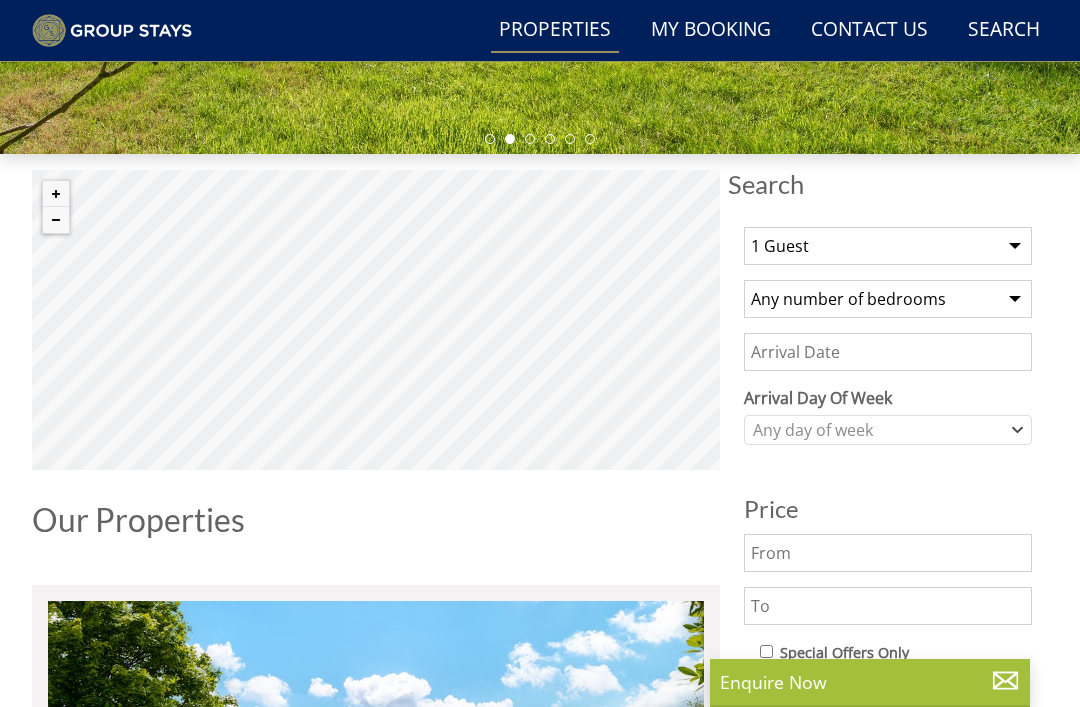select on "12" 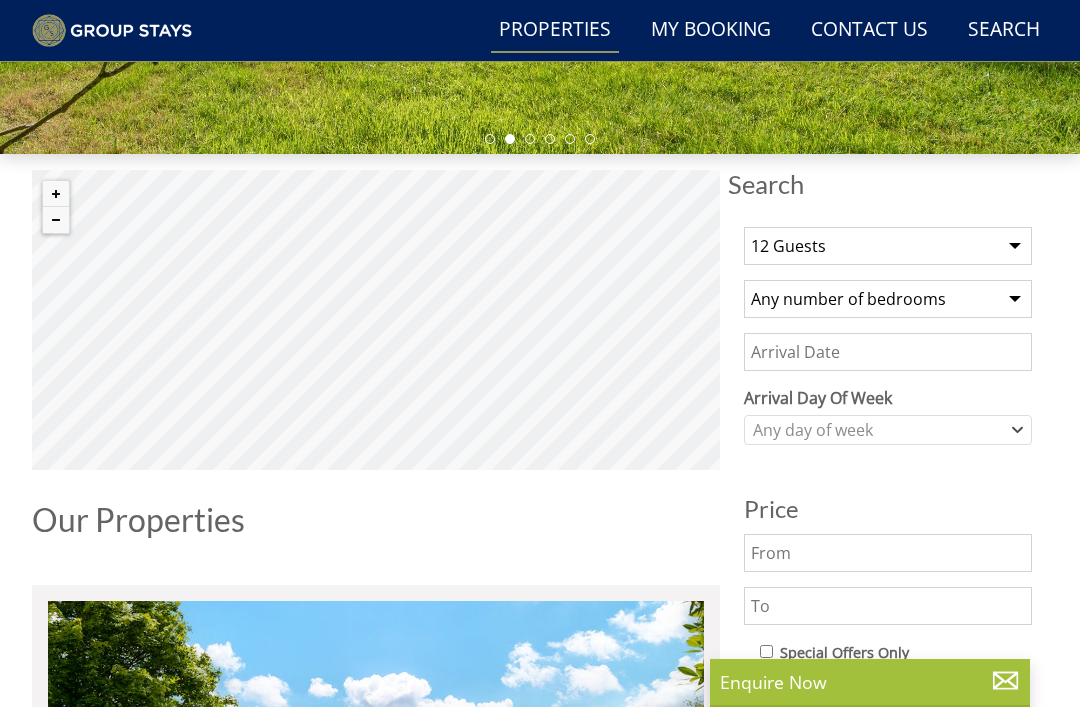 click on "Any number of bedrooms
4 Bedrooms
5 Bedrooms
6 Bedrooms
7 Bedrooms
8 Bedrooms
9 Bedrooms
10 Bedrooms
11 Bedrooms
12 Bedrooms
13 Bedrooms
14 Bedrooms
15 Bedrooms
16 Bedrooms" at bounding box center (888, 299) 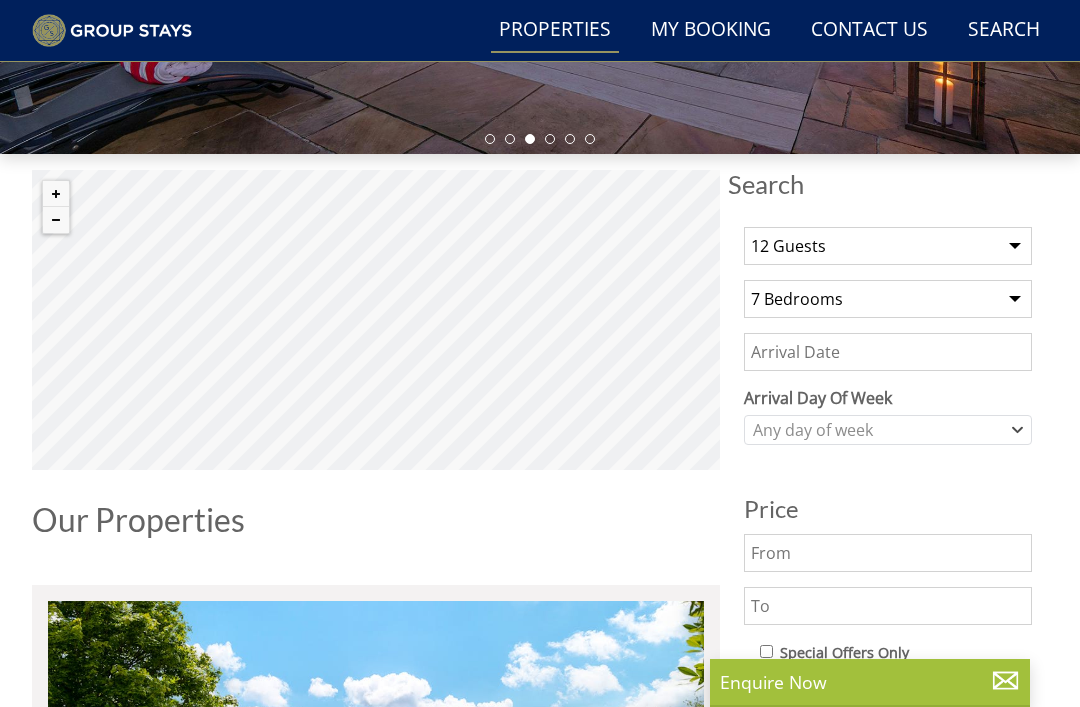 click on "Date" at bounding box center (888, 352) 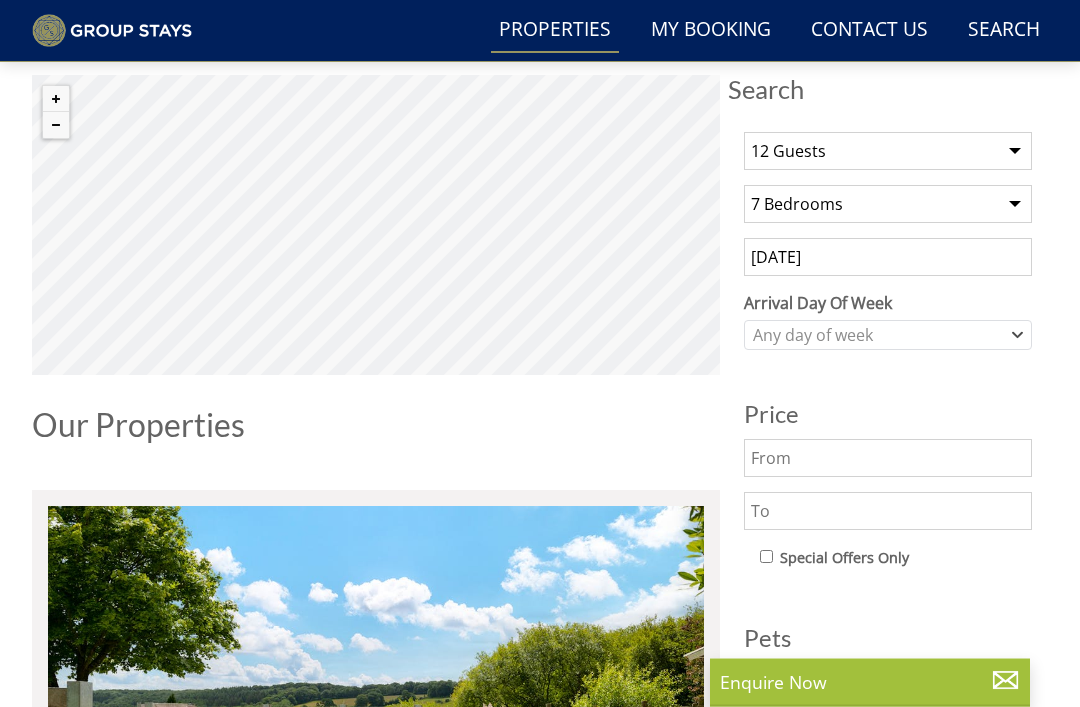 scroll, scrollTop: 650, scrollLeft: 0, axis: vertical 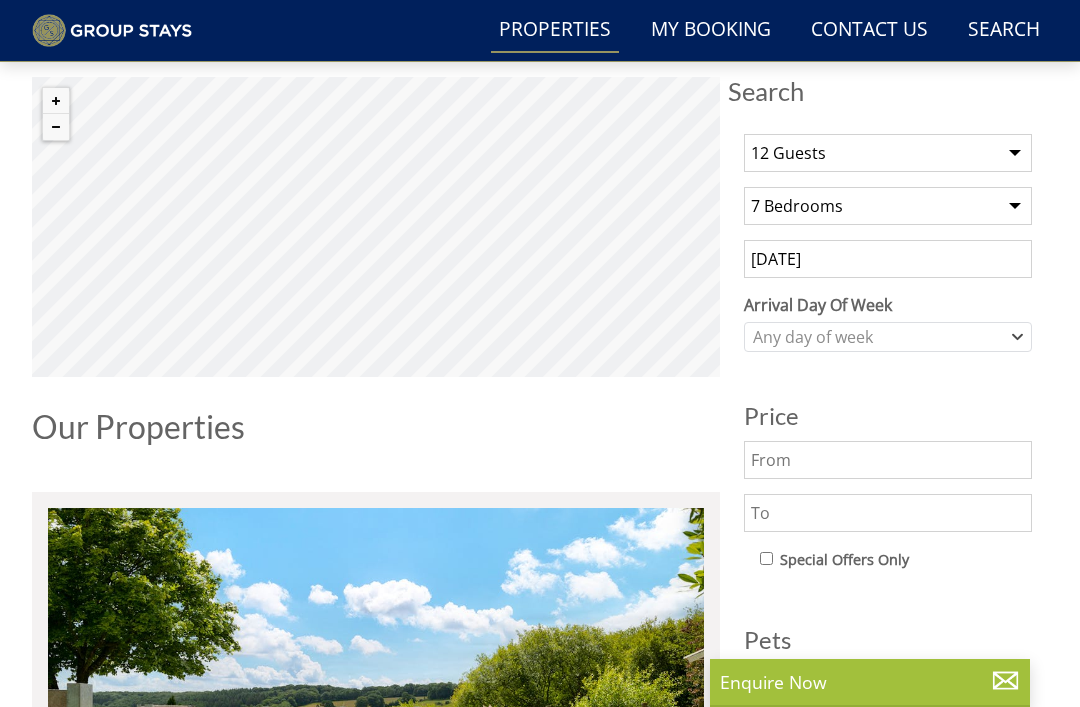 click on "[DATE]" at bounding box center [888, 259] 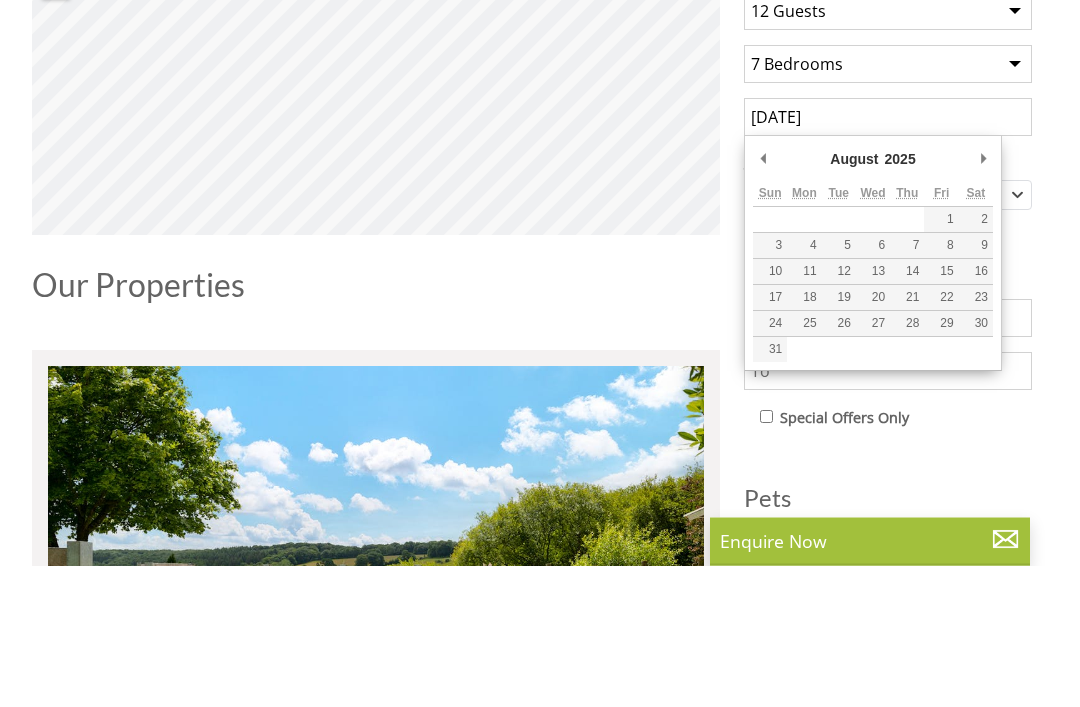 type on "[DATE]" 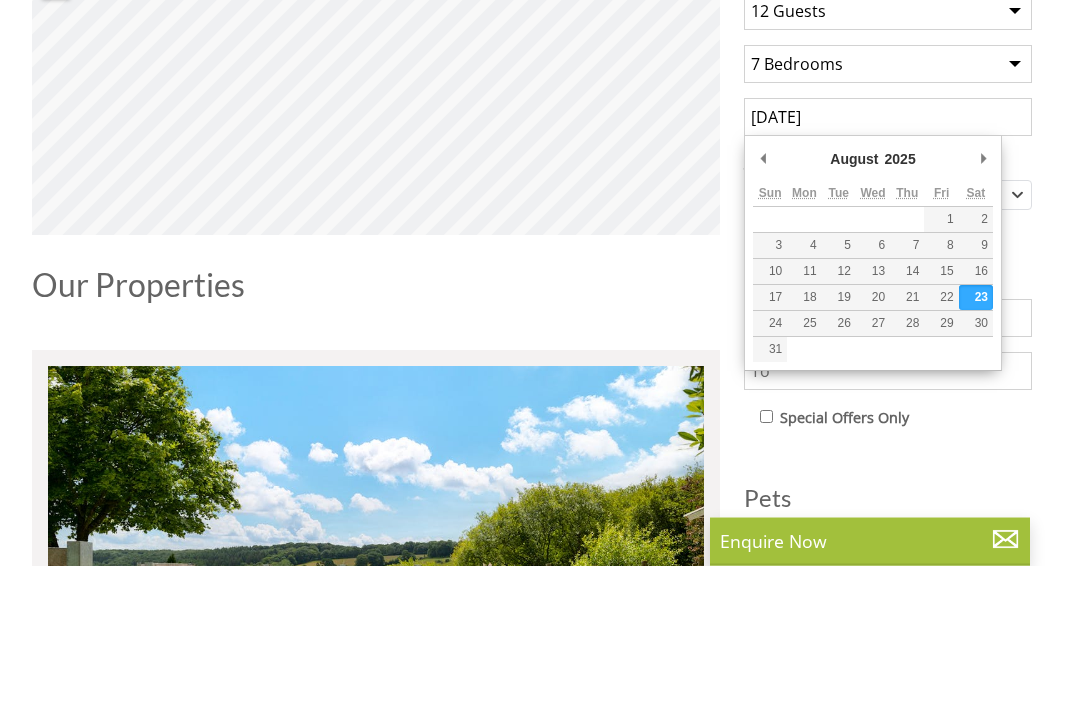 scroll, scrollTop: 792, scrollLeft: 0, axis: vertical 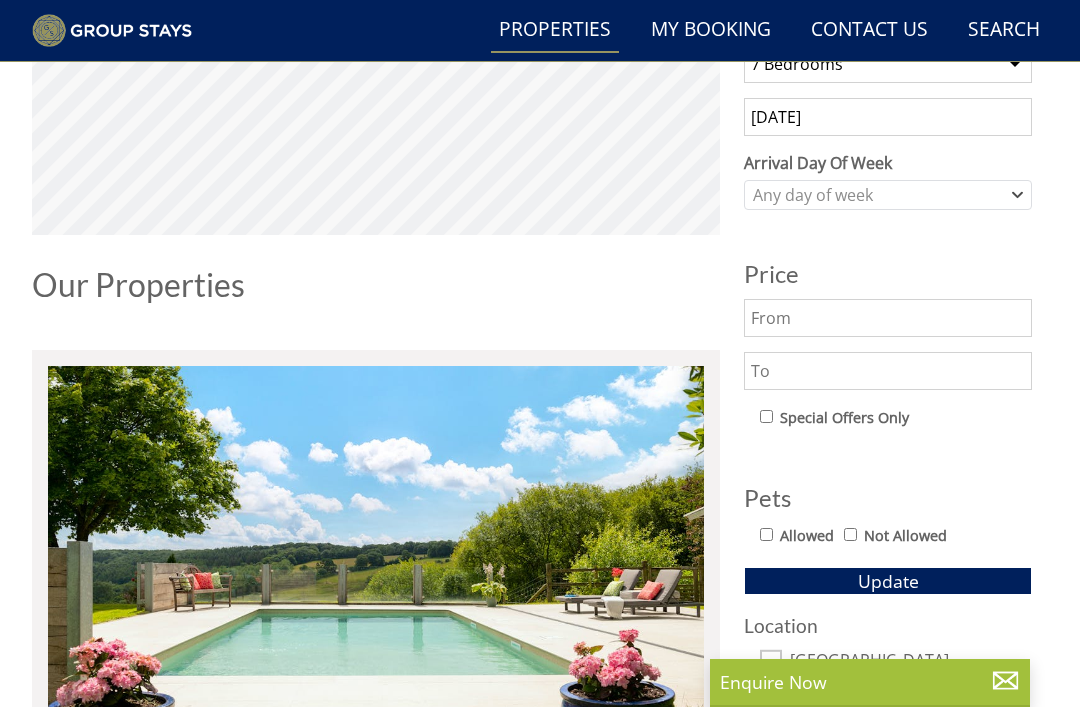click on "[DATE]" at bounding box center (888, 117) 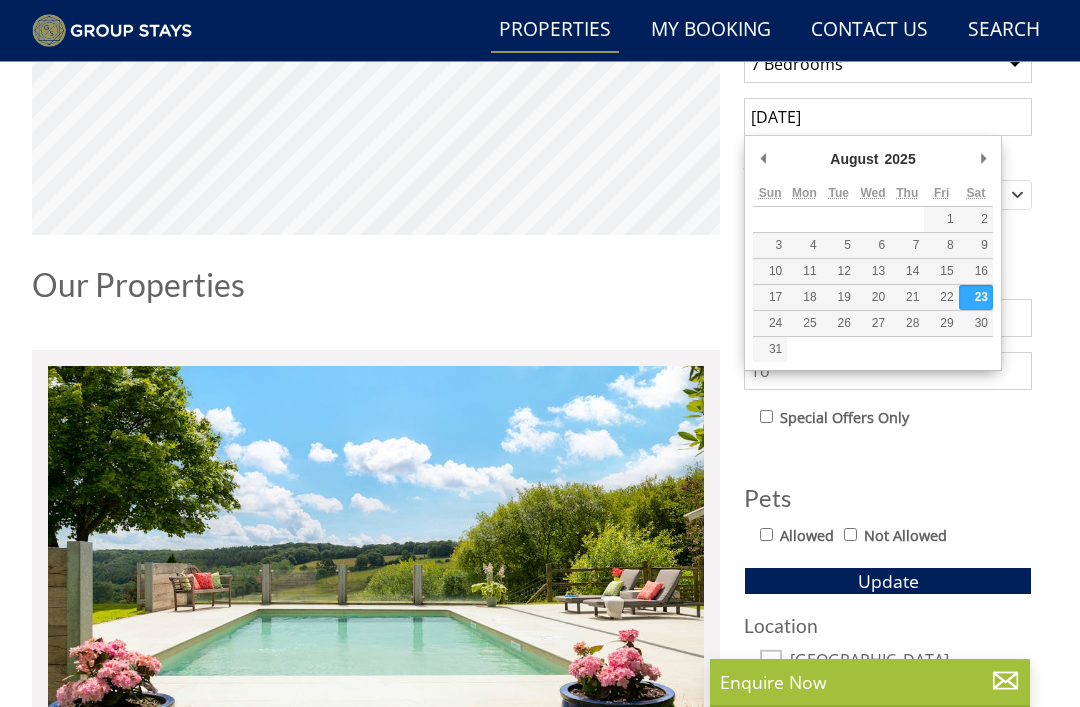 scroll, scrollTop: 791, scrollLeft: 0, axis: vertical 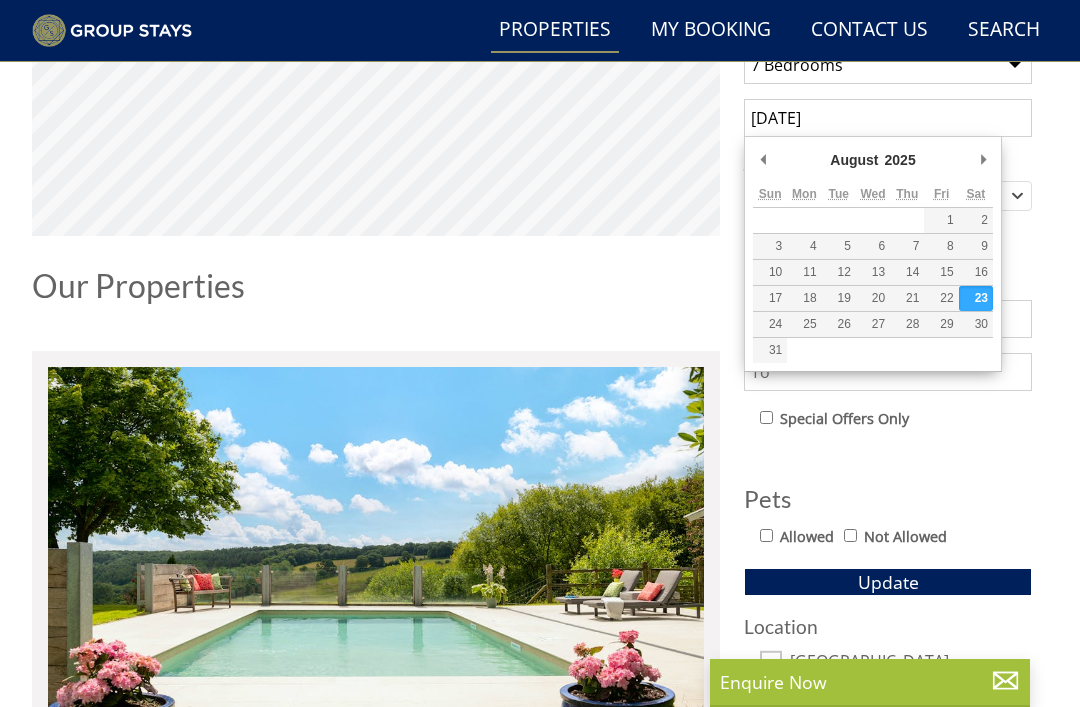 click on "1 Guest
2 Guests
3 Guests
4 Guests
5 Guests
6 Guests
7 Guests
8 Guests
9 Guests
10 Guests
11 Guests
12 Guests
13 Guests
14 Guests
15 Guests
16 Guests
17 Guests
18 Guests
19 Guests
20 Guests
21 Guests
22 Guests
23 Guests
24 Guests
25 Guests
26 Guests
27 Guests
28 Guests
29 Guests
30 Guests
31 Guests
32 Guests
Any number of bedrooms
4 Bedrooms
5 Bedrooms
6 Bedrooms
7 Bedrooms
8 Bedrooms
9 Bedrooms
10 Bedrooms
11 Bedrooms
12 Bedrooms
13 Bedrooms
14 Bedrooms
15 Bedrooms
16 Bedrooms
[DATE]
Arrival Day Of Week
[DATE]
[DATE]
[DATE]
[DATE]
[DATE]
[DATE]
[DATE] Any day of week
Price Pets" at bounding box center (888, 438) 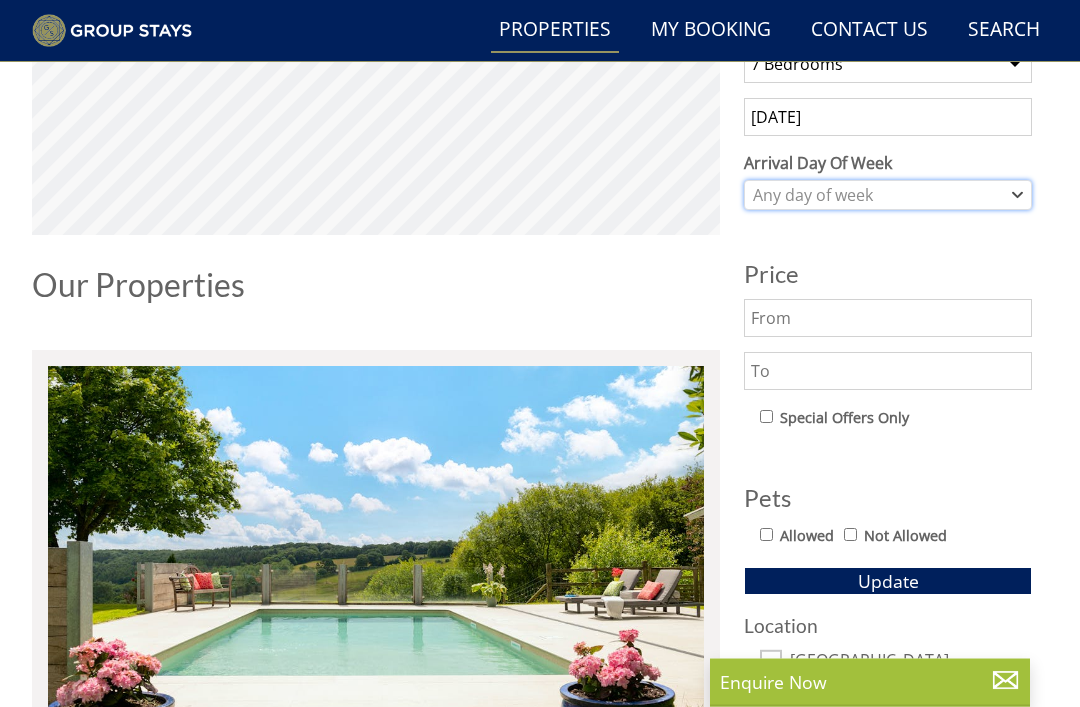 click on "Any day of week" at bounding box center (888, 196) 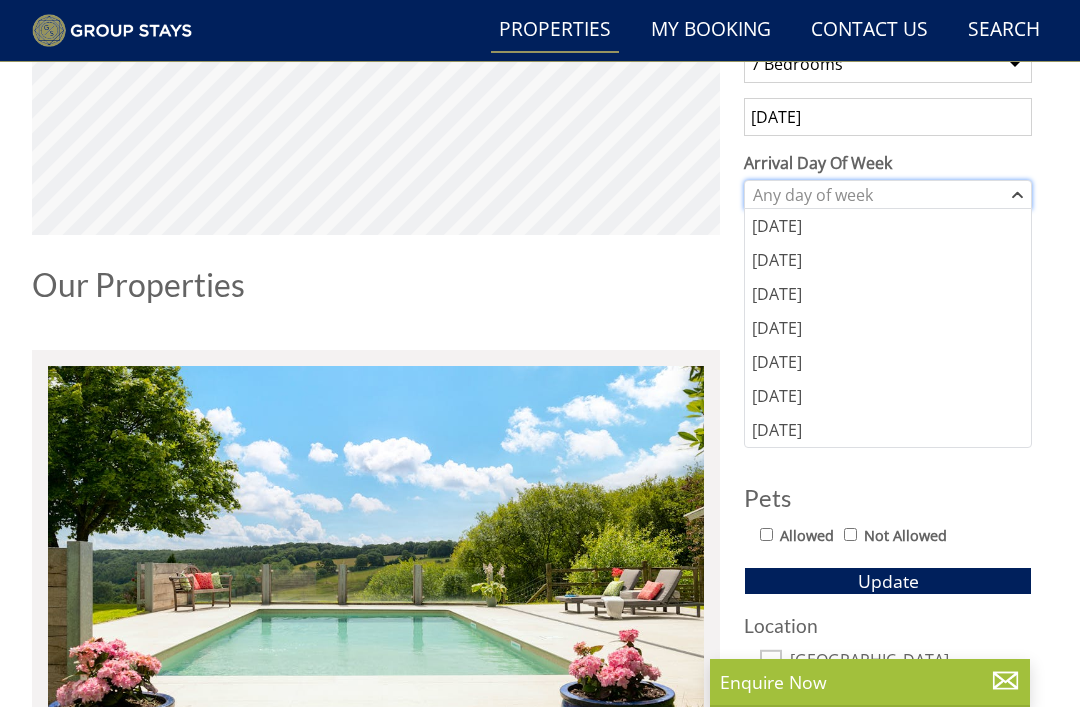 click on "Any day of week" at bounding box center [877, 195] 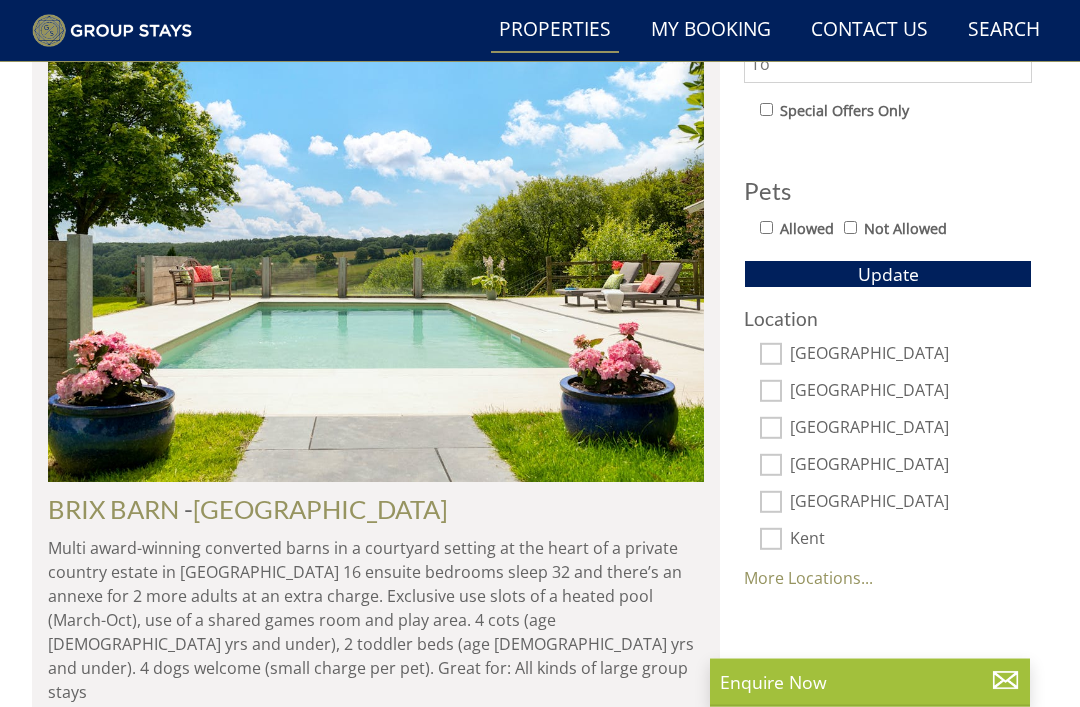 scroll, scrollTop: 1100, scrollLeft: 0, axis: vertical 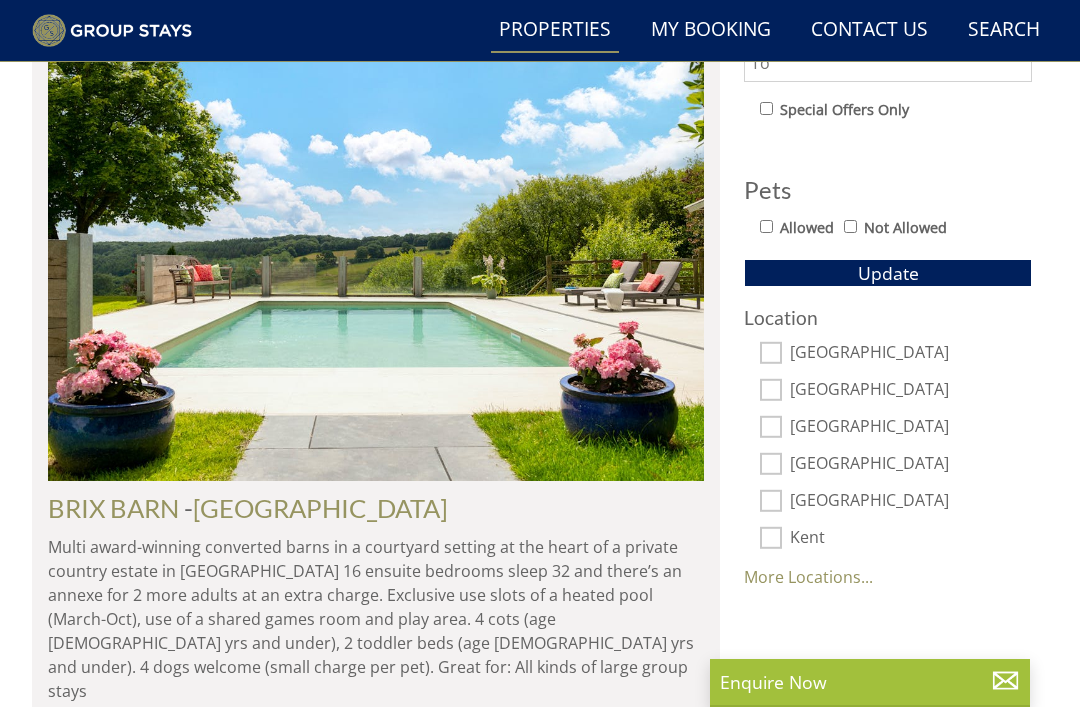 click on "[GEOGRAPHIC_DATA]" at bounding box center (771, 353) 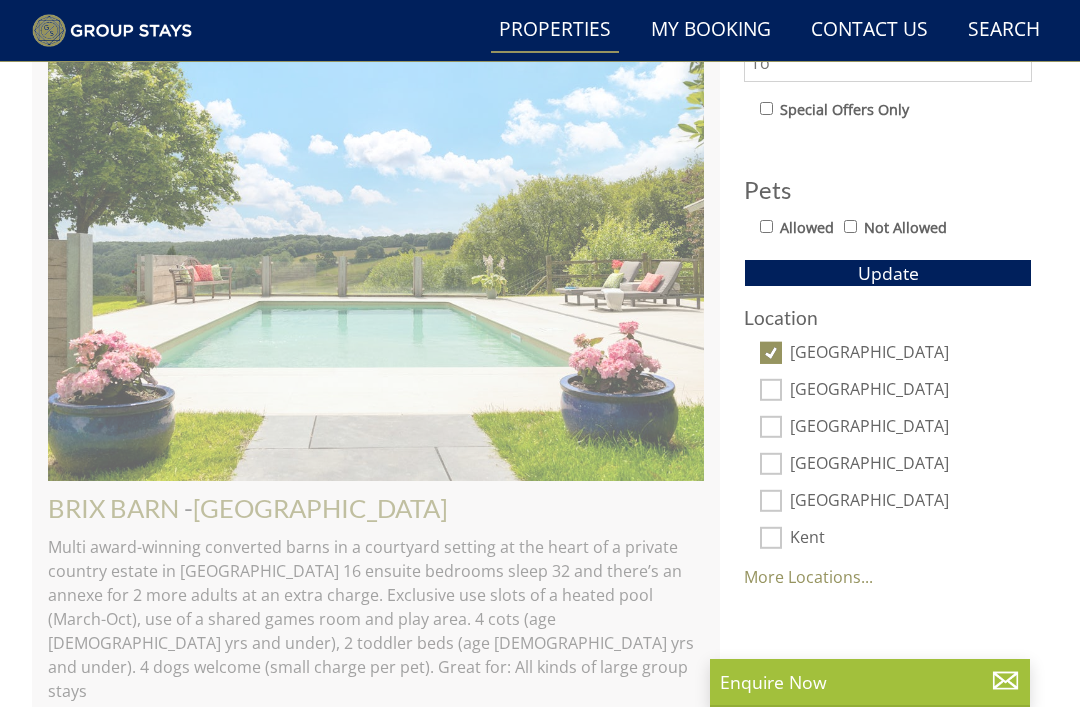 click on "[GEOGRAPHIC_DATA]" at bounding box center [771, 390] 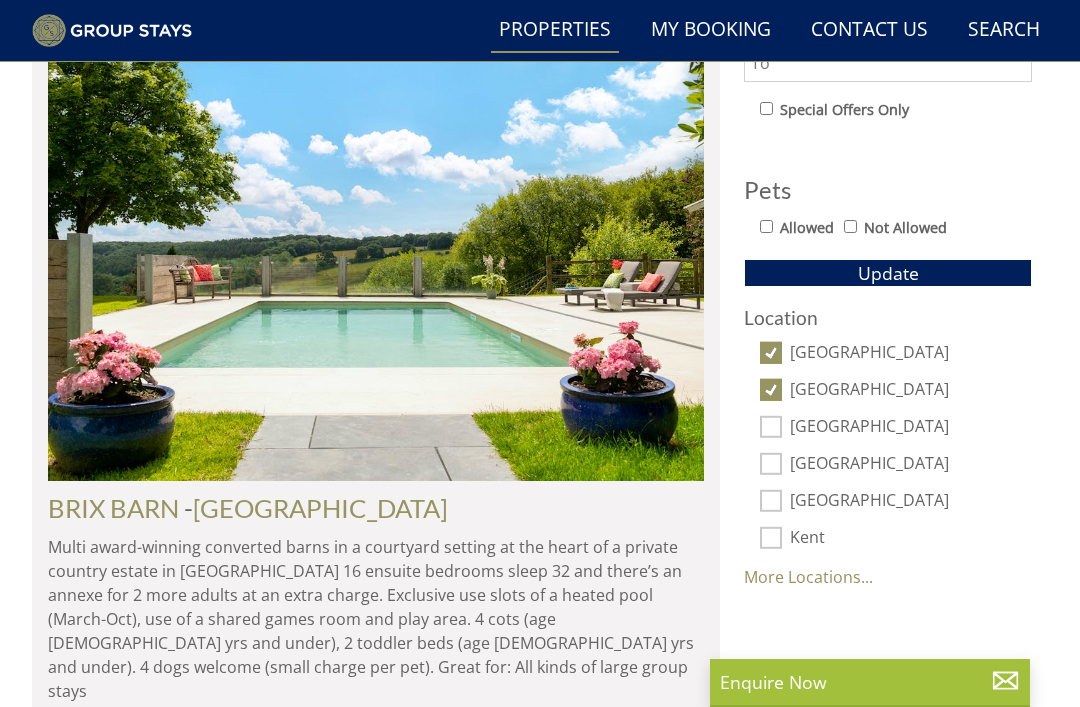 click on "[GEOGRAPHIC_DATA]" at bounding box center (771, 427) 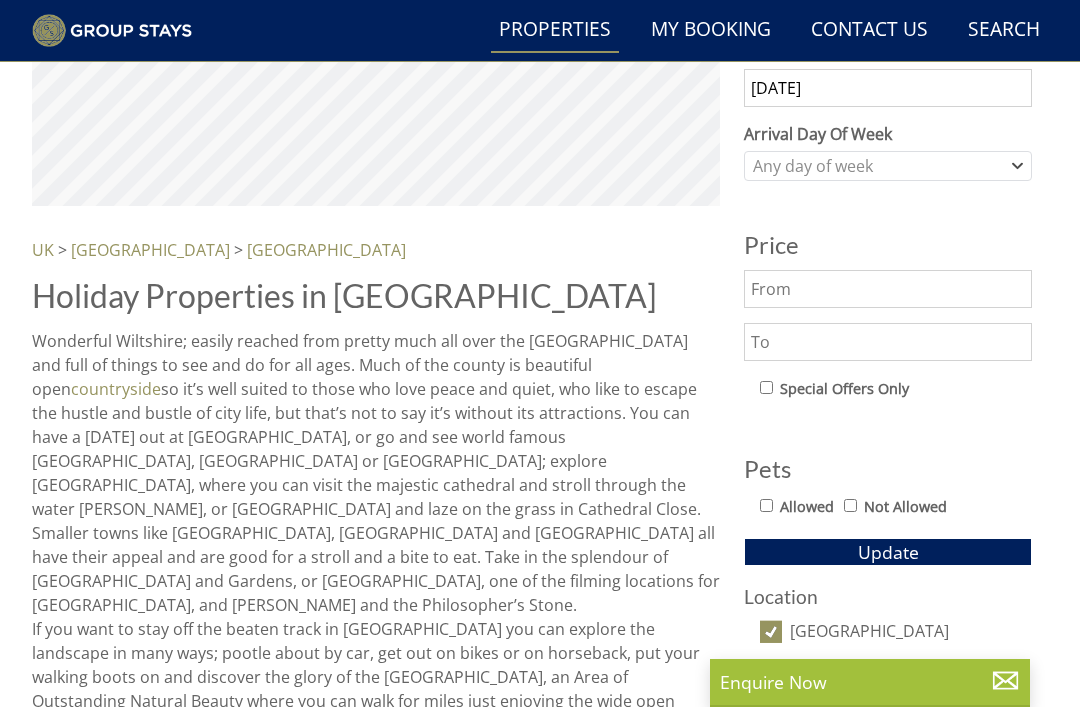 scroll, scrollTop: 820, scrollLeft: 0, axis: vertical 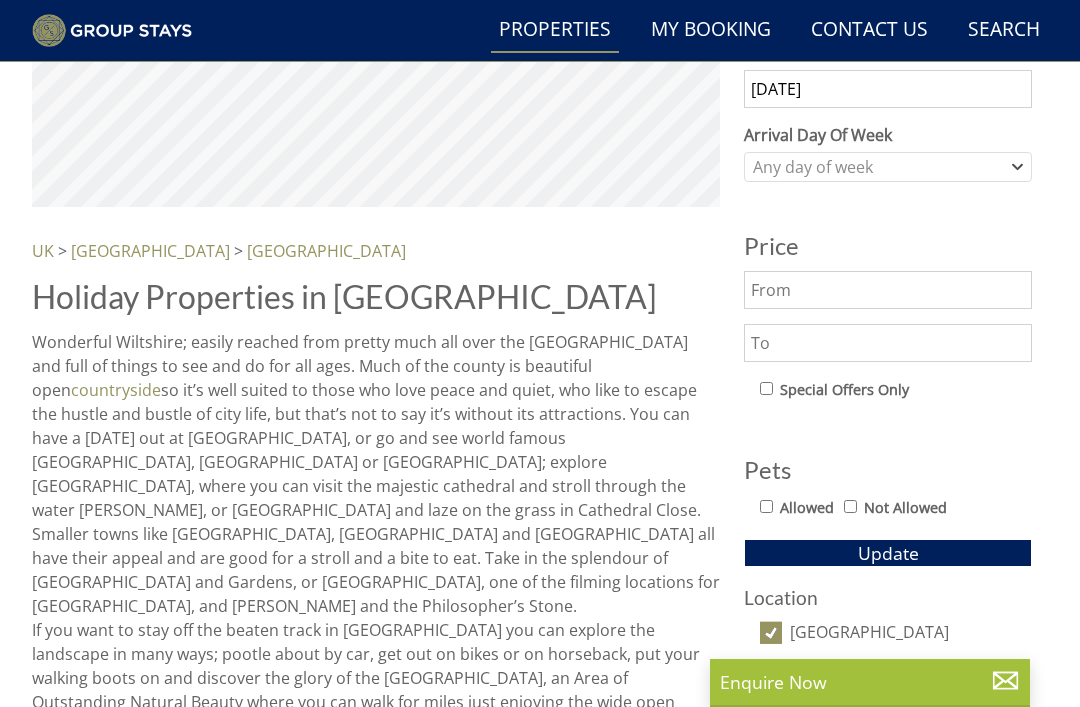 click on "Location
[GEOGRAPHIC_DATA]" at bounding box center [888, 616] 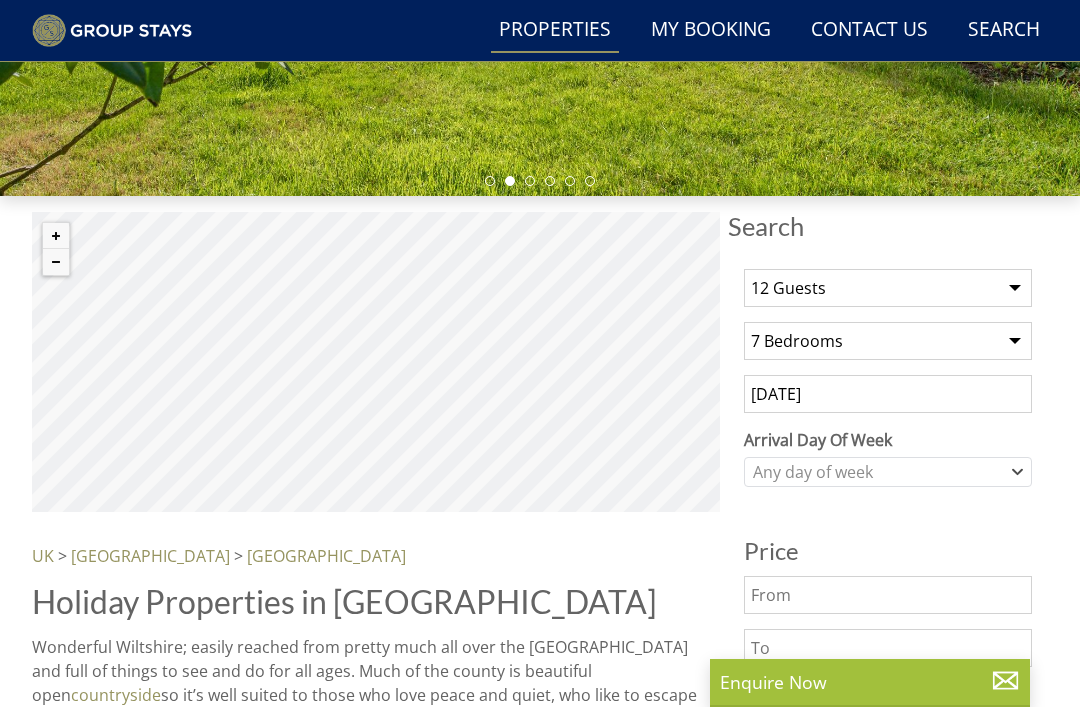 scroll, scrollTop: 513, scrollLeft: 0, axis: vertical 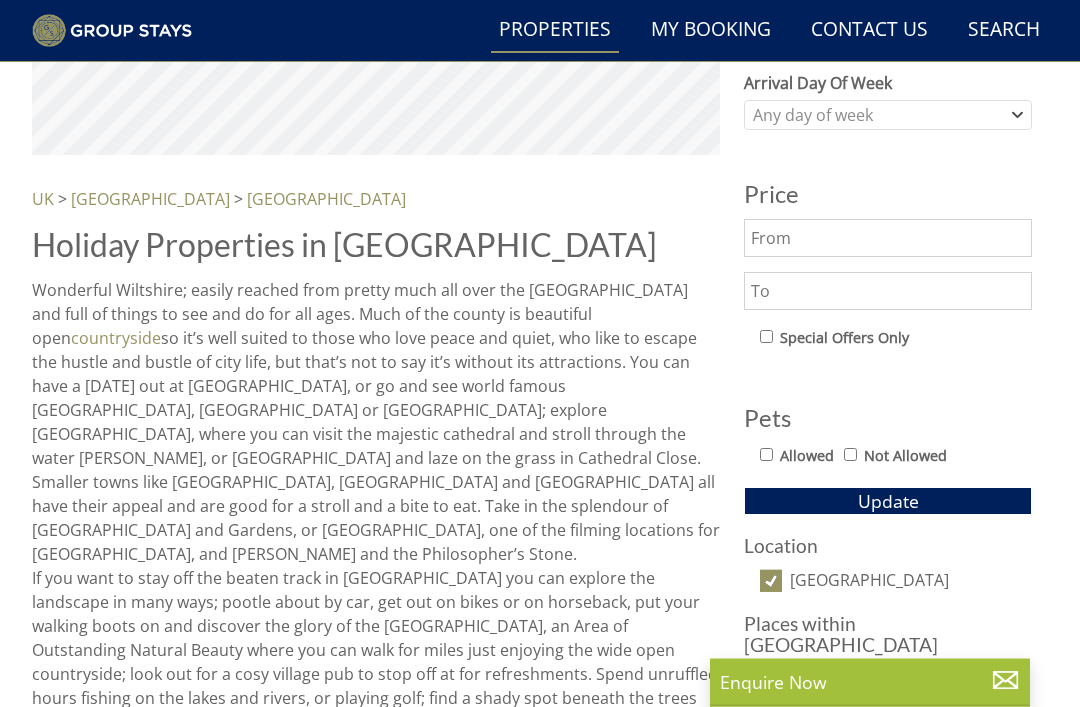 click on "[GEOGRAPHIC_DATA]" at bounding box center (771, 582) 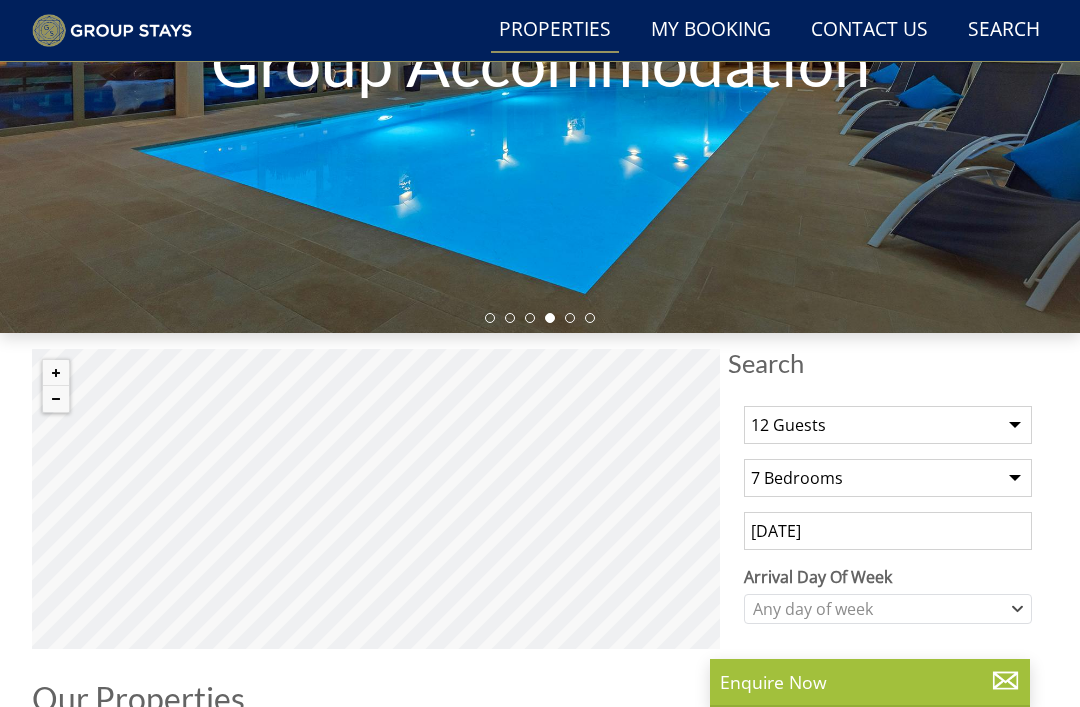 scroll, scrollTop: 369, scrollLeft: 0, axis: vertical 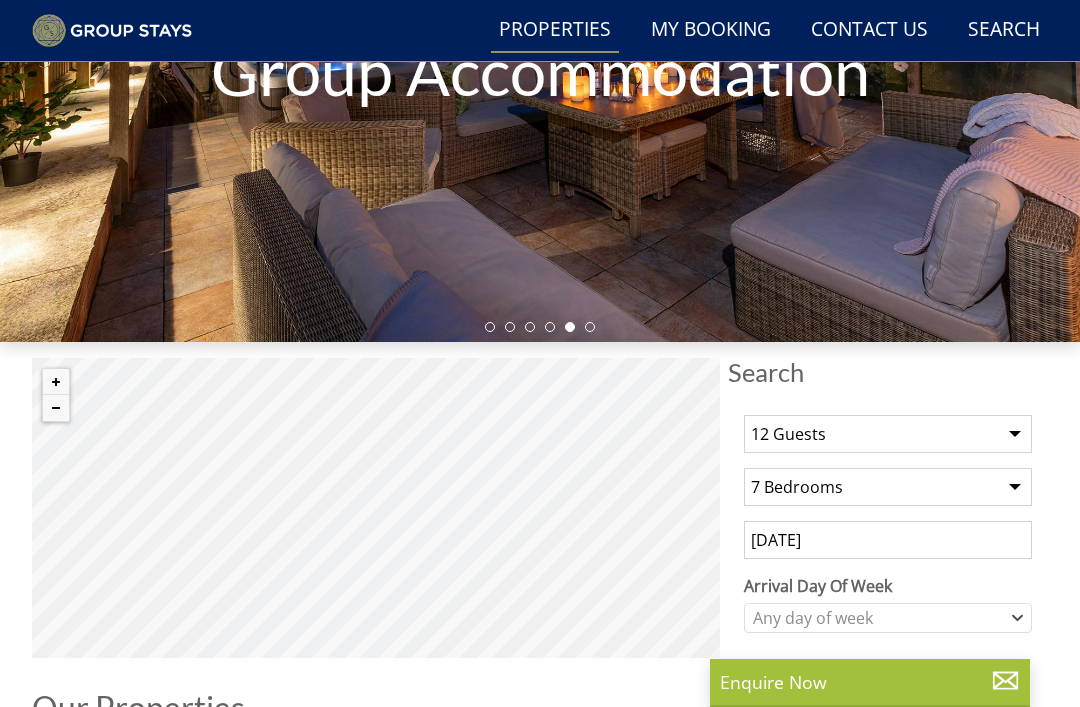 click on "Search" at bounding box center (888, 372) 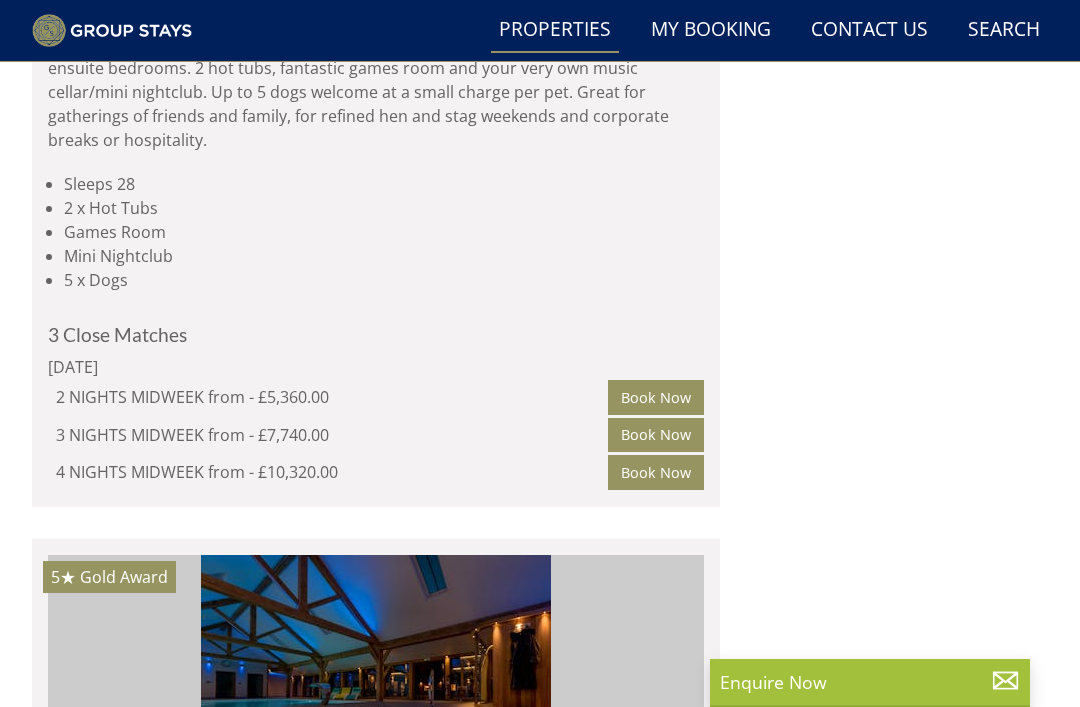 scroll, scrollTop: 4885, scrollLeft: 0, axis: vertical 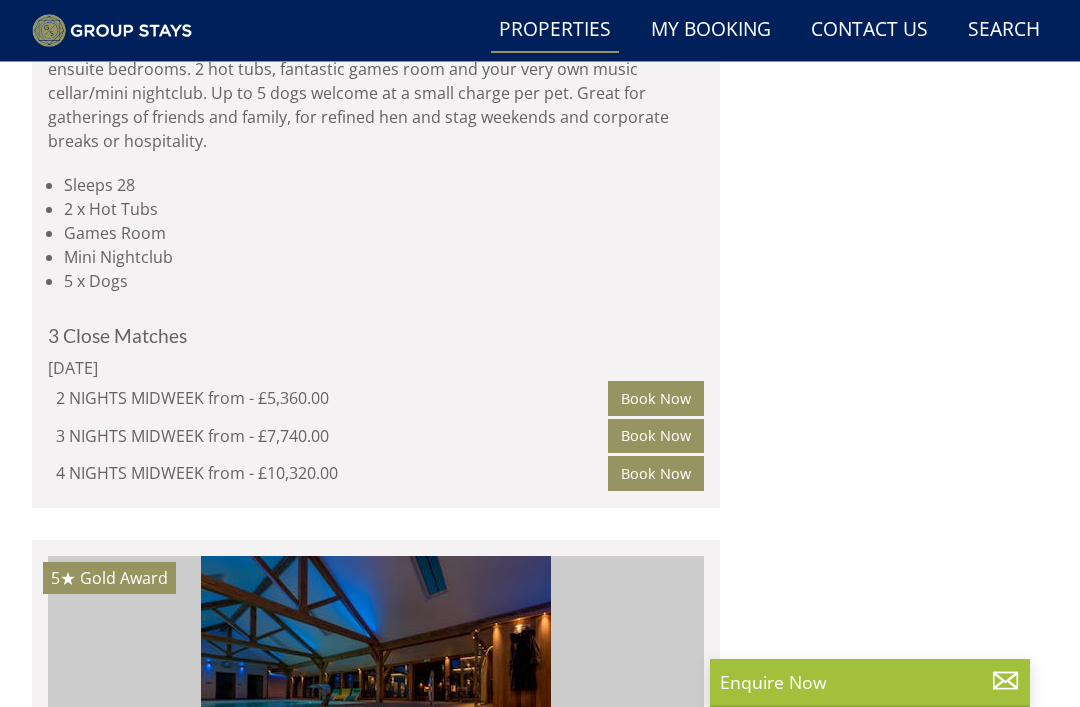 click at bounding box center [376, -1578] 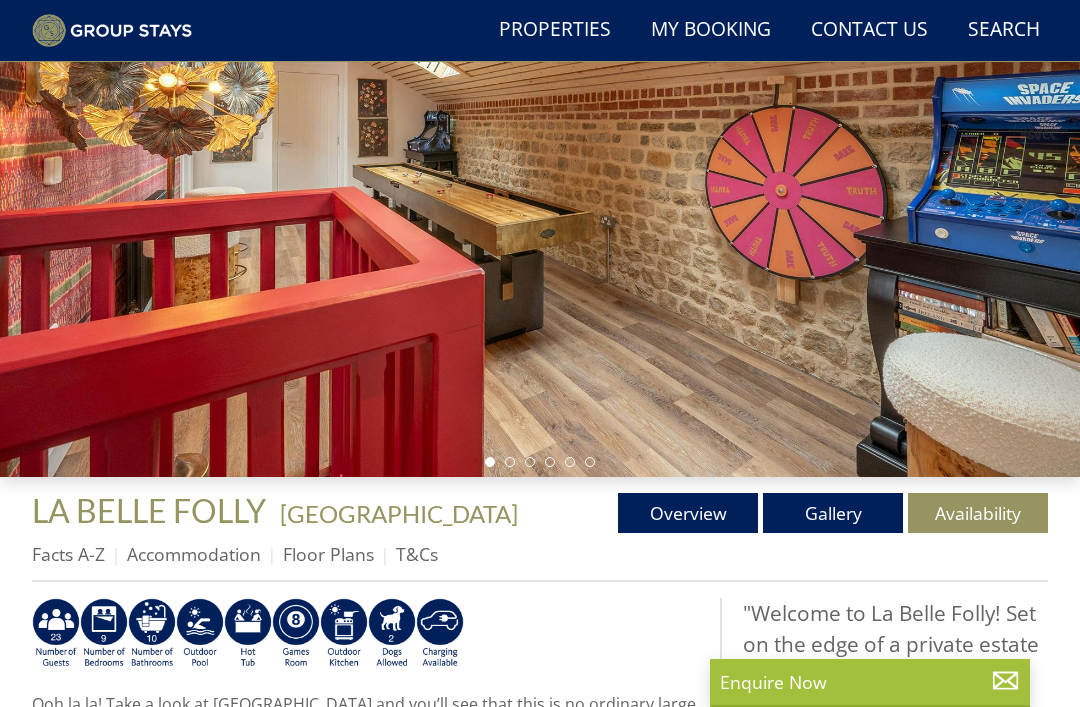 scroll, scrollTop: 235, scrollLeft: 0, axis: vertical 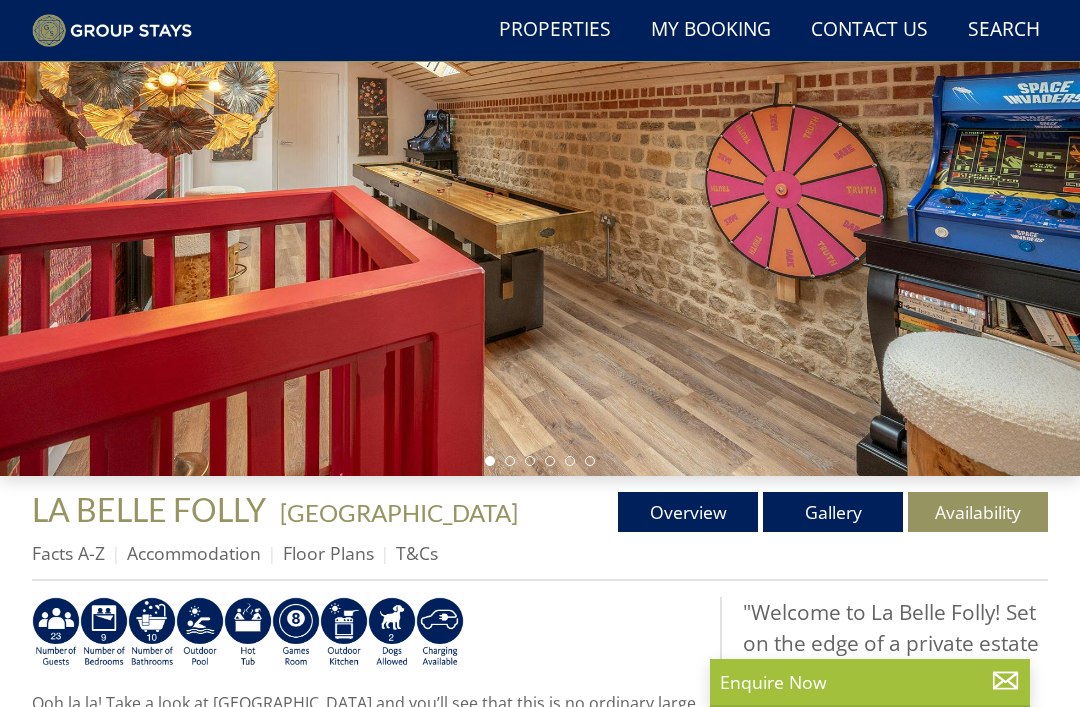 click on "Gallery" at bounding box center (833, 512) 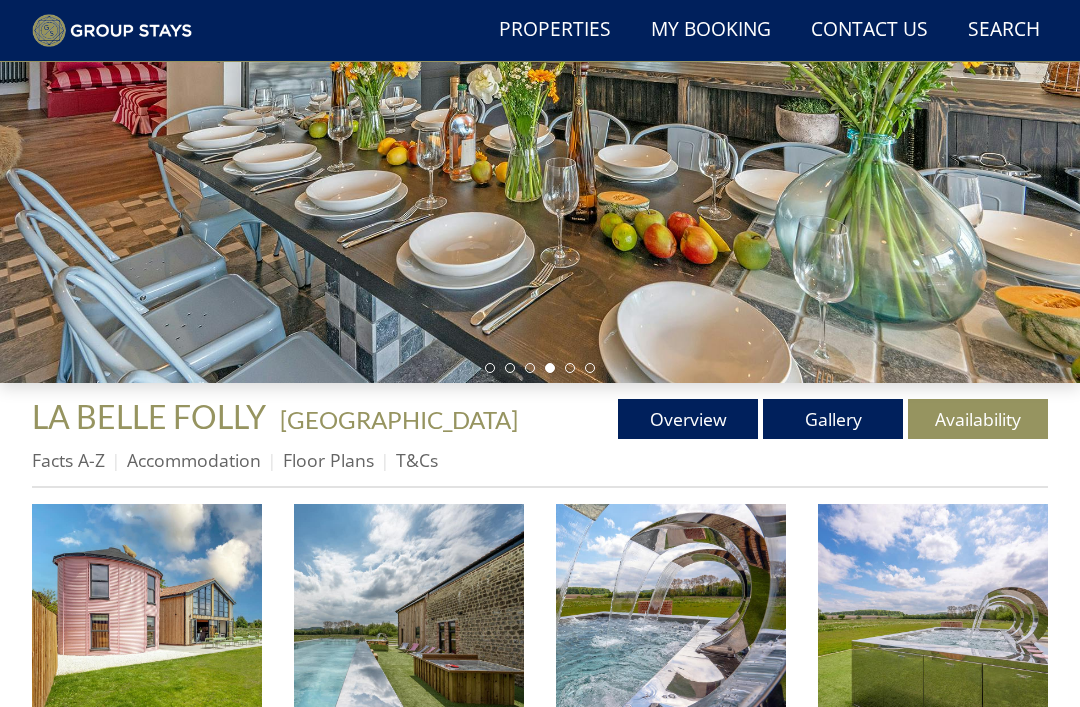 scroll, scrollTop: 328, scrollLeft: 0, axis: vertical 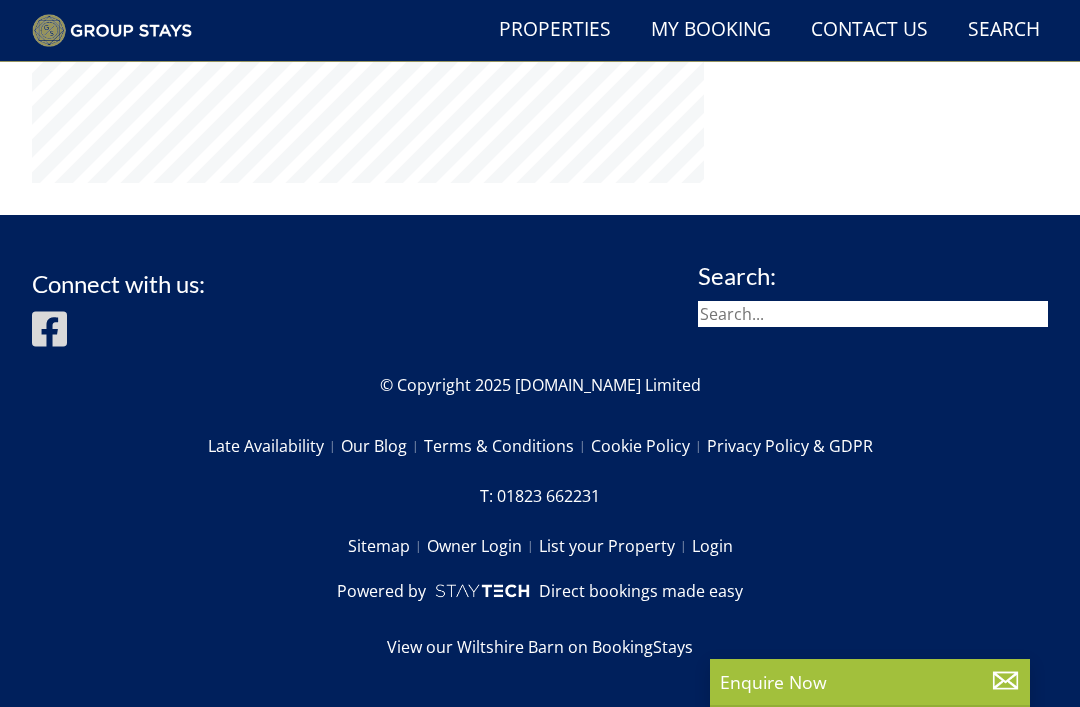 select on "12" 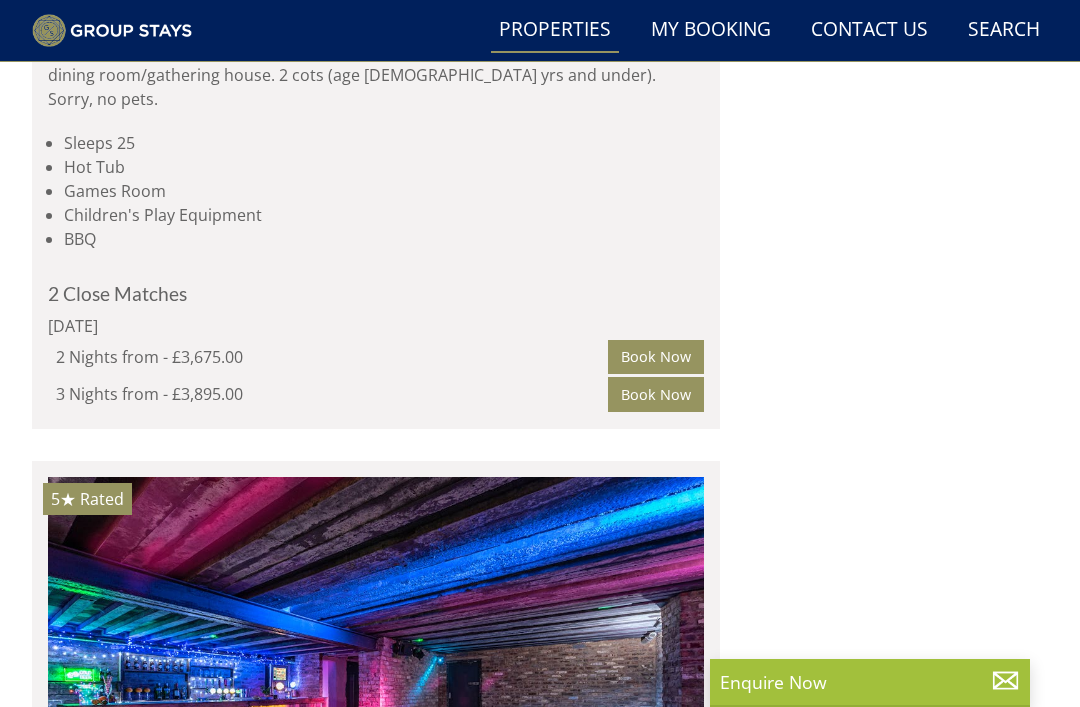 scroll, scrollTop: 4373, scrollLeft: 0, axis: vertical 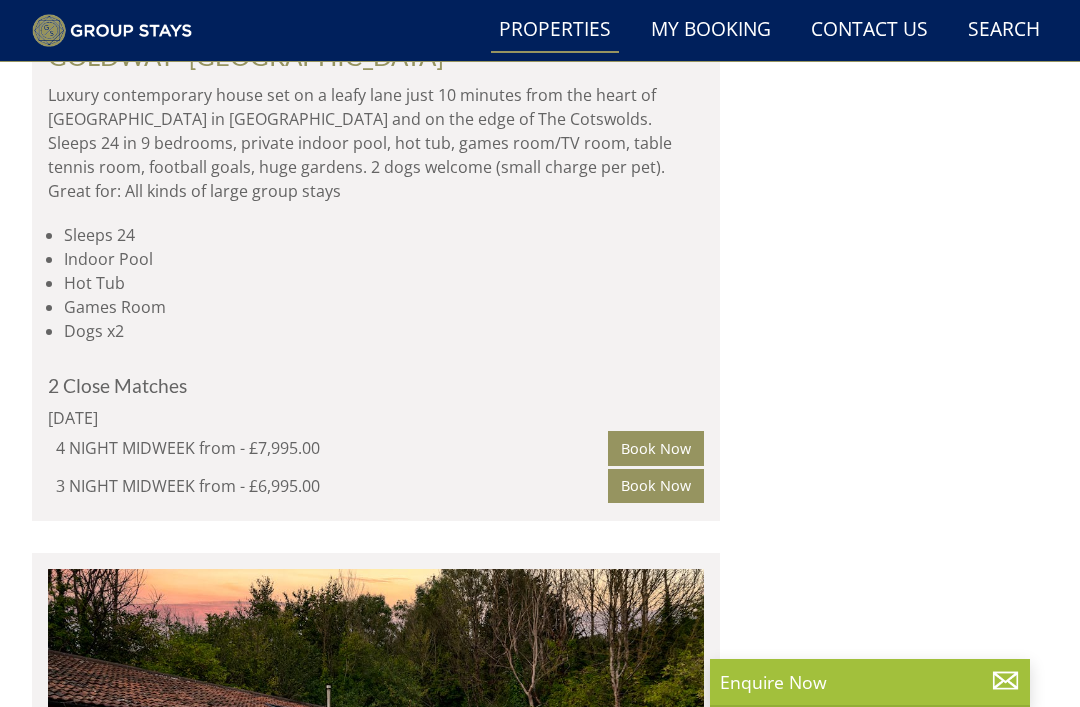 click at bounding box center (376, -183) 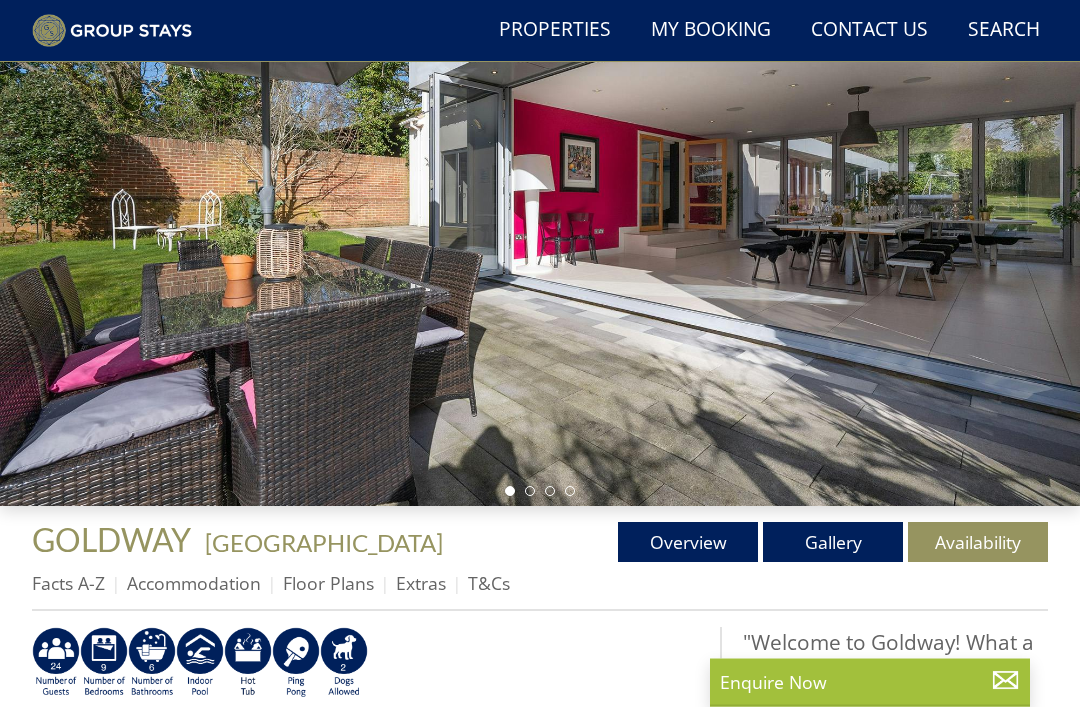 scroll, scrollTop: 206, scrollLeft: 0, axis: vertical 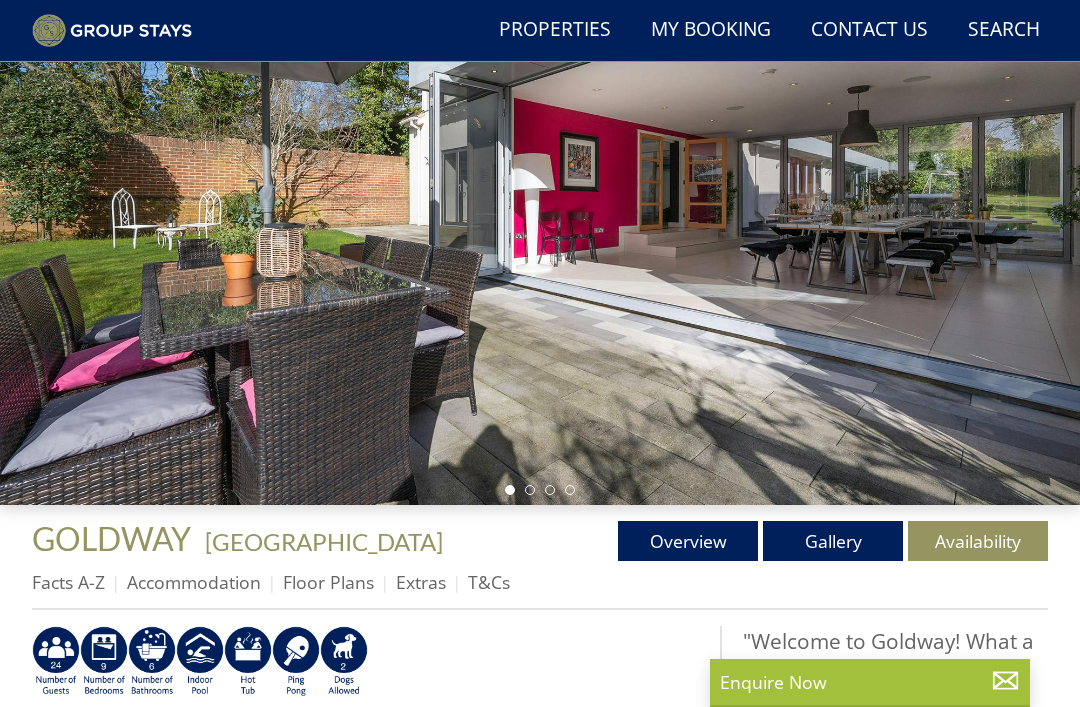 click on "Gallery" at bounding box center [833, 541] 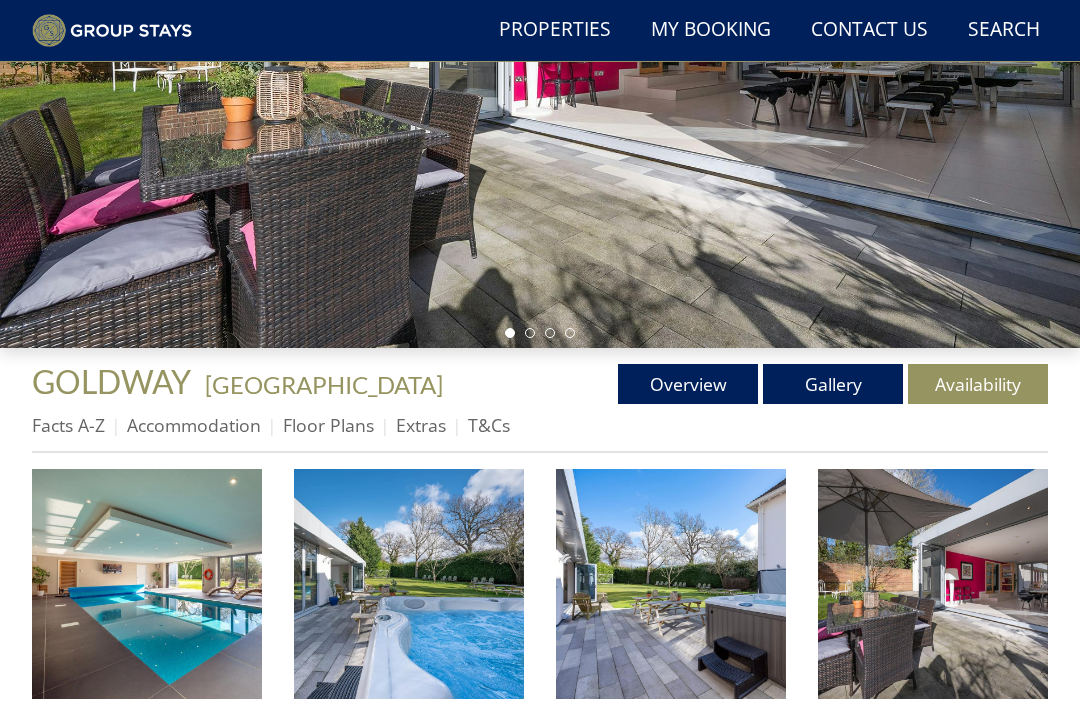 scroll, scrollTop: 363, scrollLeft: 0, axis: vertical 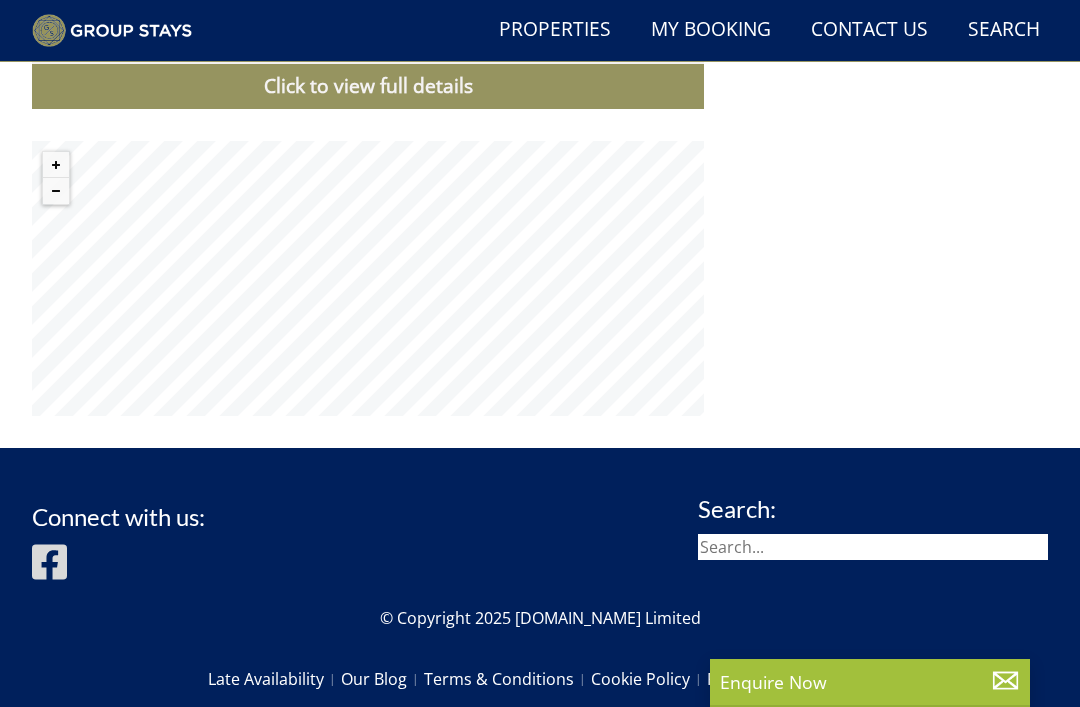 select on "12" 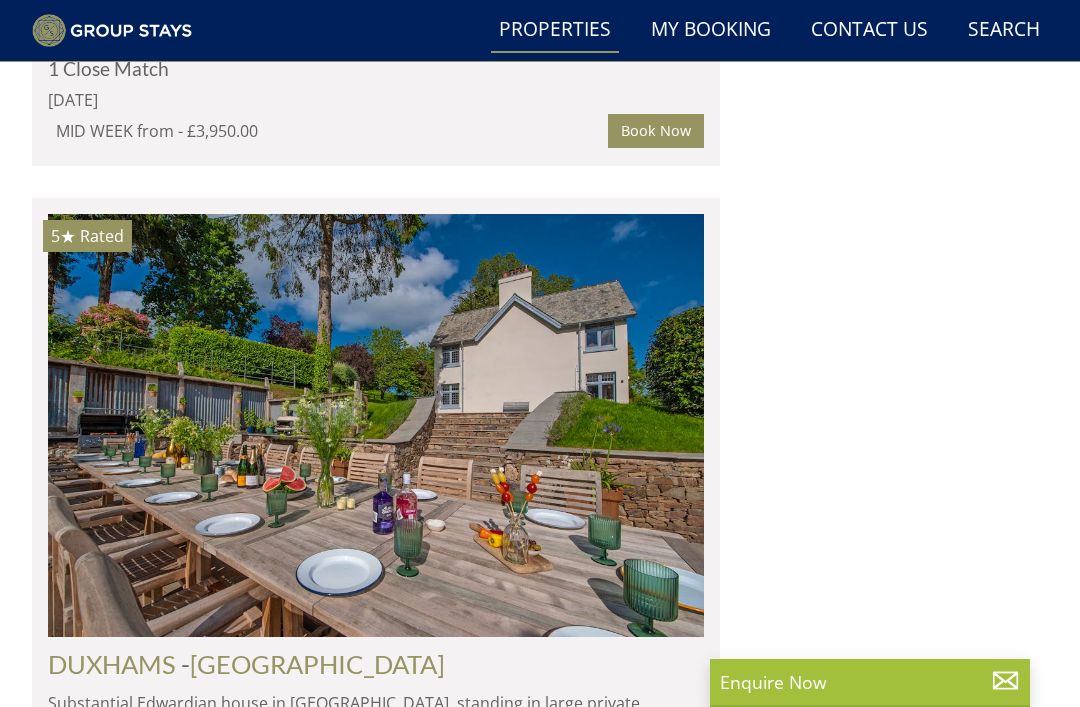scroll, scrollTop: 4603, scrollLeft: 0, axis: vertical 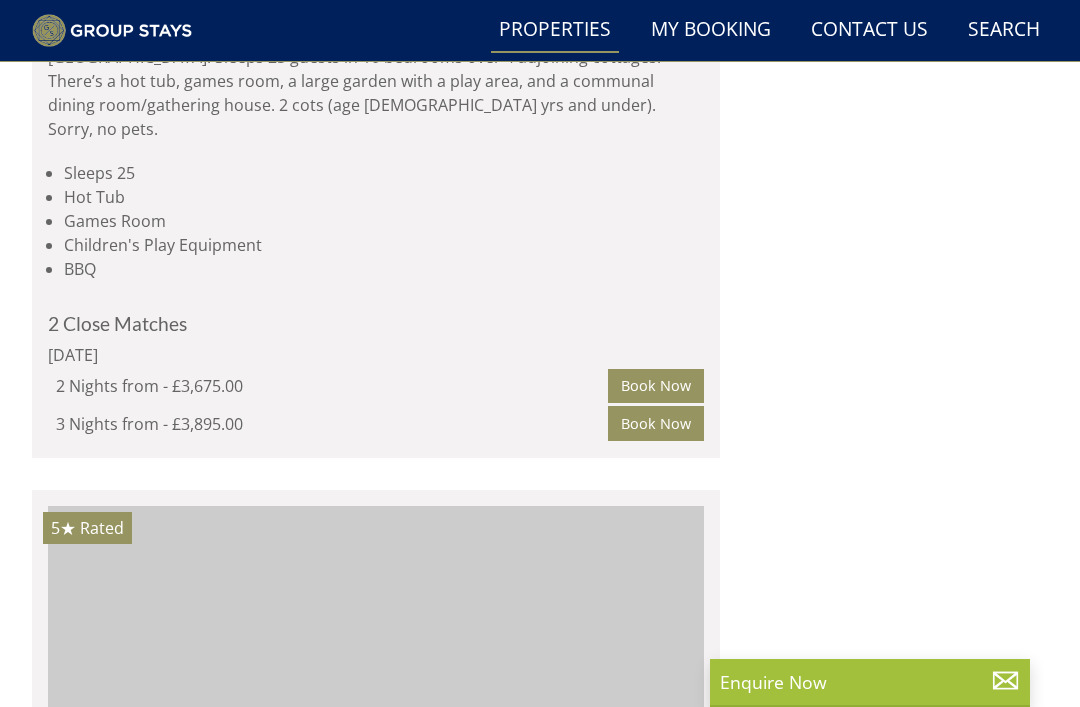 click at bounding box center (376, 1719) 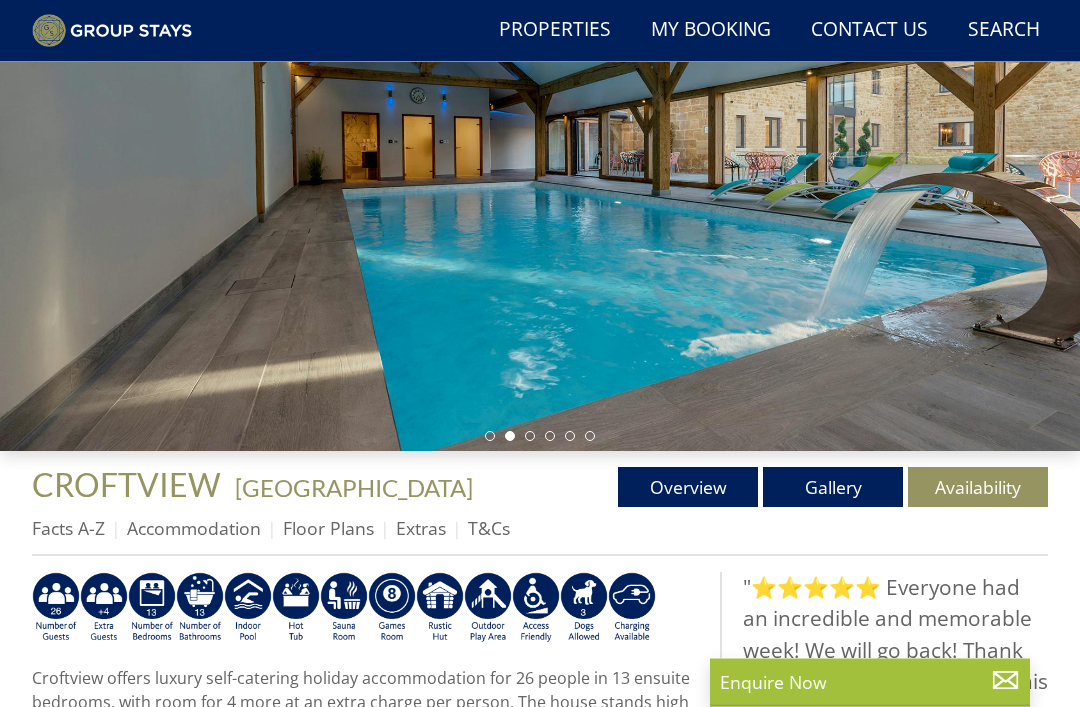 scroll, scrollTop: 260, scrollLeft: 0, axis: vertical 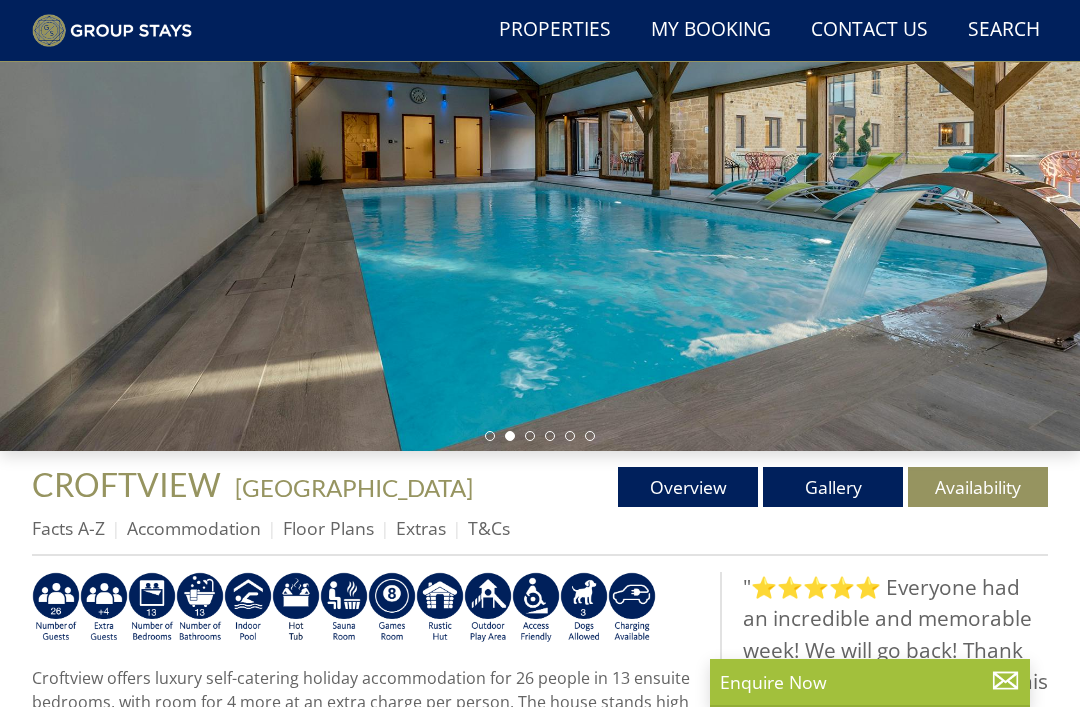 click on "Gallery" at bounding box center (833, 487) 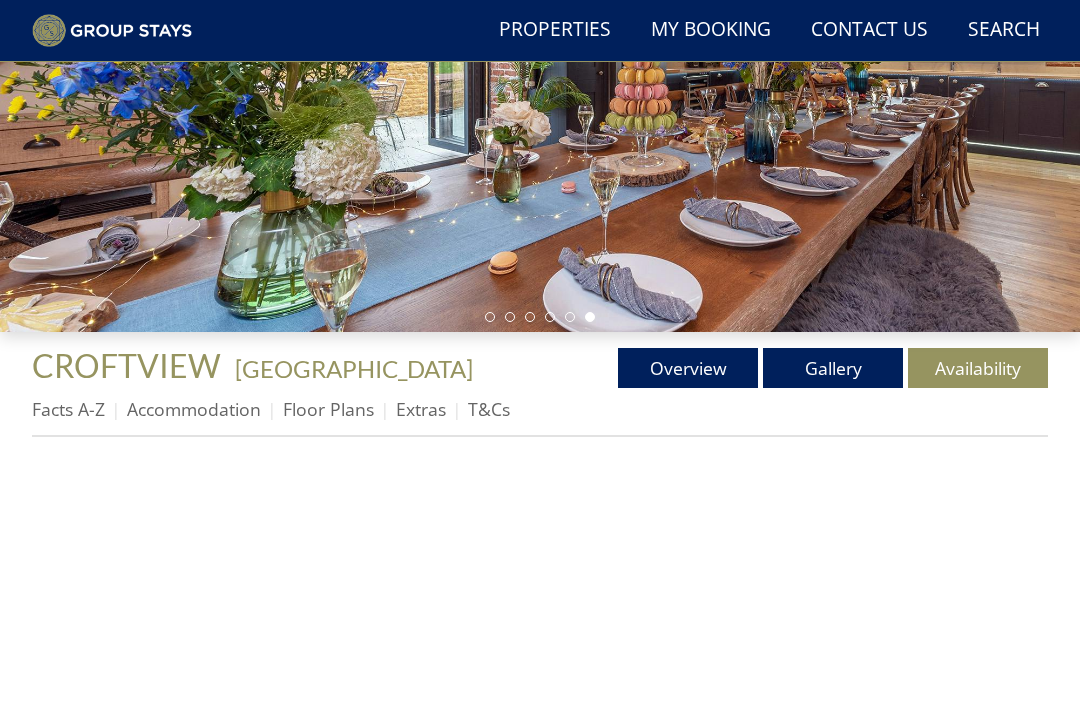 scroll, scrollTop: 380, scrollLeft: 0, axis: vertical 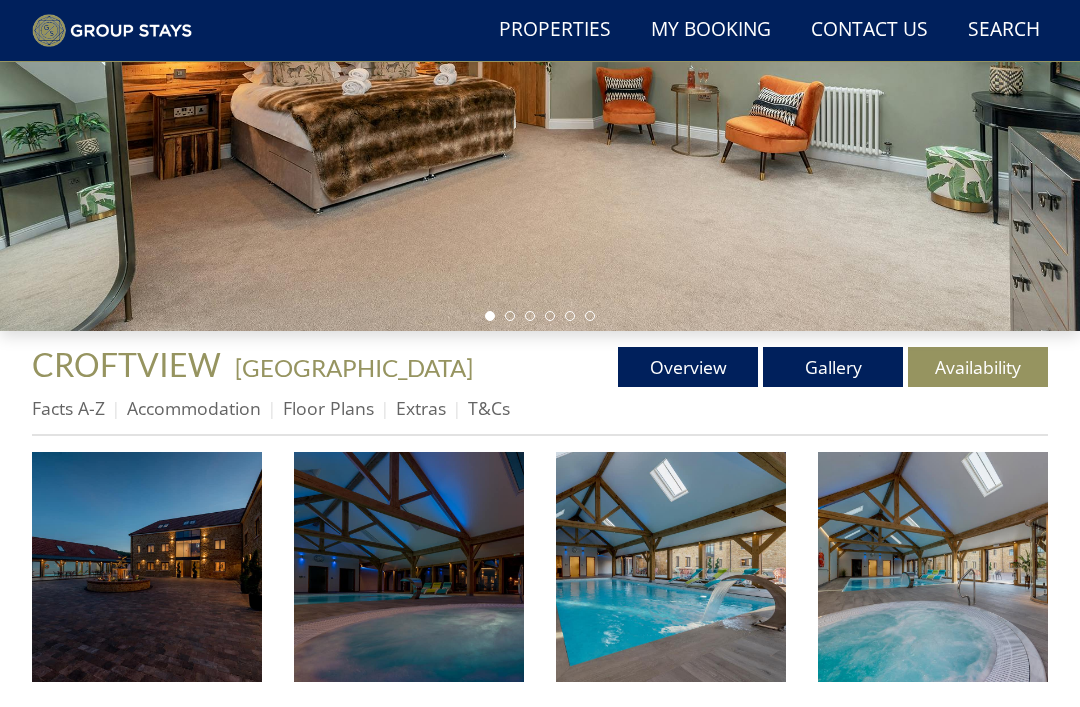 click on "Availability" at bounding box center [978, 367] 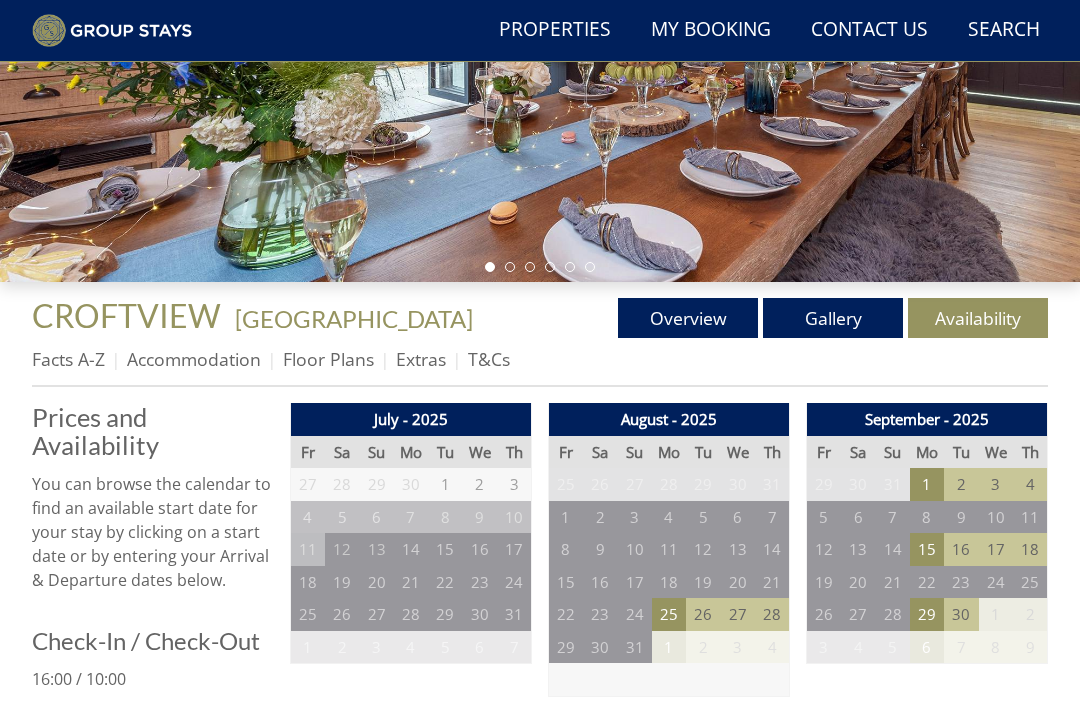 scroll, scrollTop: 432, scrollLeft: 0, axis: vertical 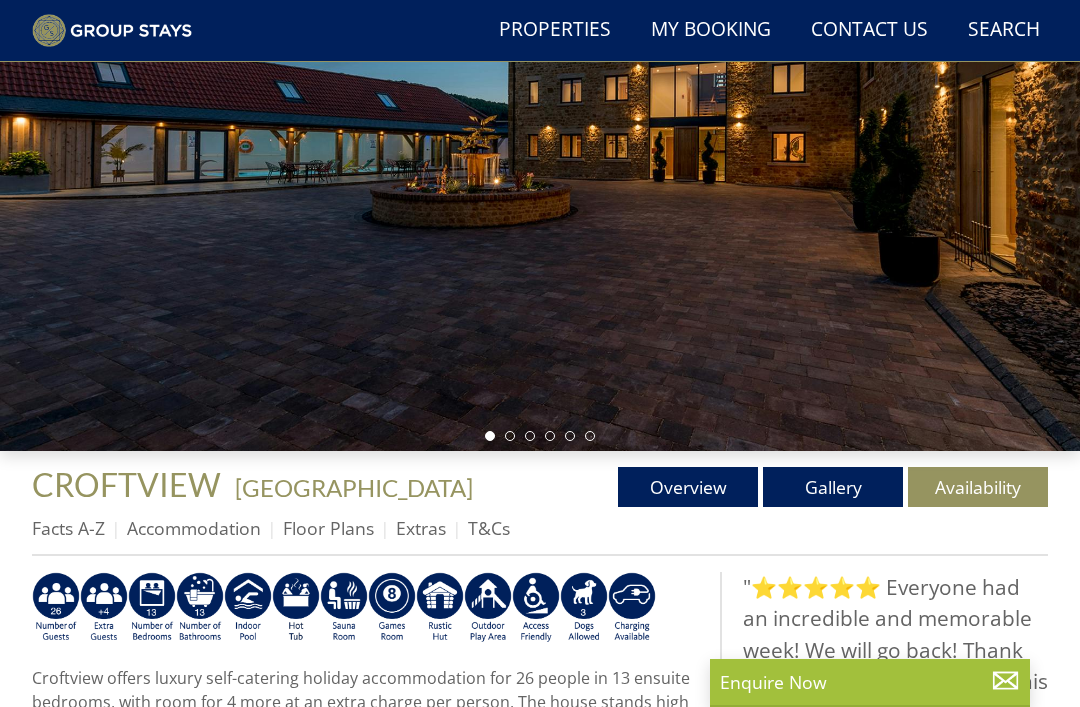 select on "12" 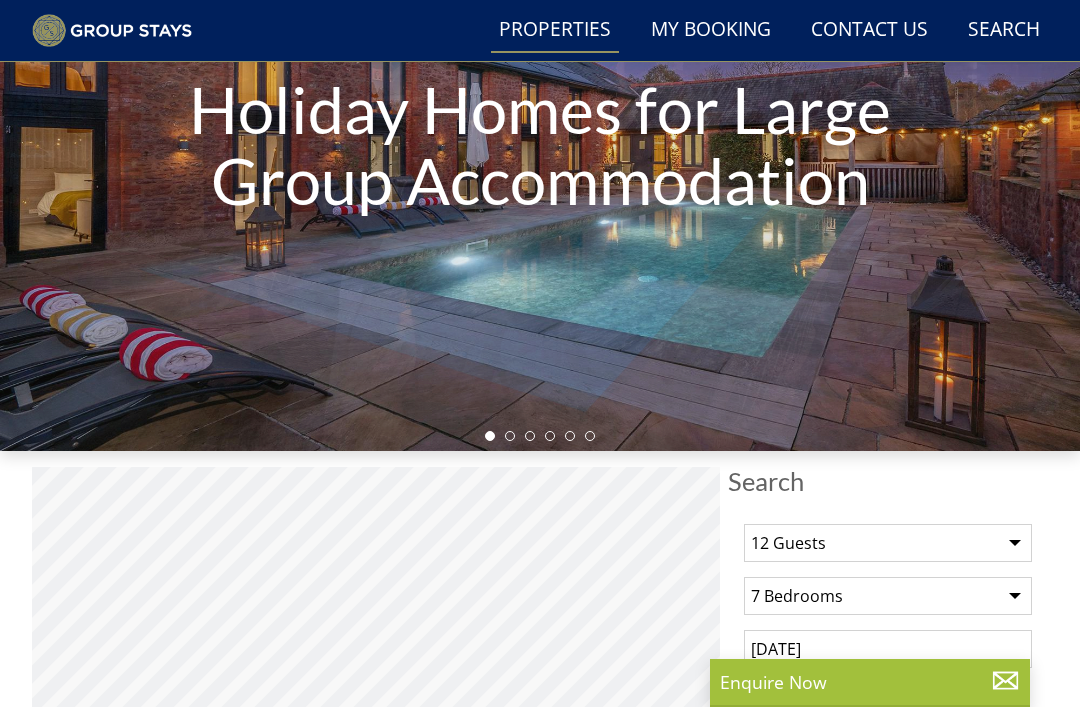 scroll, scrollTop: 5973, scrollLeft: 0, axis: vertical 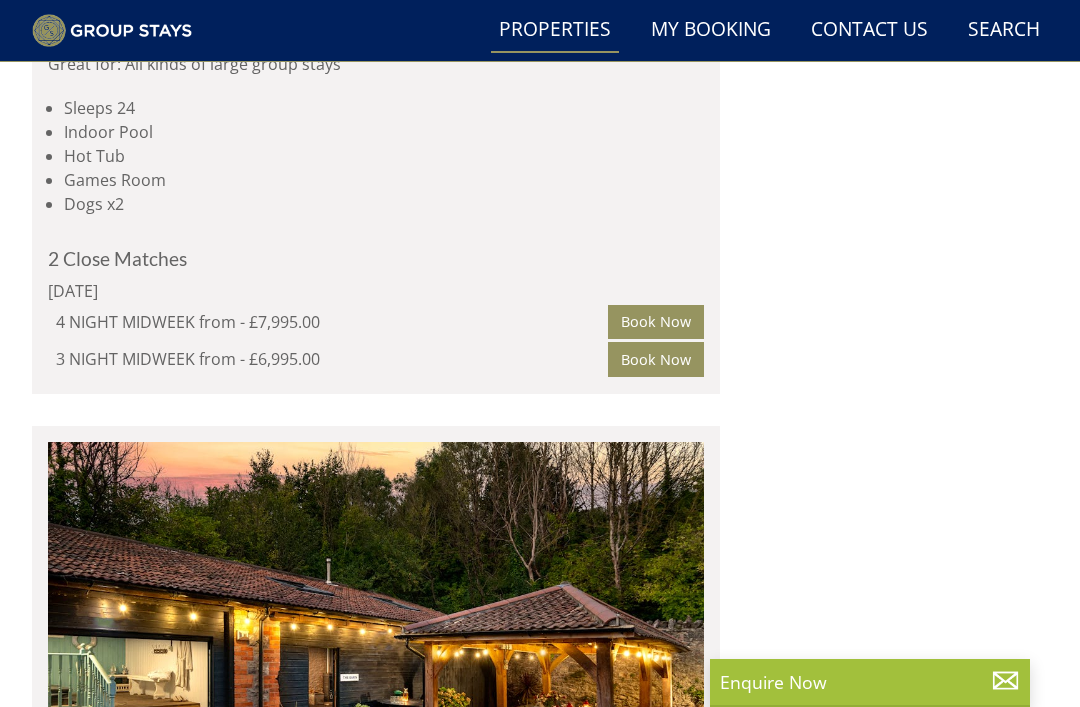 click on "4★
Rated
GARDEN COURT
Check Availability
More Info
[GEOGRAPHIC_DATA]
-  [GEOGRAPHIC_DATA]
Large and impressive house in a quiet spot in the [GEOGRAPHIC_DATA], just an hour from central [GEOGRAPHIC_DATA] by train. Sleeps 14 in 7 bedrooms, has a private indoor pool, games room and a large garden with children’s play equipment. 1 cot (age [DEMOGRAPHIC_DATA] yrs and under). Sorry, no pets.
Sleeps 14
Indoor Pool" at bounding box center (376, -364) 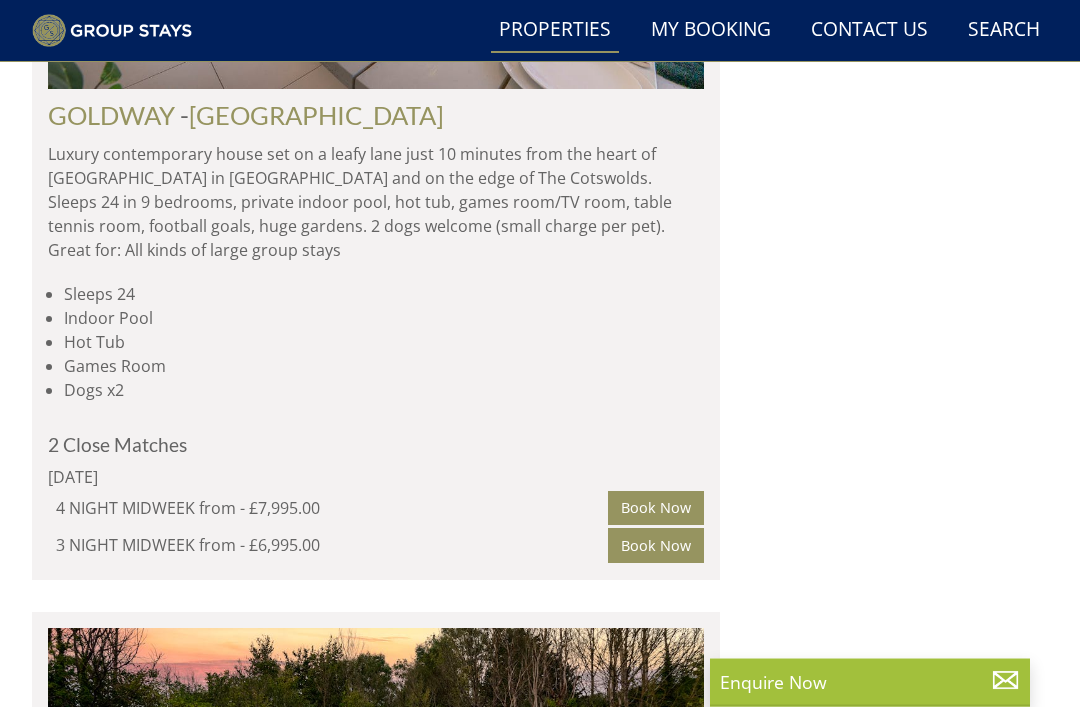 scroll, scrollTop: 4836, scrollLeft: 0, axis: vertical 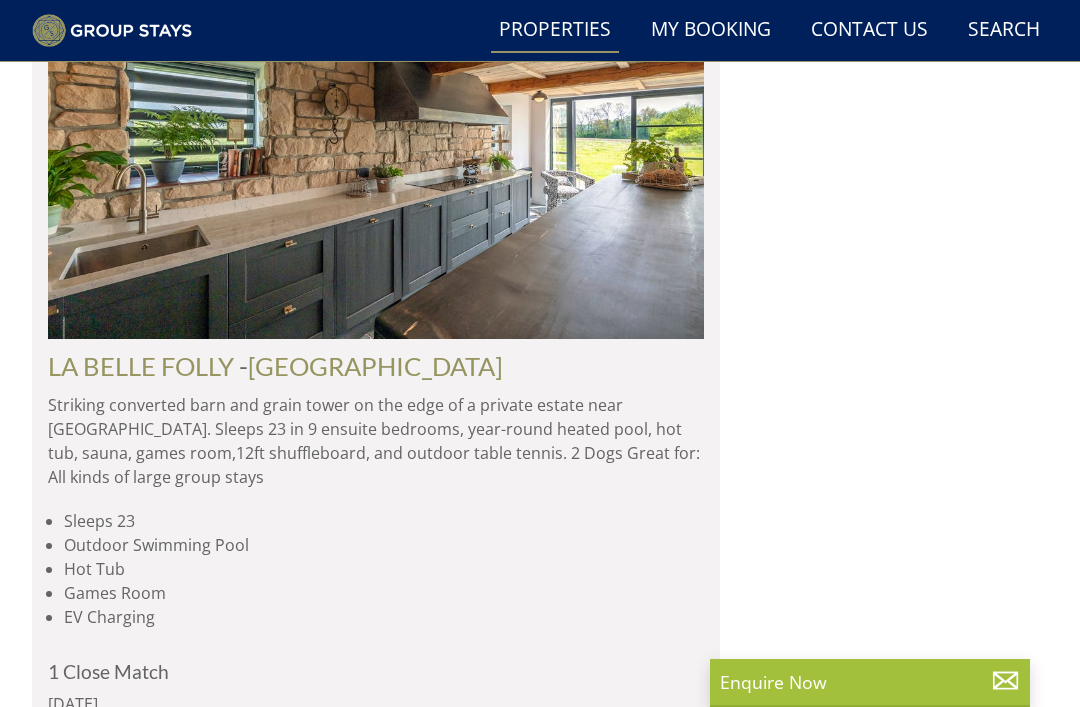 click at bounding box center [376, 1029] 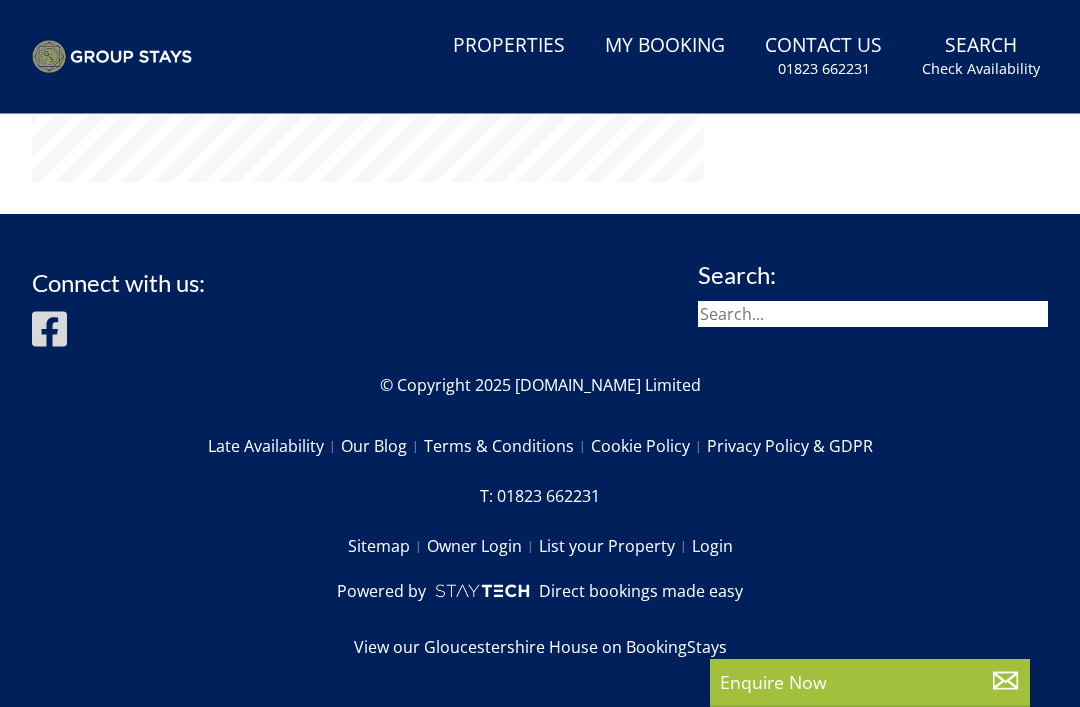 scroll, scrollTop: 0, scrollLeft: 0, axis: both 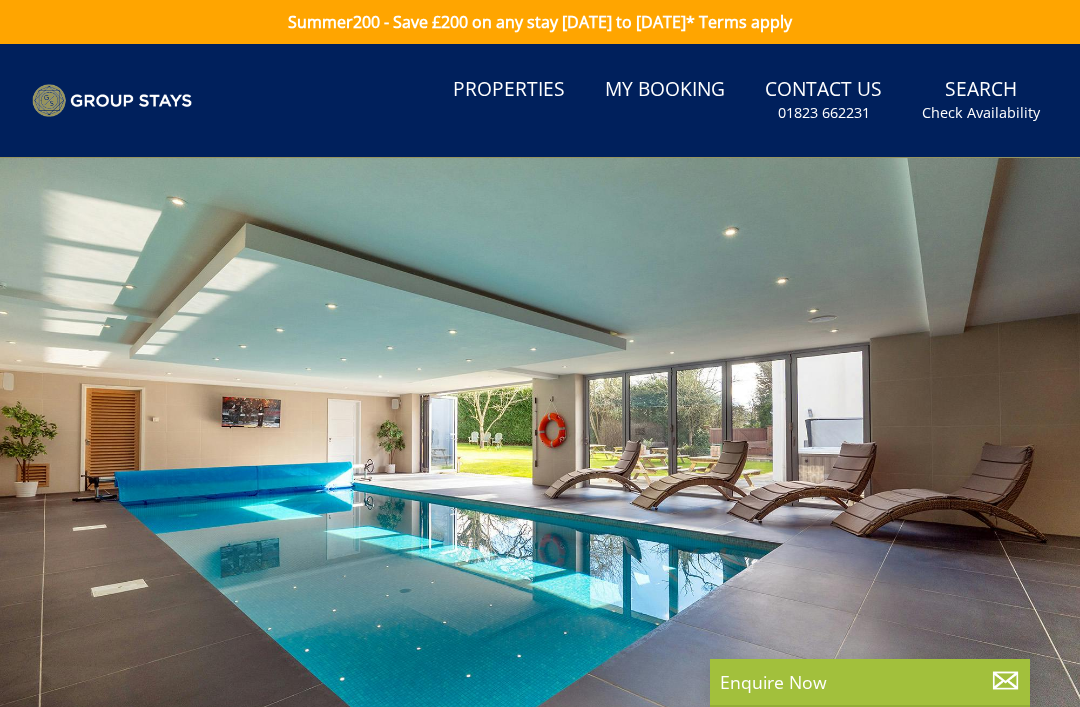 click on "Check Availability" at bounding box center [981, 113] 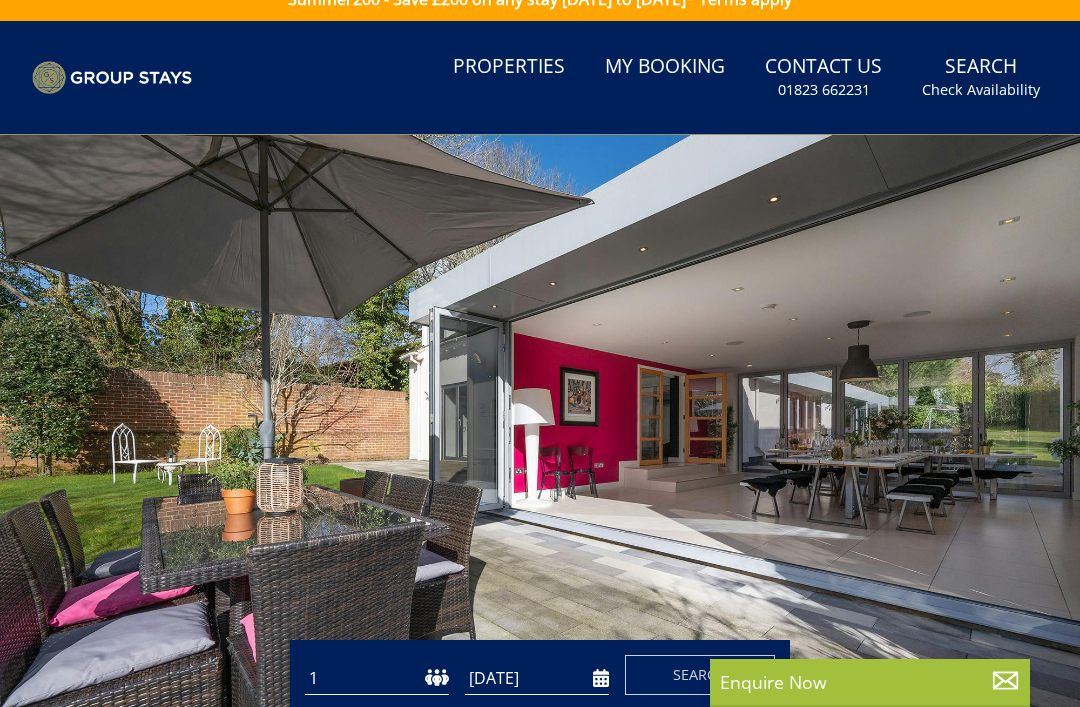 scroll, scrollTop: 0, scrollLeft: 0, axis: both 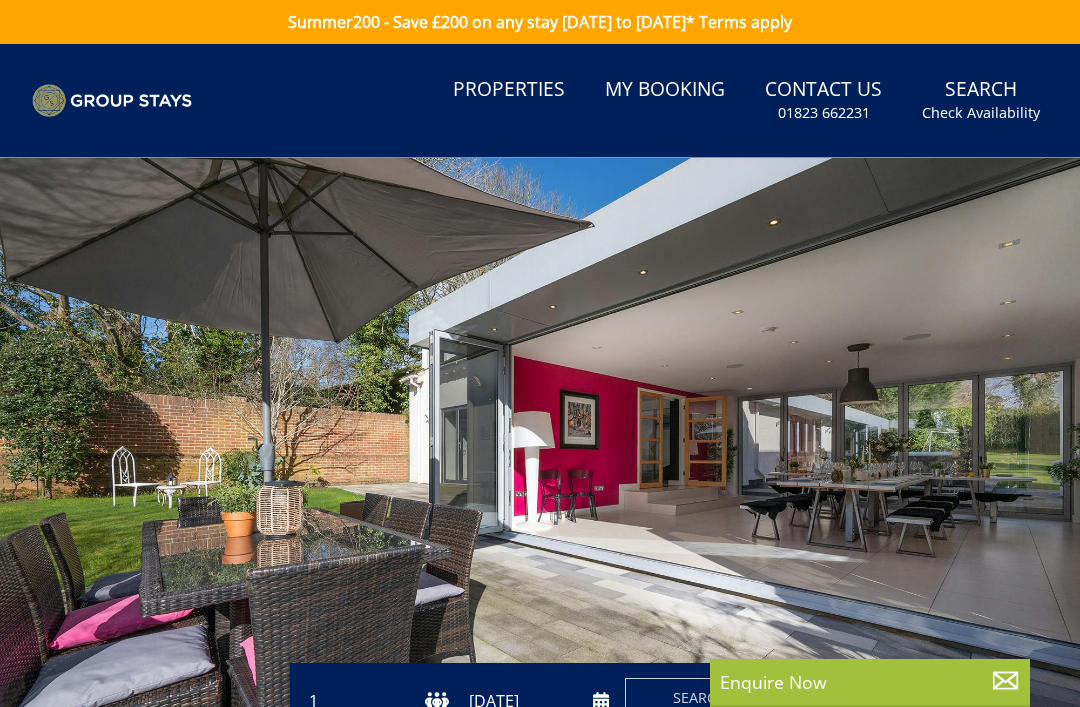 click on "Check Availability" at bounding box center [981, 113] 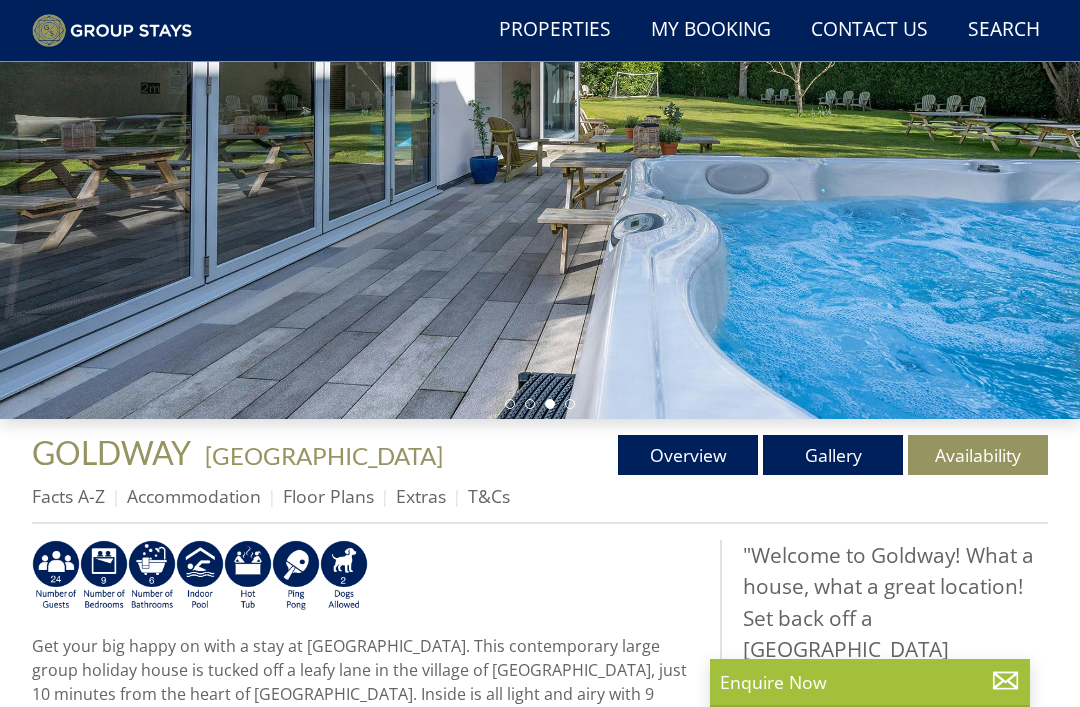 scroll, scrollTop: 291, scrollLeft: 0, axis: vertical 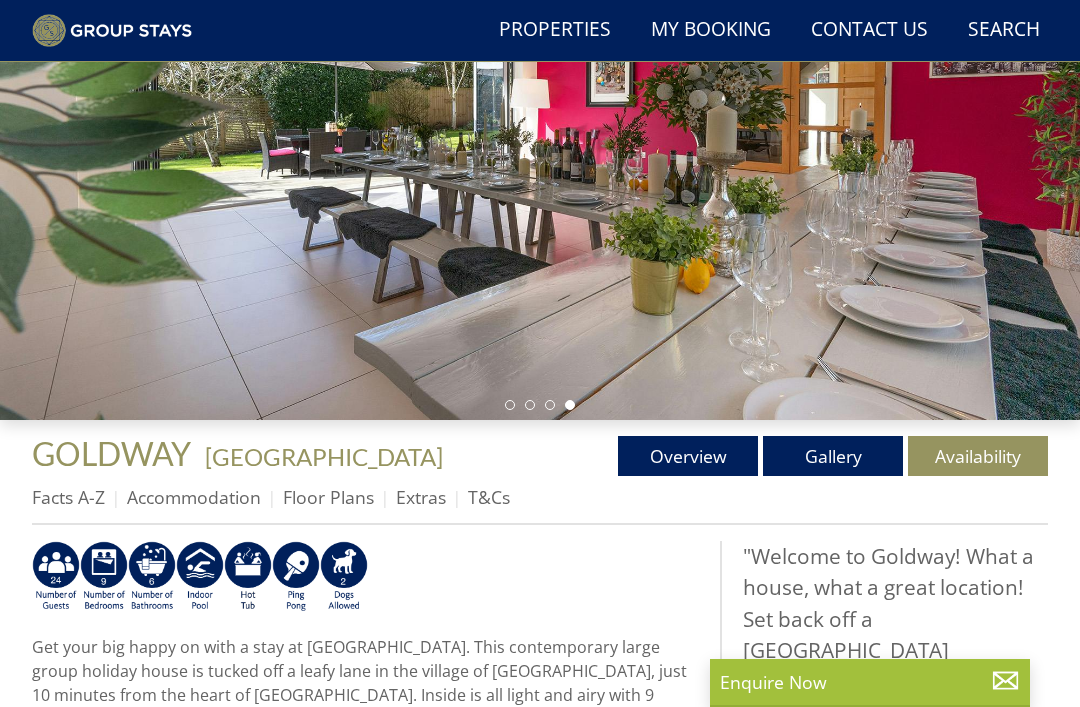click on "Floor Plans" at bounding box center [328, 497] 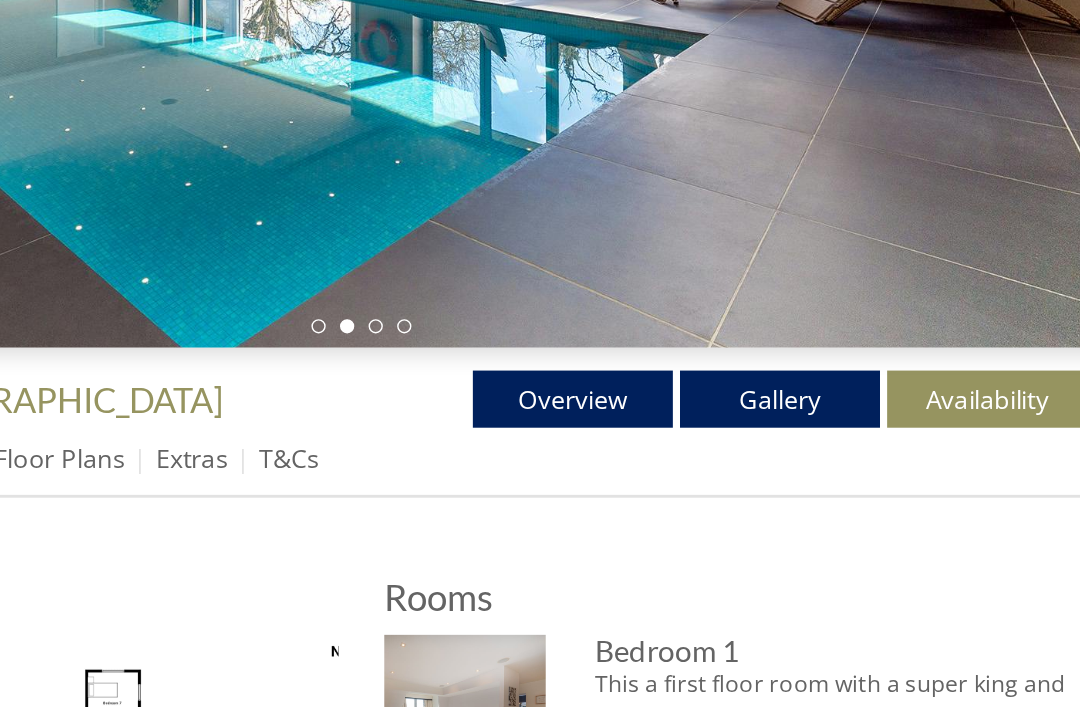 scroll, scrollTop: 302, scrollLeft: 0, axis: vertical 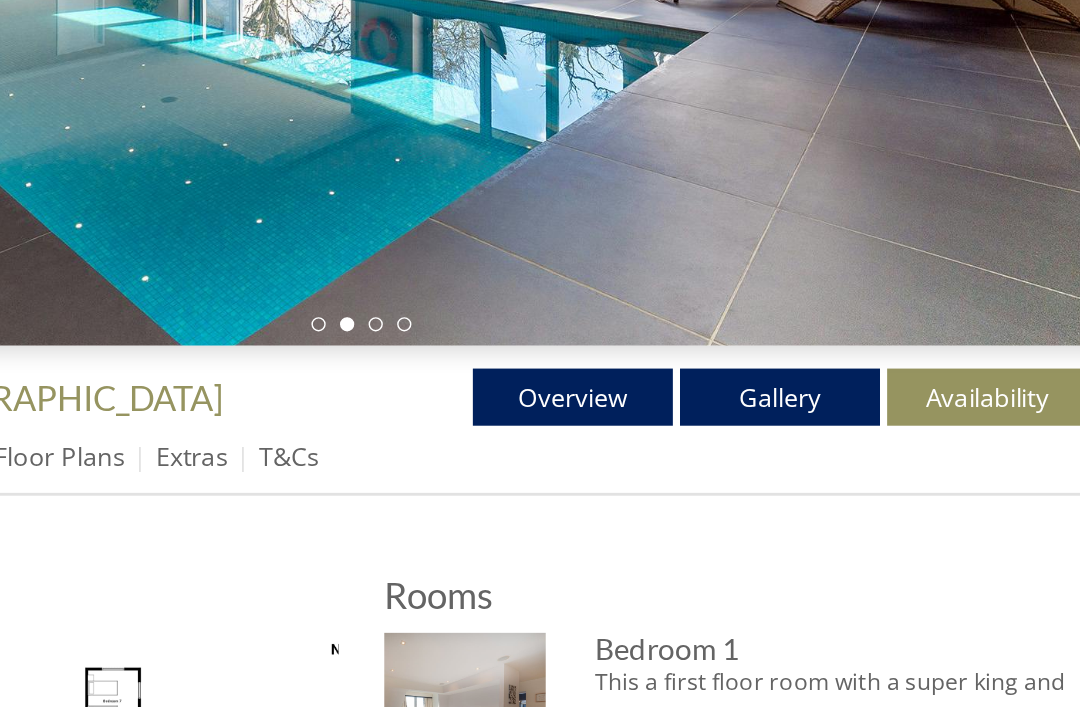 click on "Overview" at bounding box center [688, 445] 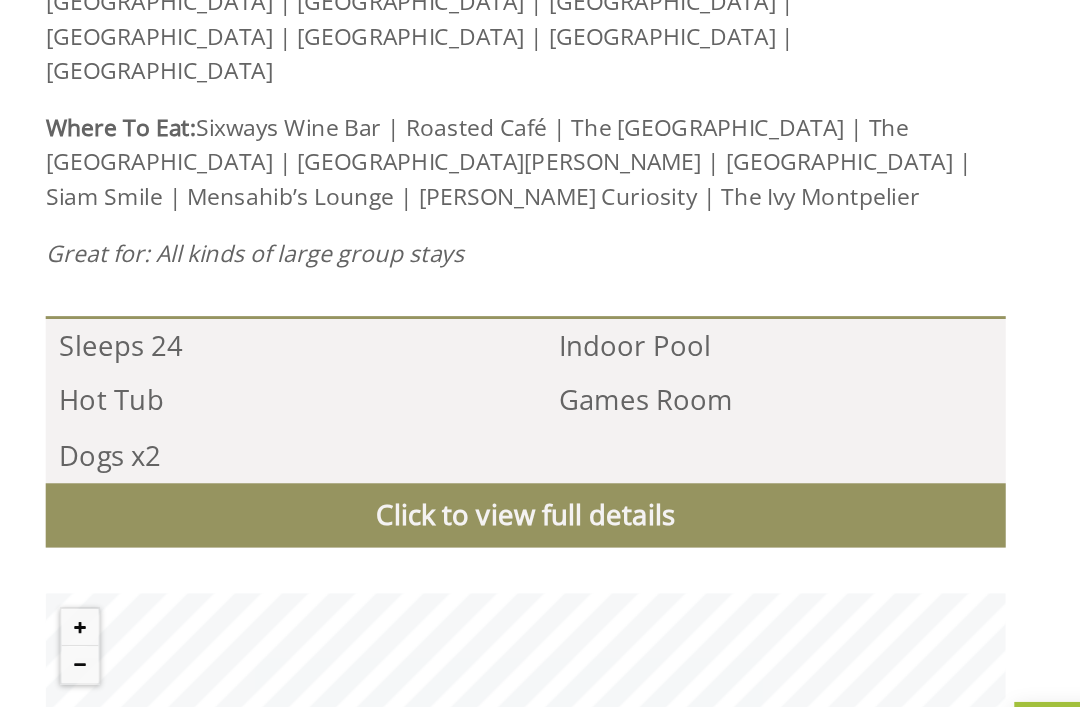 scroll, scrollTop: 1507, scrollLeft: 0, axis: vertical 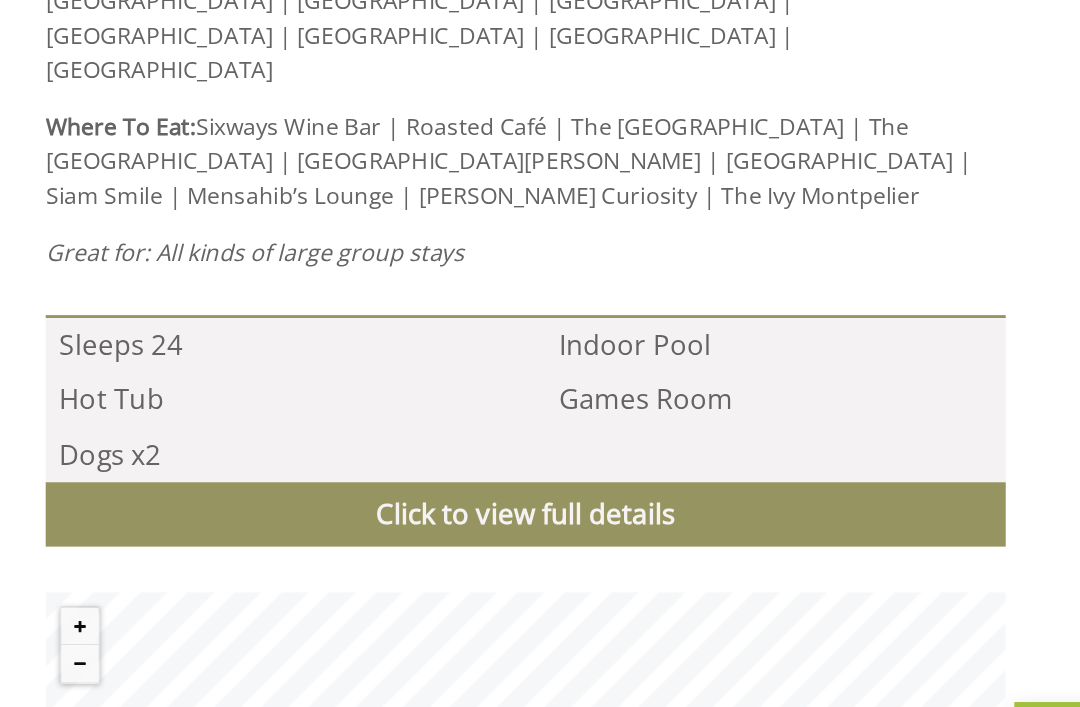 click on "Click to view full details" at bounding box center (368, 527) 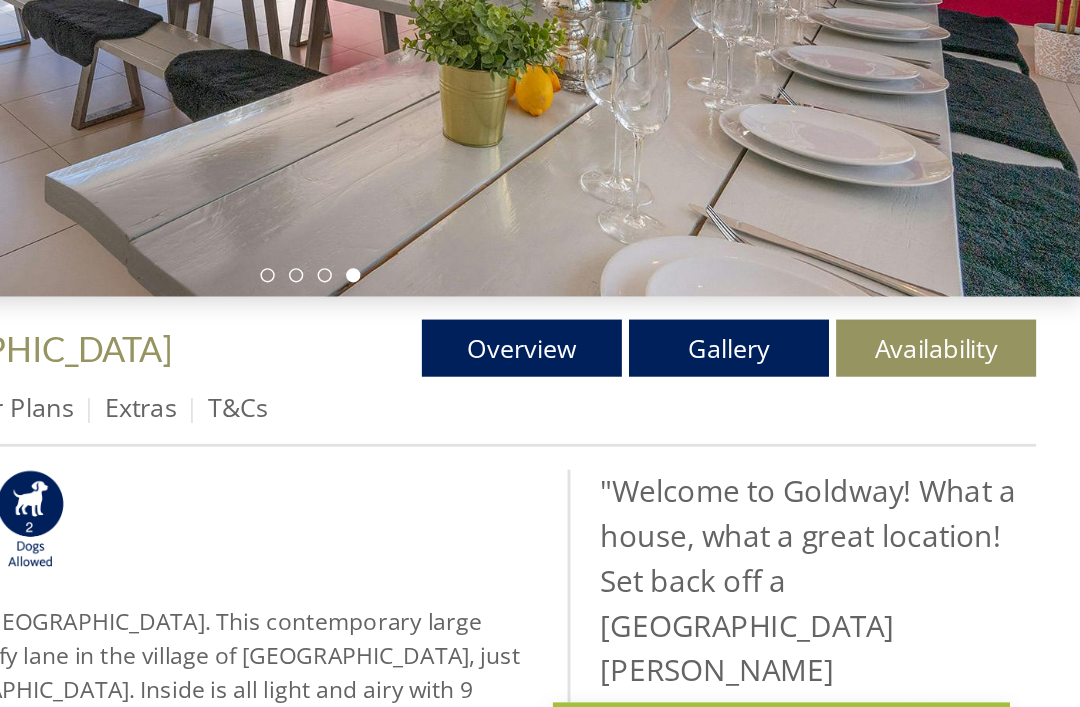 scroll, scrollTop: 337, scrollLeft: 0, axis: vertical 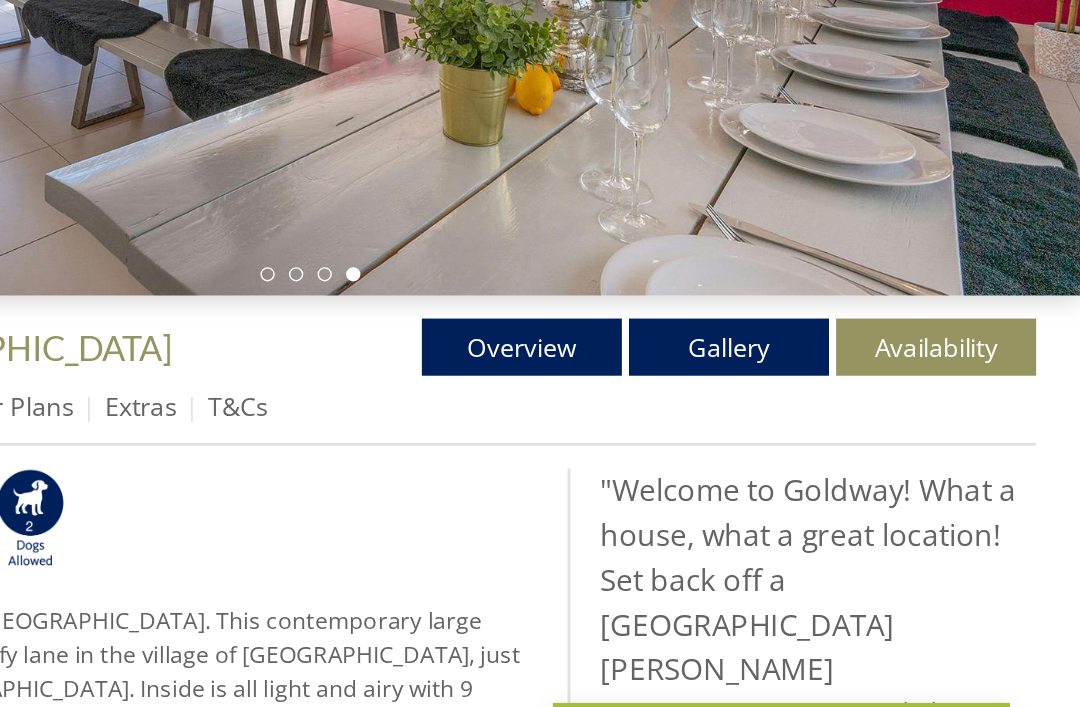 click on "Availability" at bounding box center [978, 410] 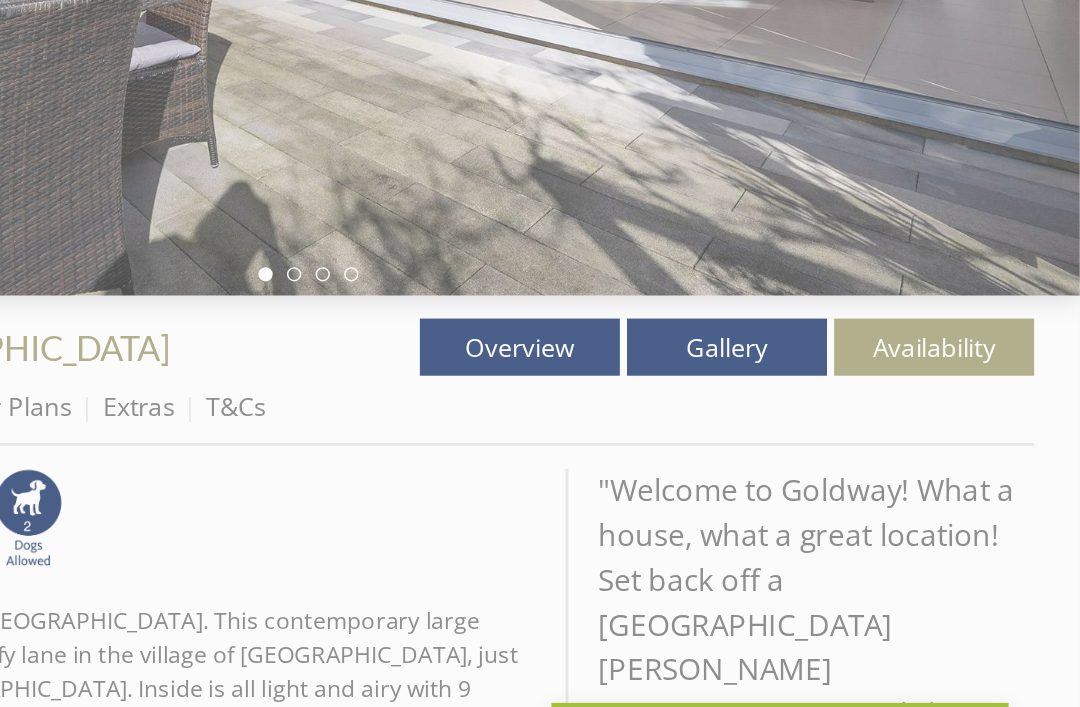 scroll, scrollTop: 336, scrollLeft: 0, axis: vertical 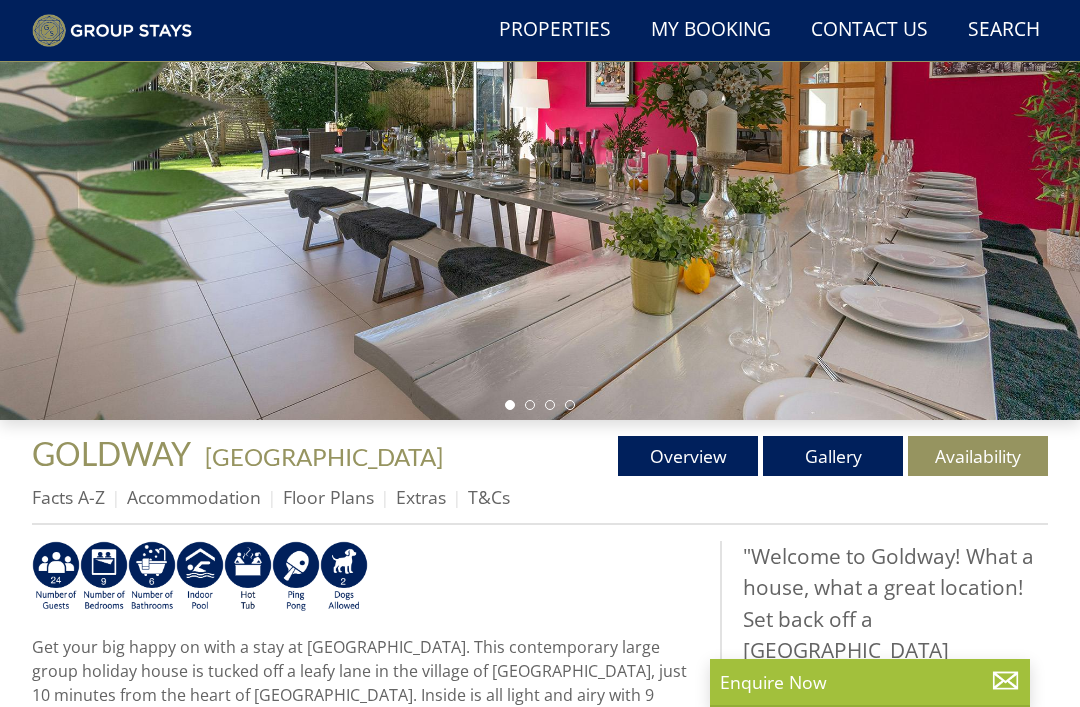 select on "12" 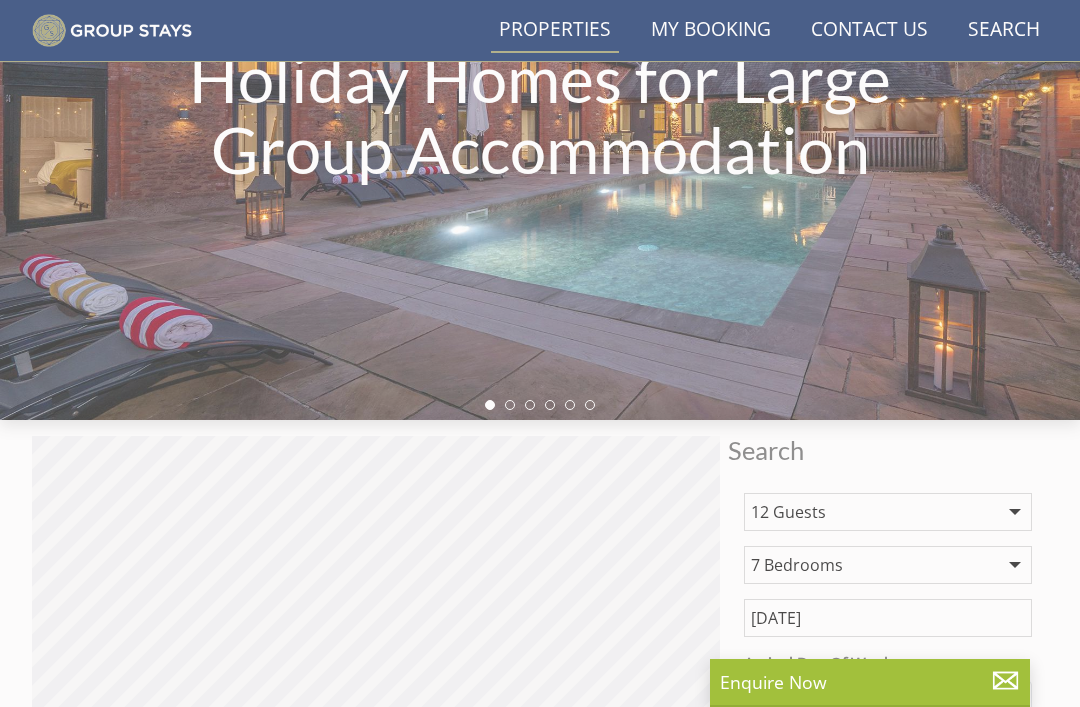 scroll, scrollTop: 3815, scrollLeft: 0, axis: vertical 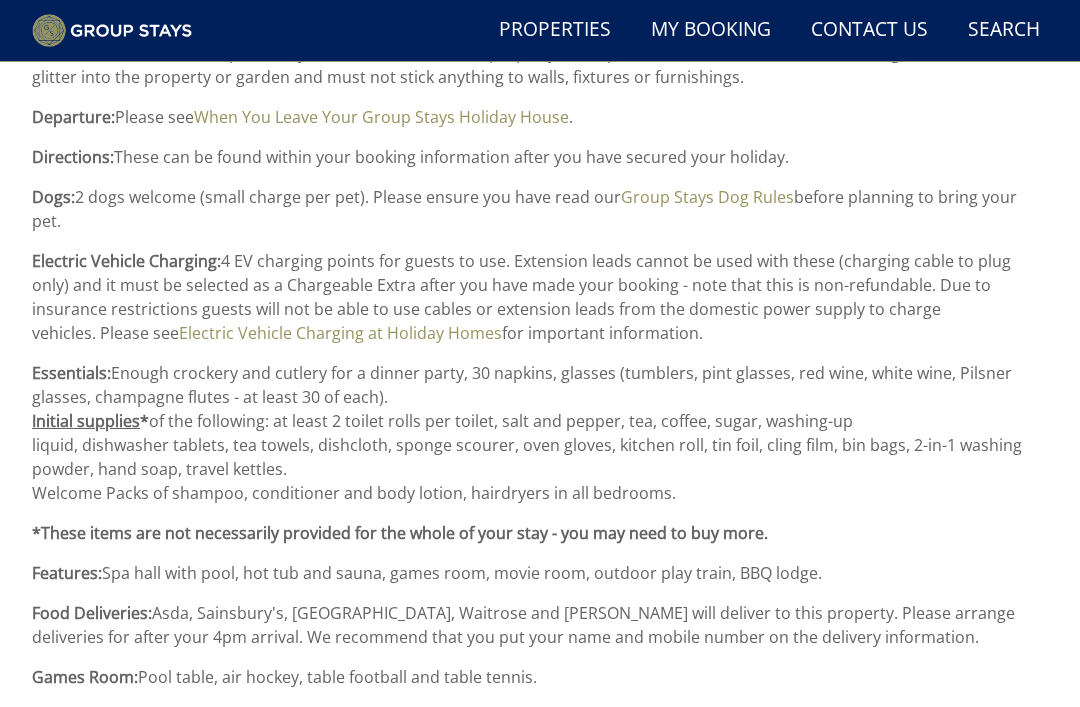 click on "My Booking" at bounding box center [711, 30] 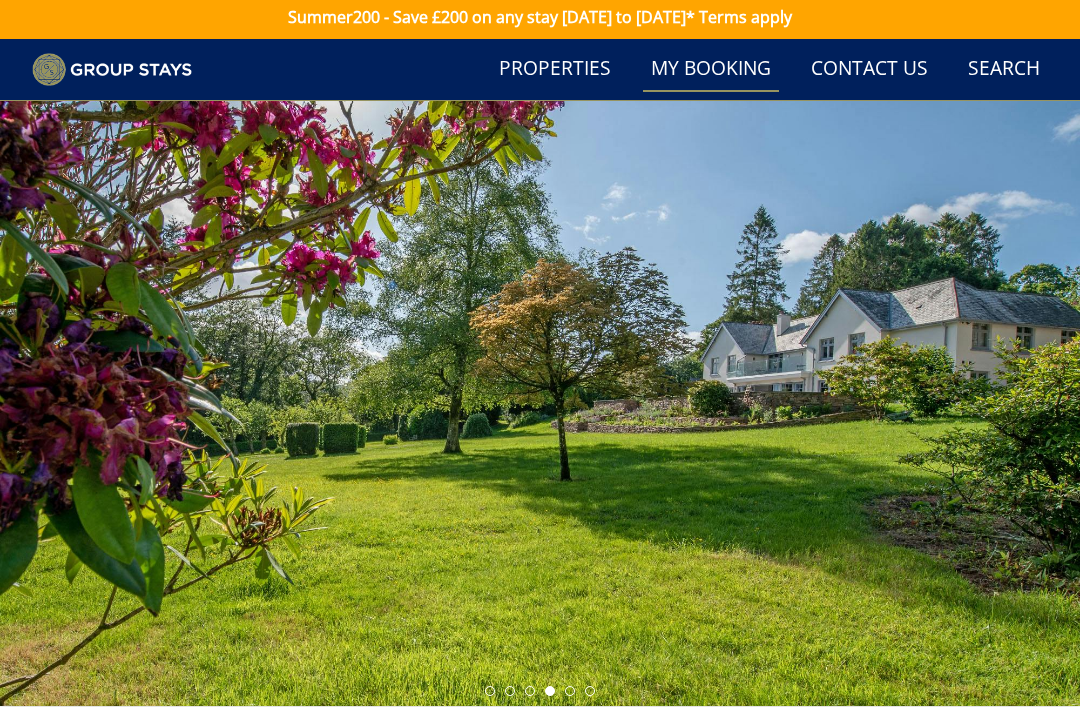 scroll, scrollTop: 0, scrollLeft: 0, axis: both 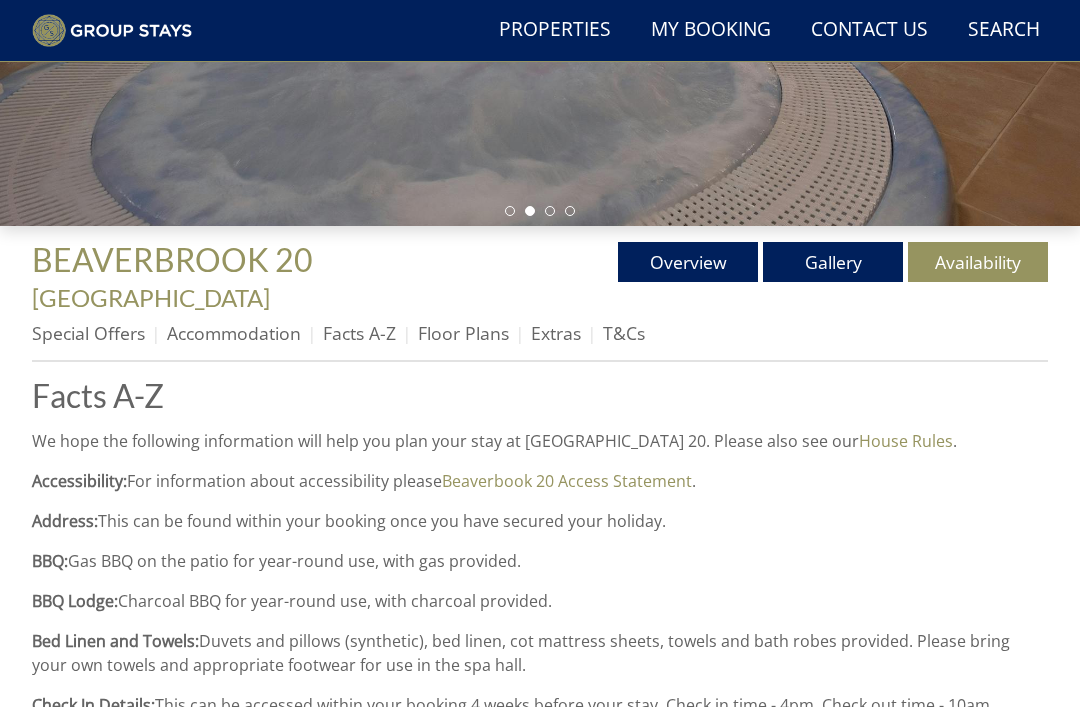 click on "Availability" at bounding box center (978, 262) 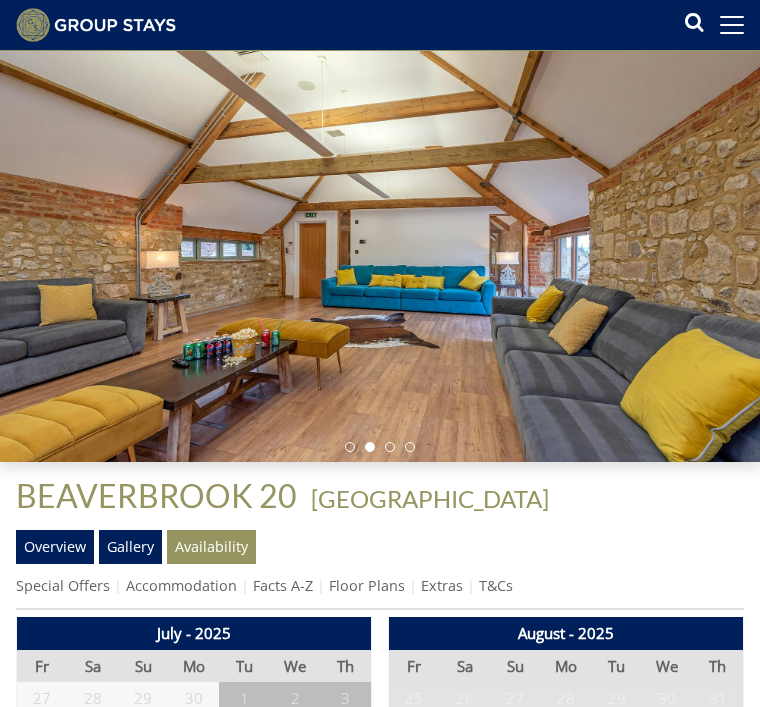 scroll, scrollTop: 0, scrollLeft: 0, axis: both 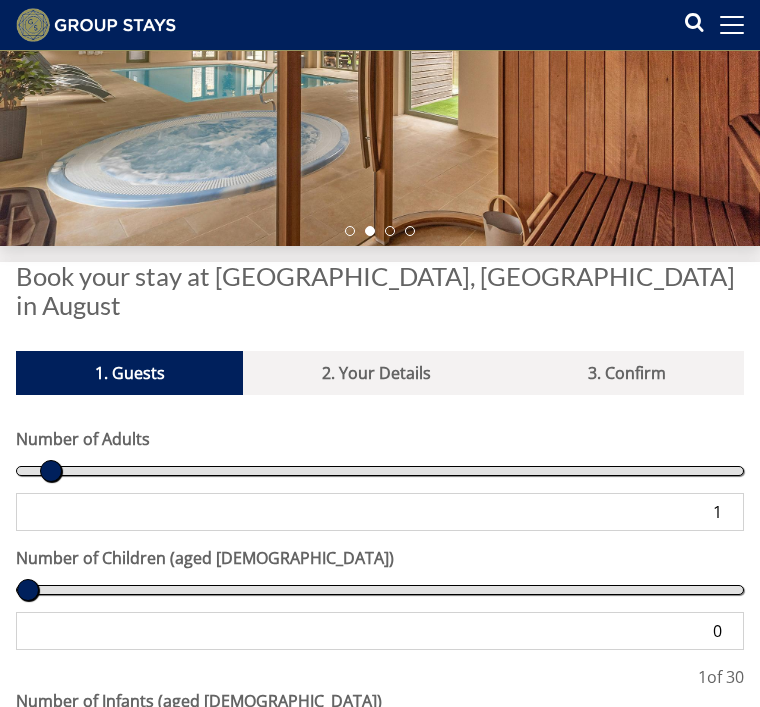 type on "2" 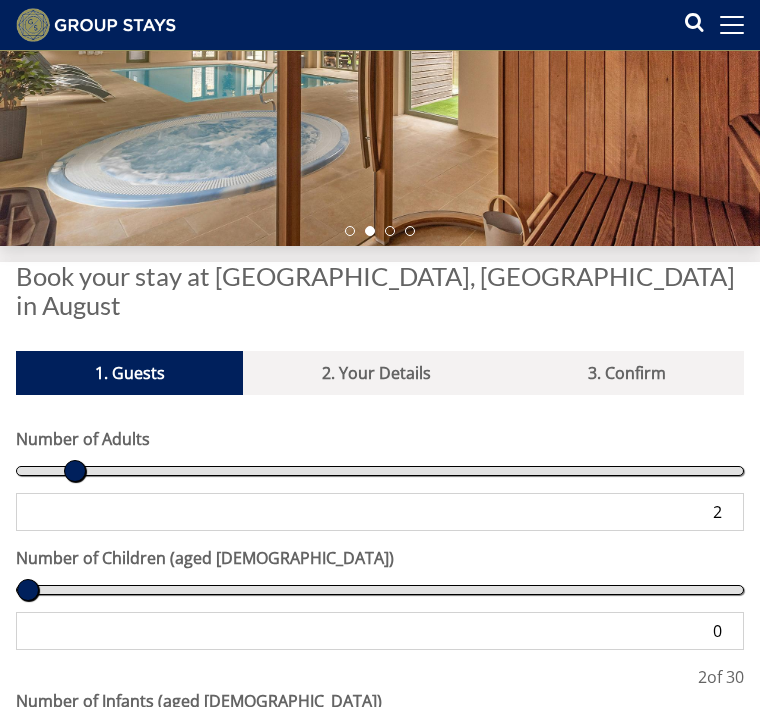 scroll, scrollTop: 274, scrollLeft: 0, axis: vertical 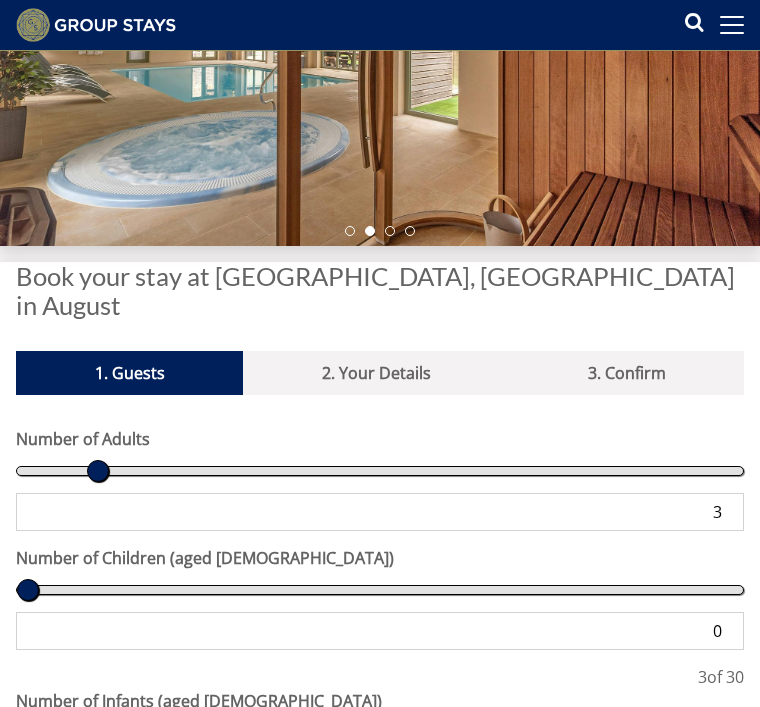 type on "4" 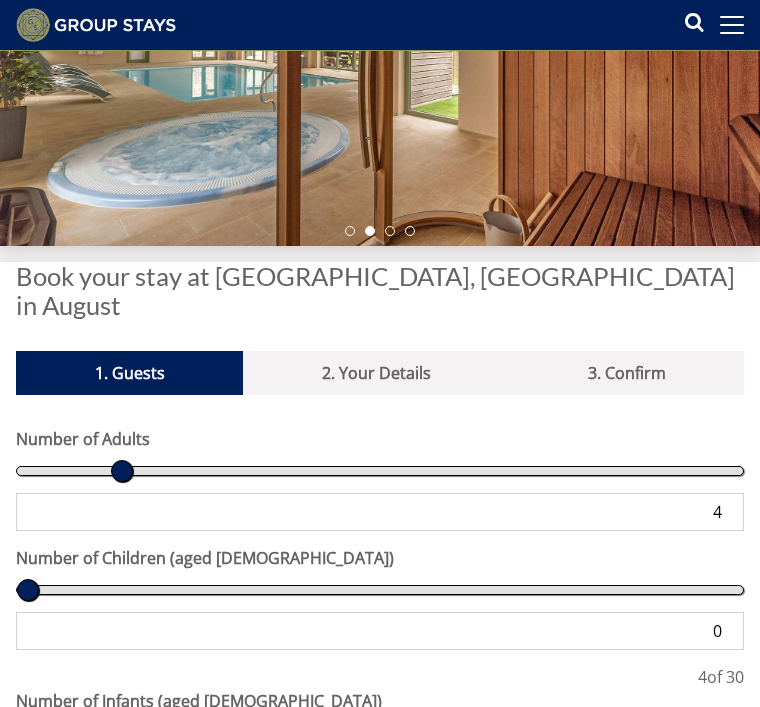 type on "4" 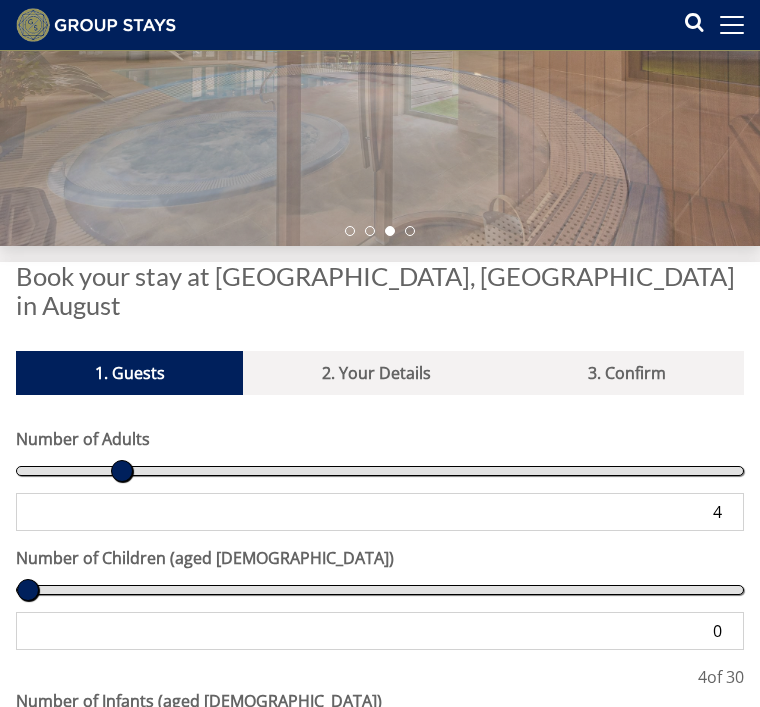 click on "4" at bounding box center (380, 512) 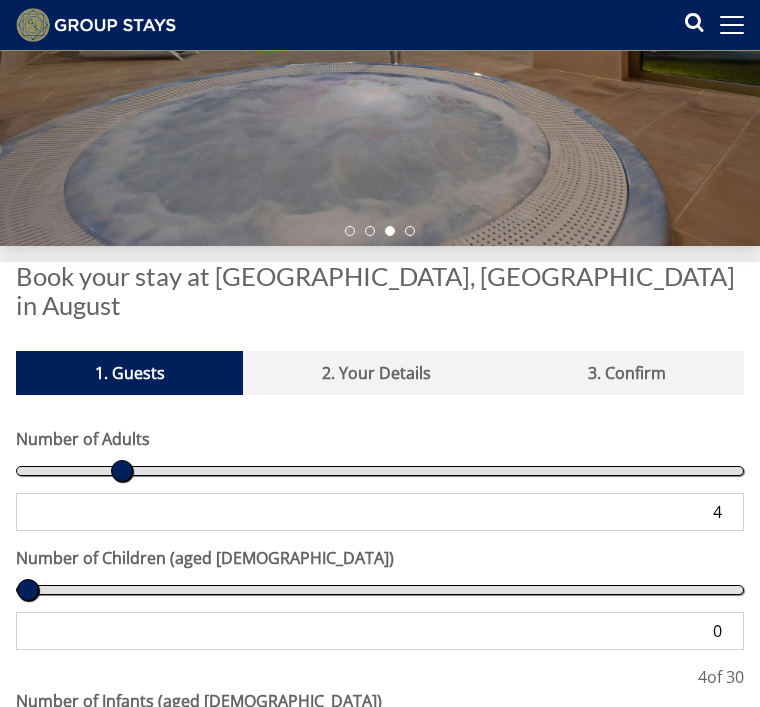scroll, scrollTop: 273, scrollLeft: 0, axis: vertical 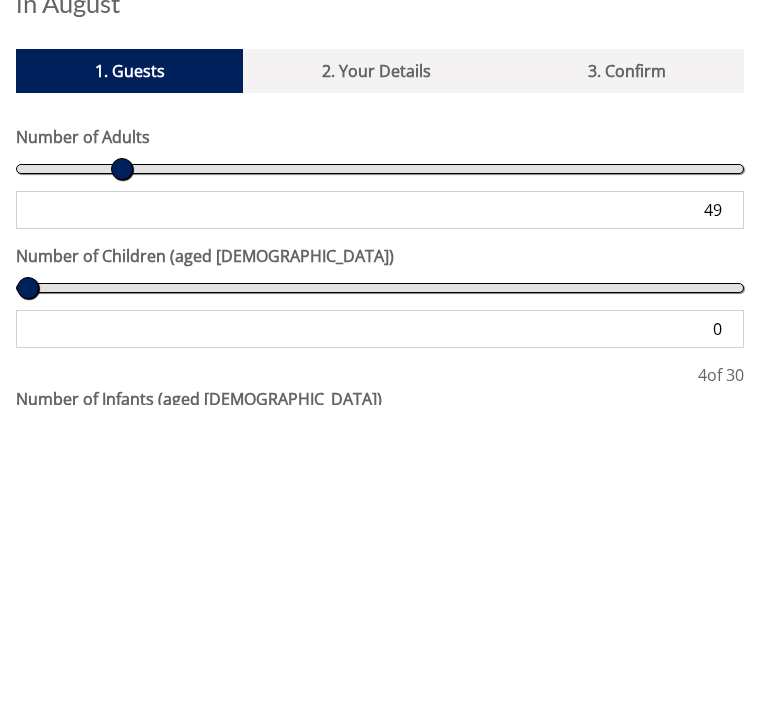 type on "4" 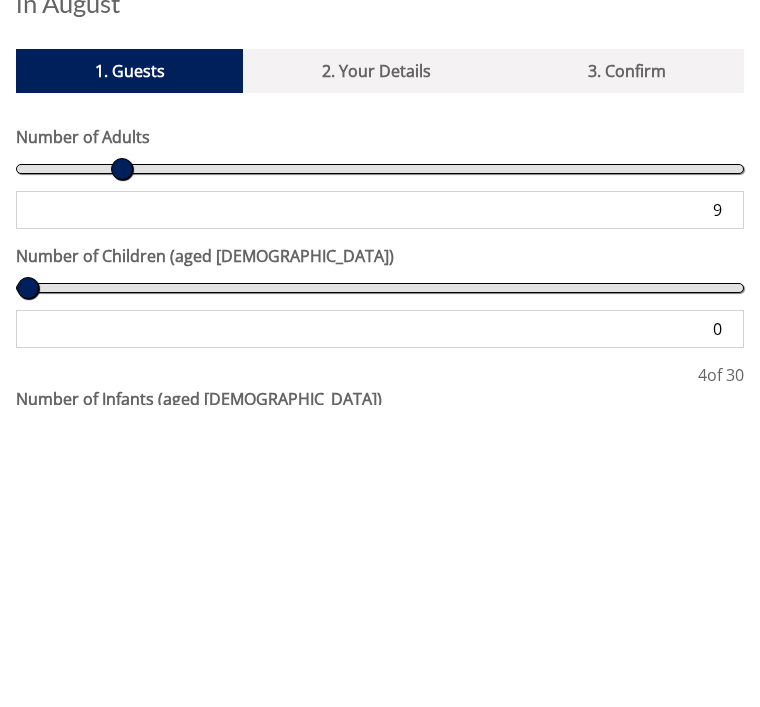 type on "9" 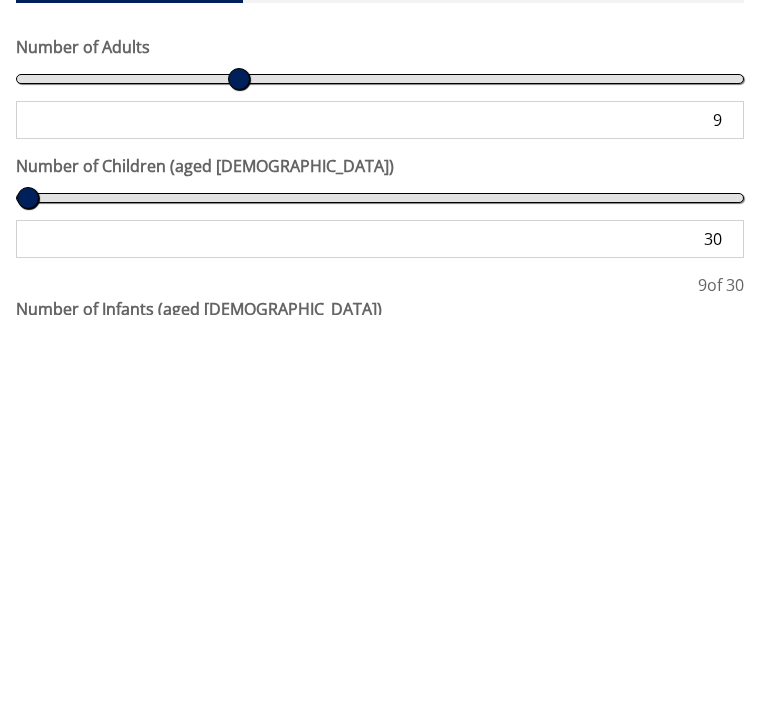type on "30" 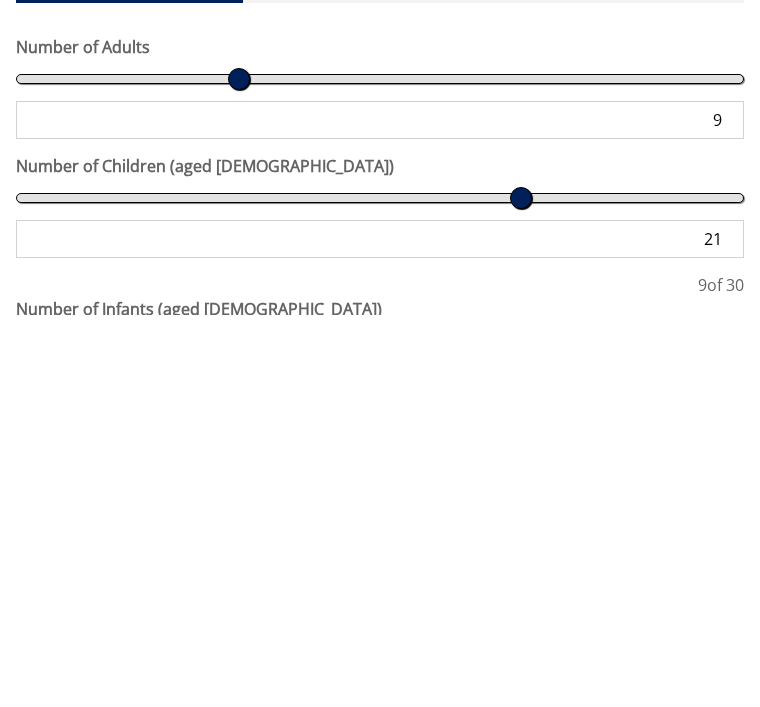 scroll, scrollTop: 666, scrollLeft: 0, axis: vertical 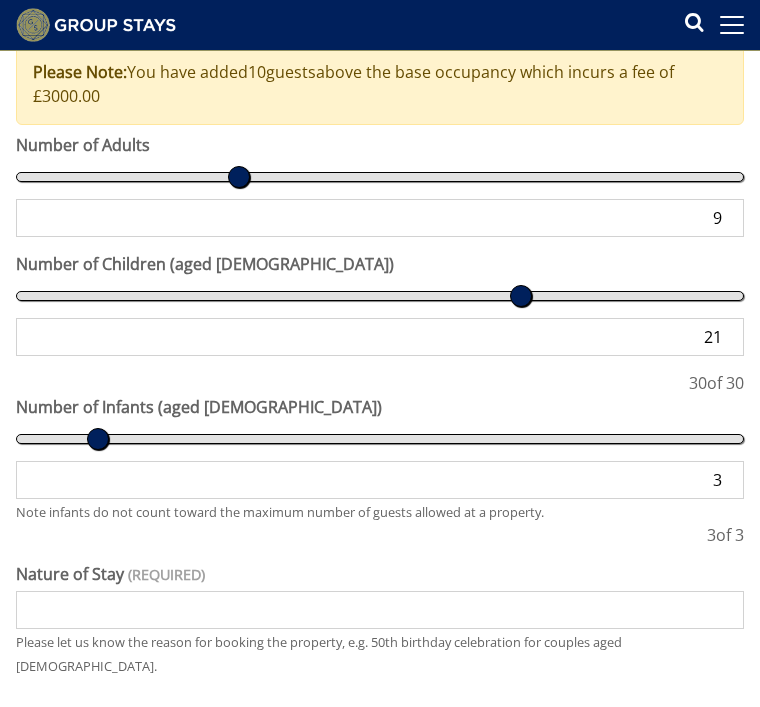 click on "21" at bounding box center (380, 337) 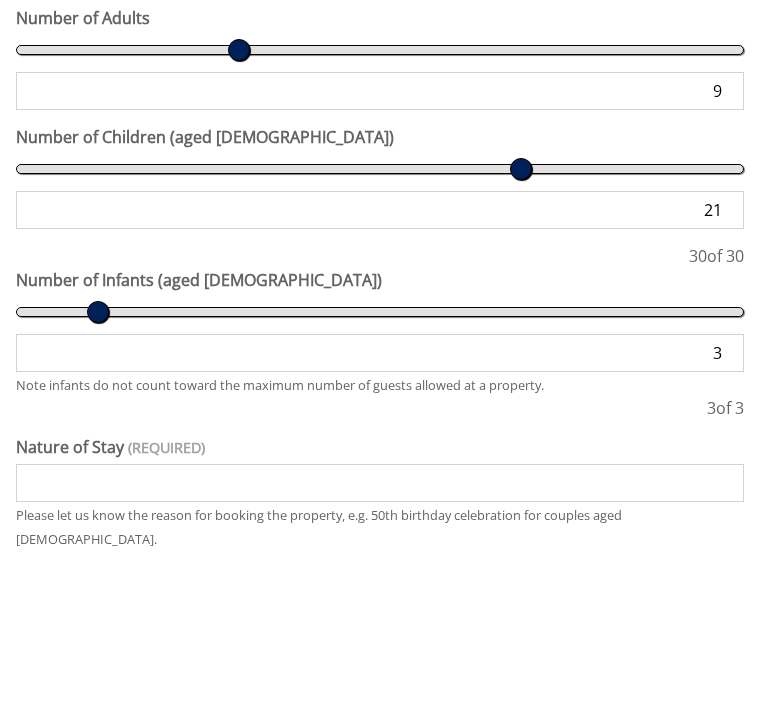 type on "2" 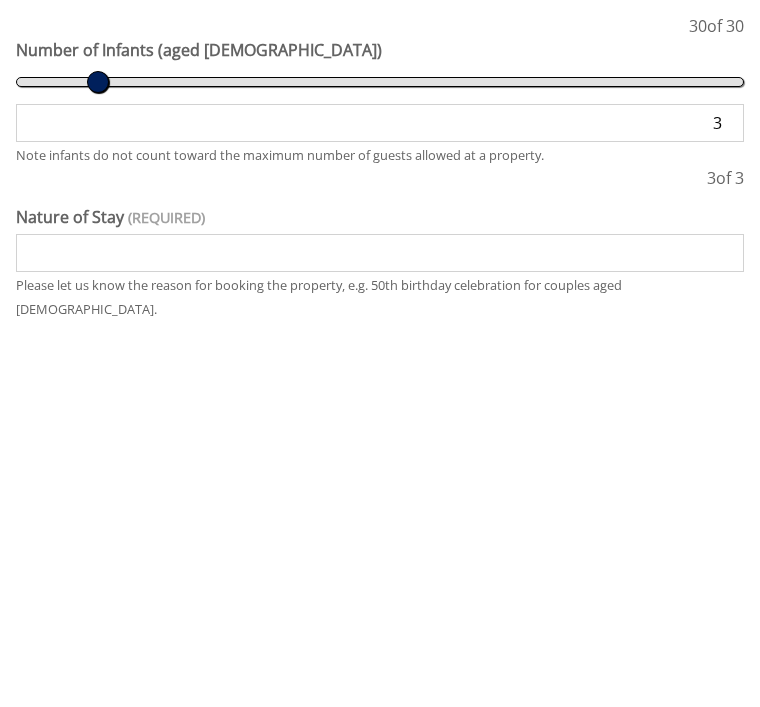 type on "3" 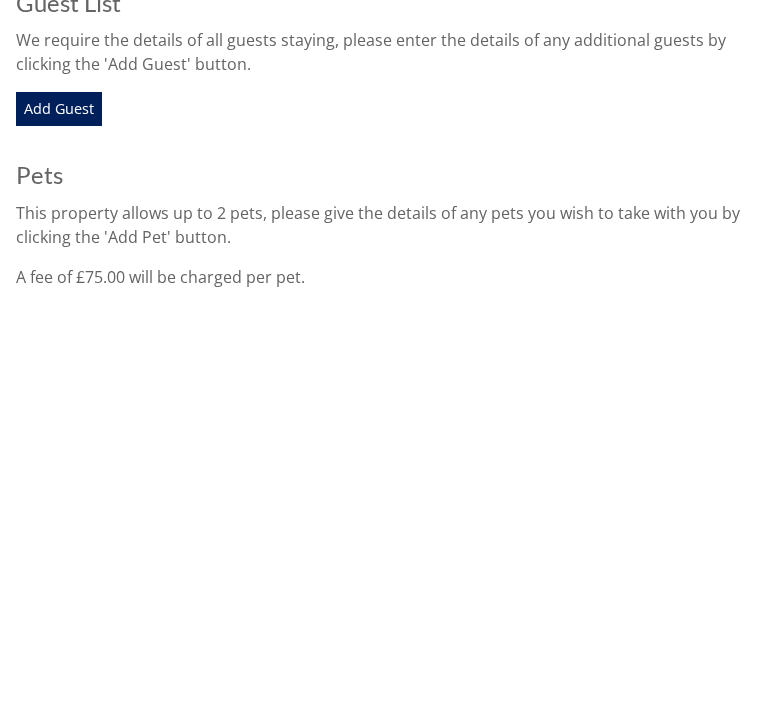 scroll, scrollTop: 883, scrollLeft: 0, axis: vertical 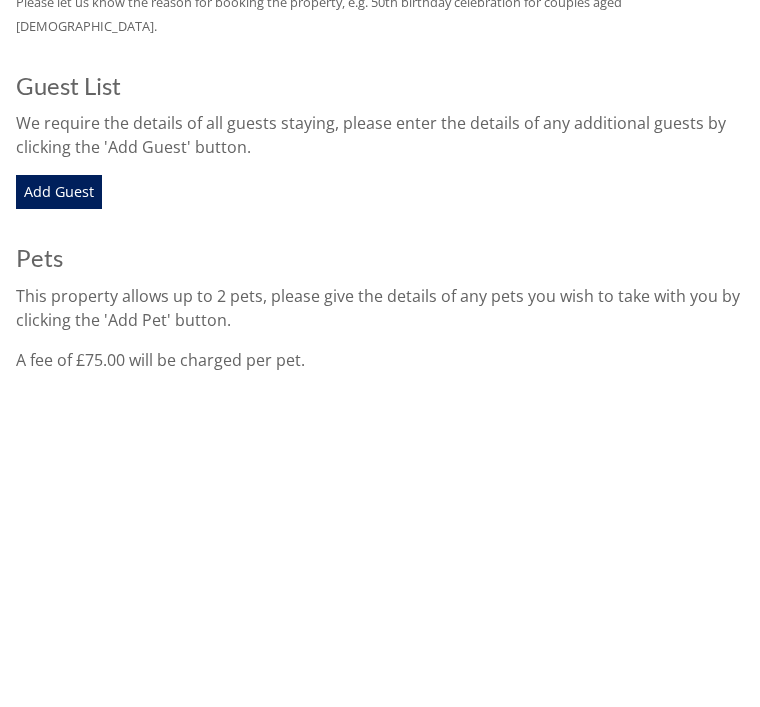 type on "Multi generational family break" 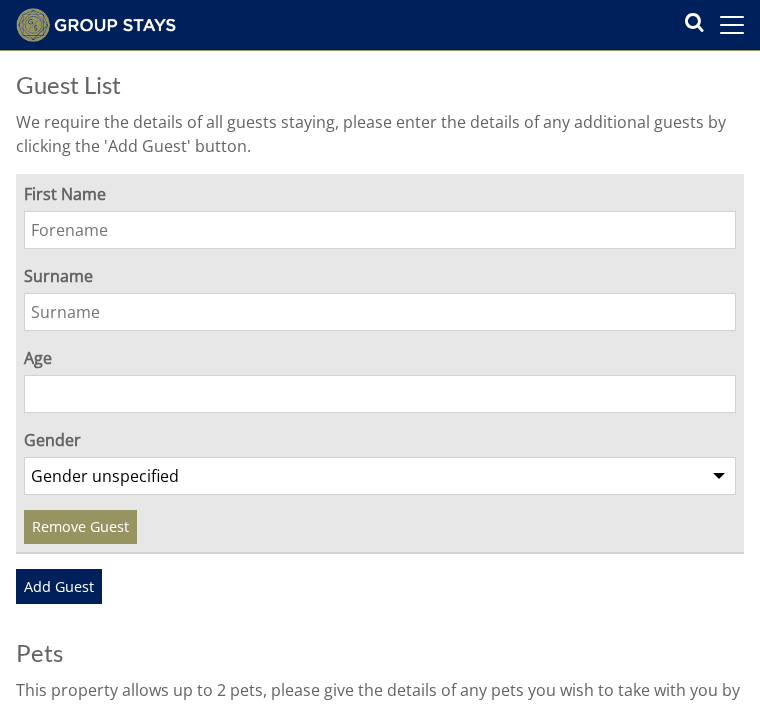 click on "First Name" at bounding box center [380, 230] 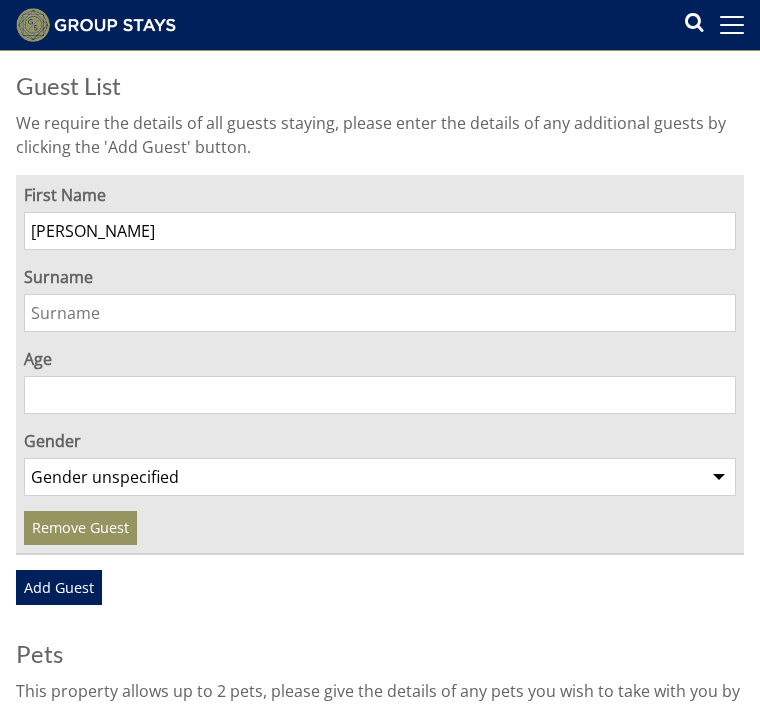 type on "Kate" 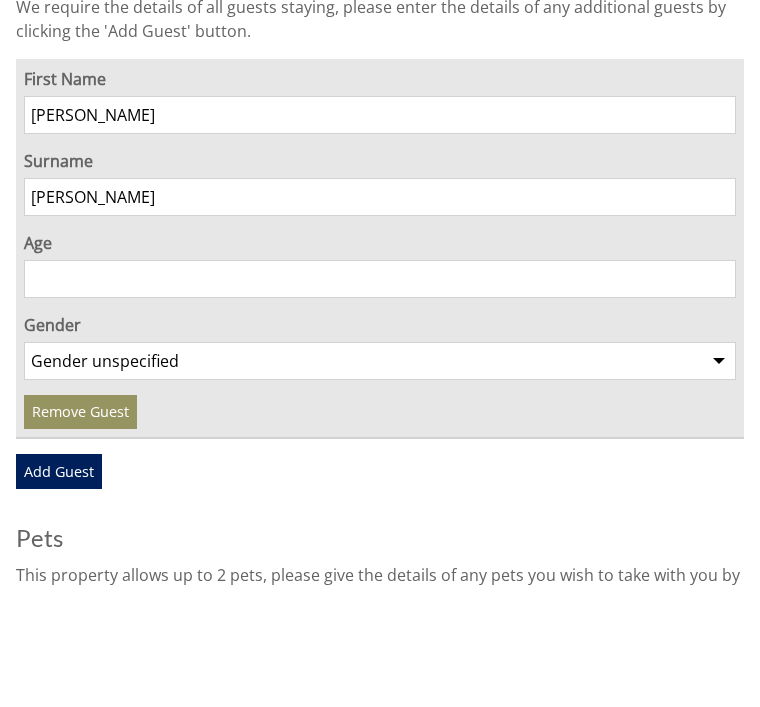 type on "Wylie" 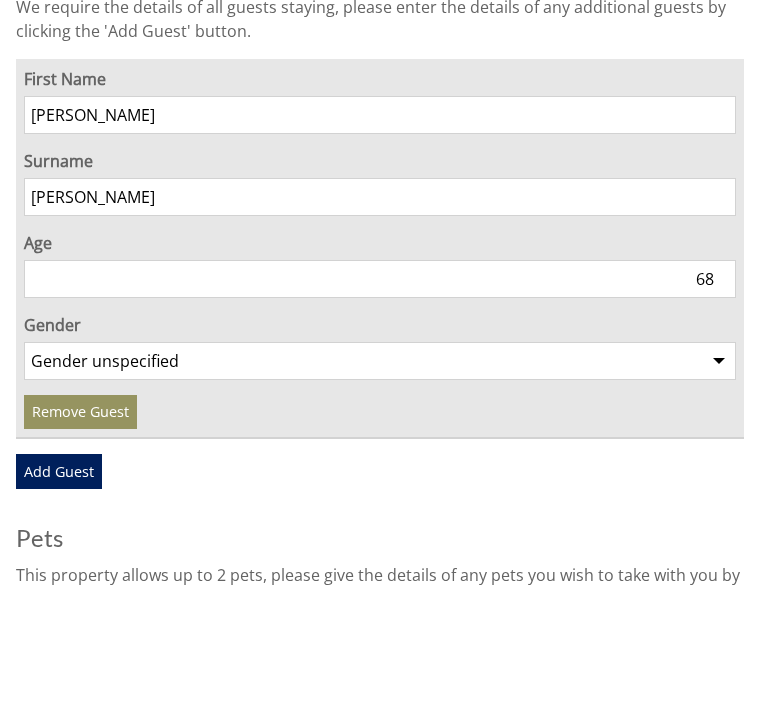 type on "68" 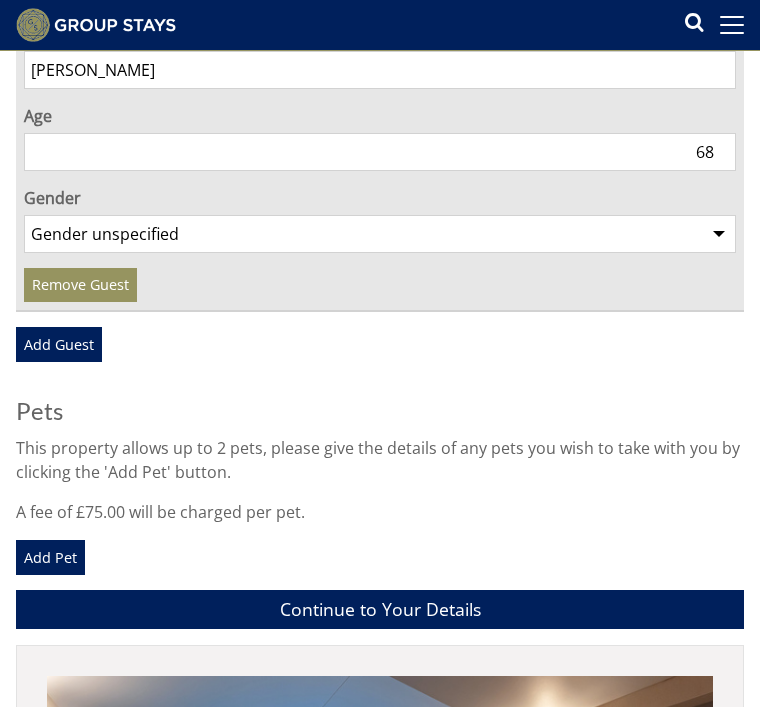 select on "gender_female" 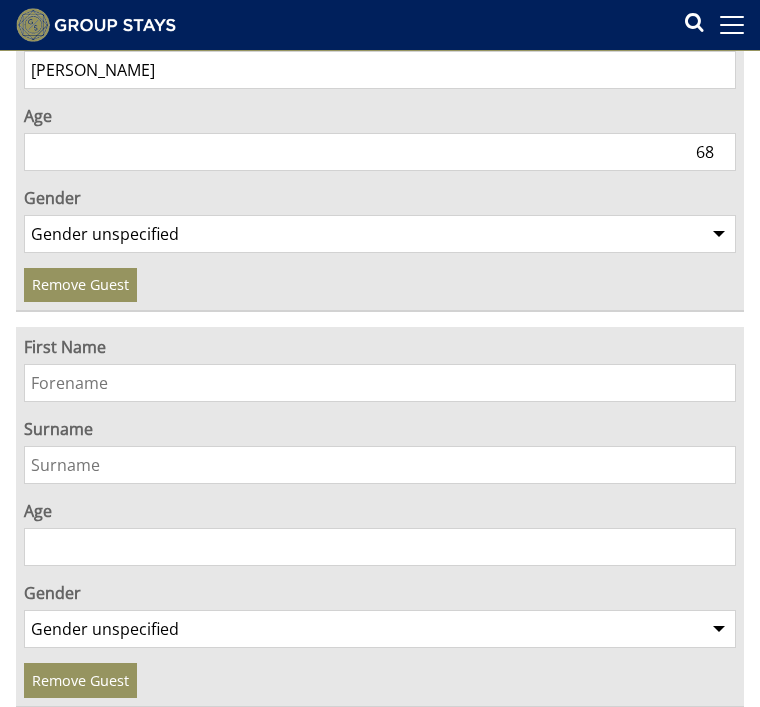 click on "First Name" at bounding box center [380, 383] 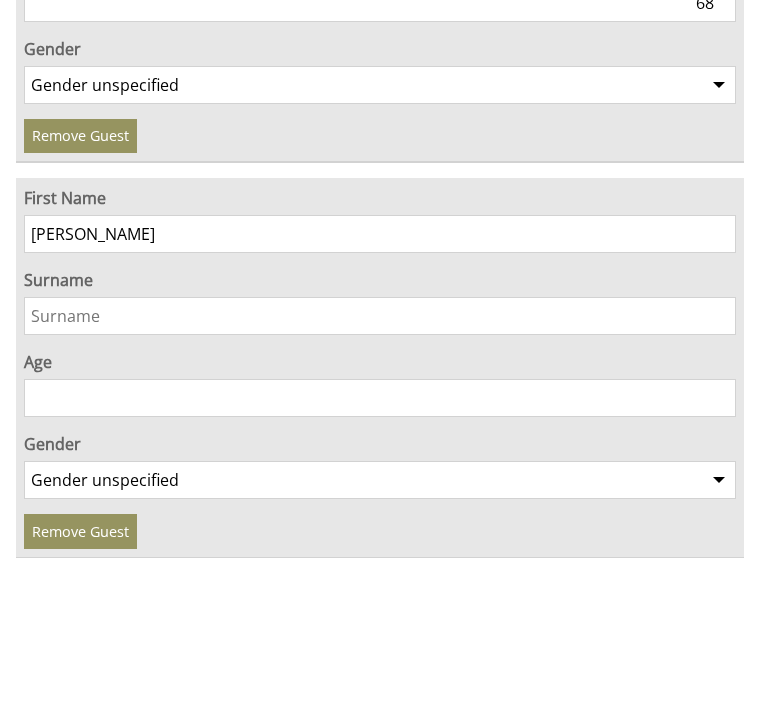 type on "Roger" 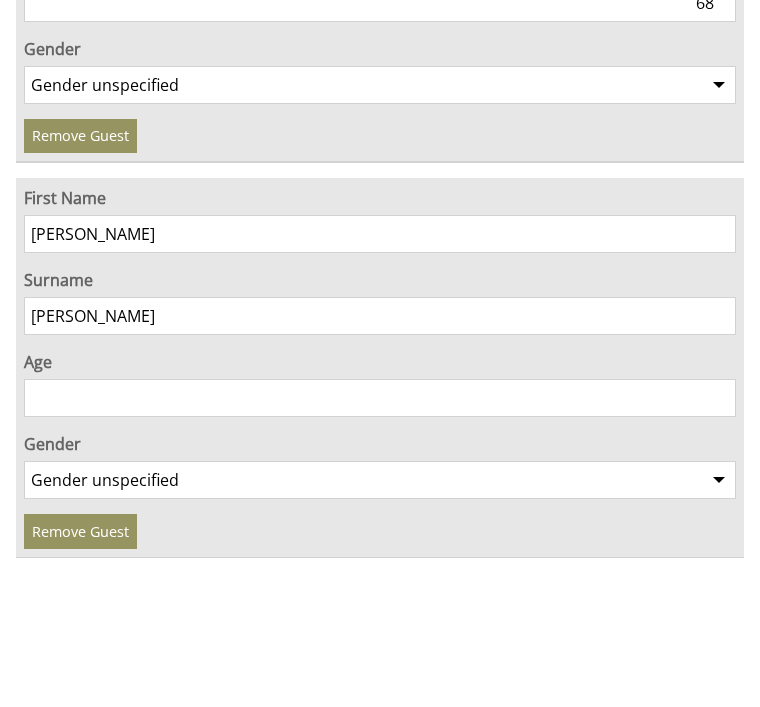 type on "Wylie" 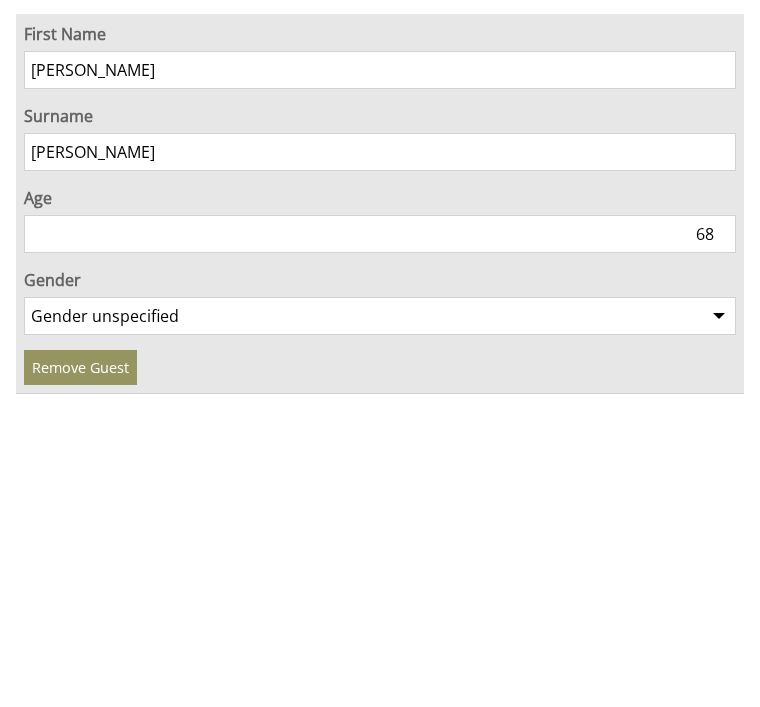 type on "68" 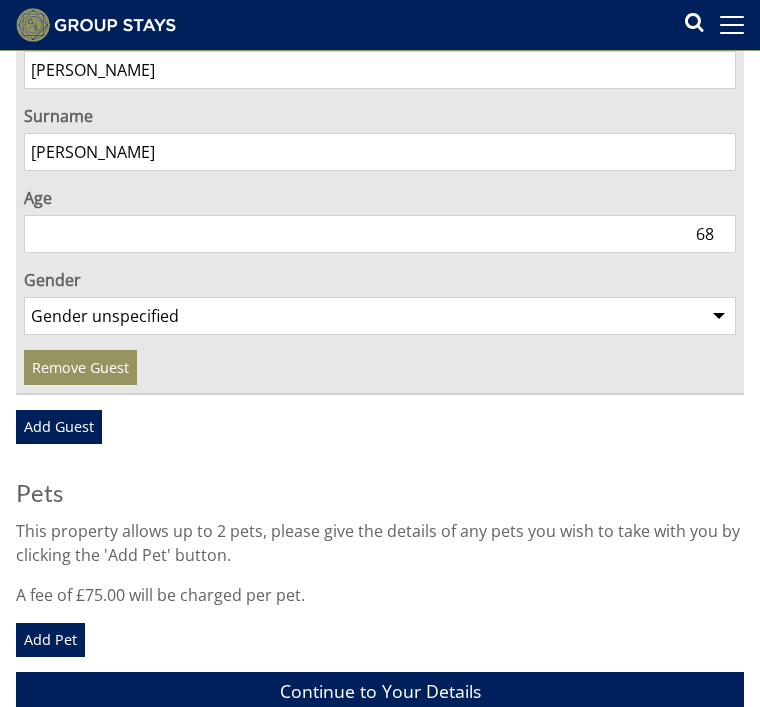 select on "gender_male" 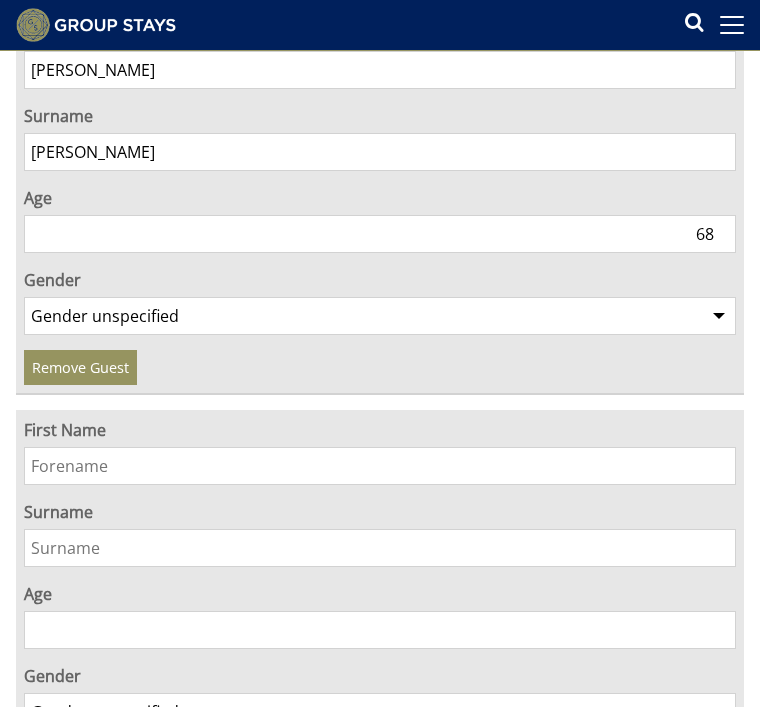click on "First Name" at bounding box center (380, 466) 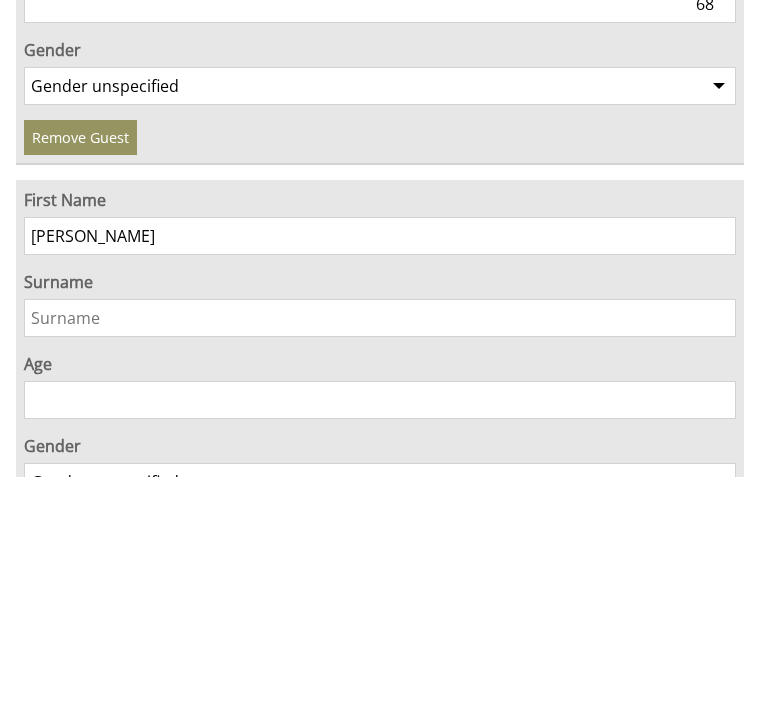 type on "Tom" 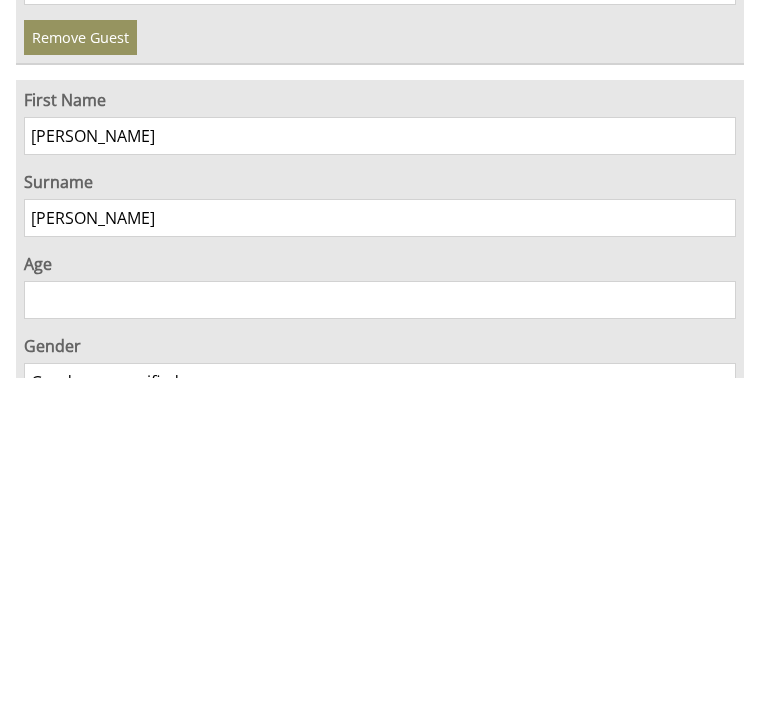 type on "Wylie" 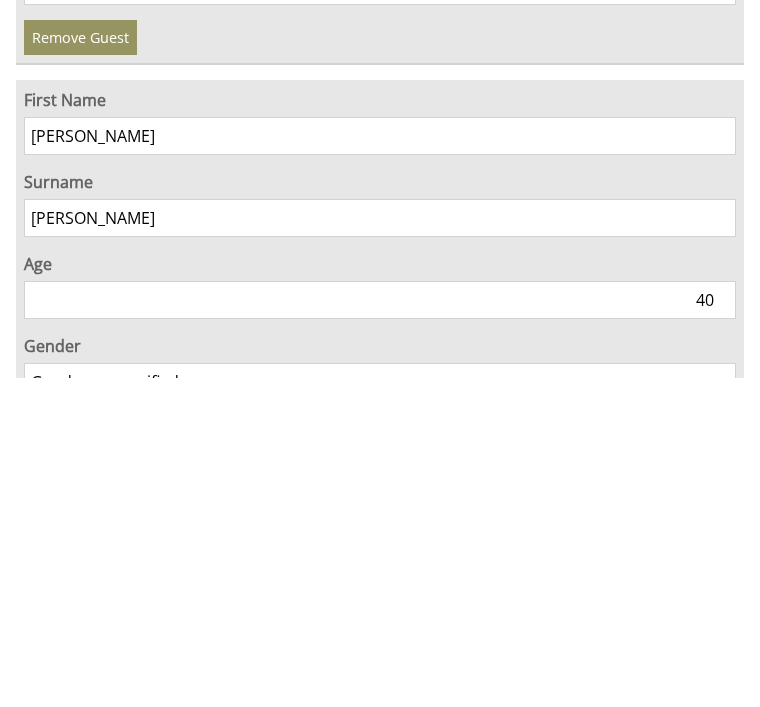 type on "40" 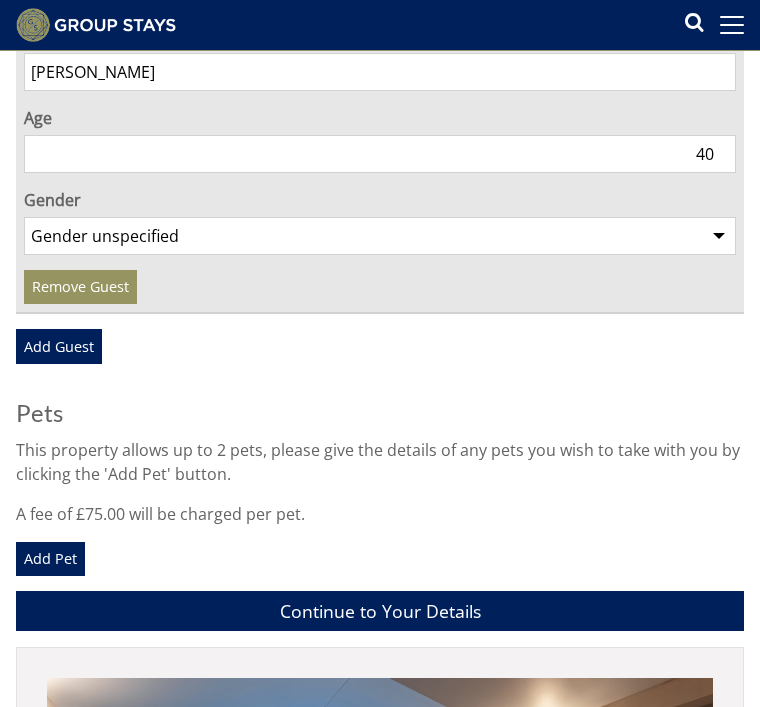 select on "gender_male" 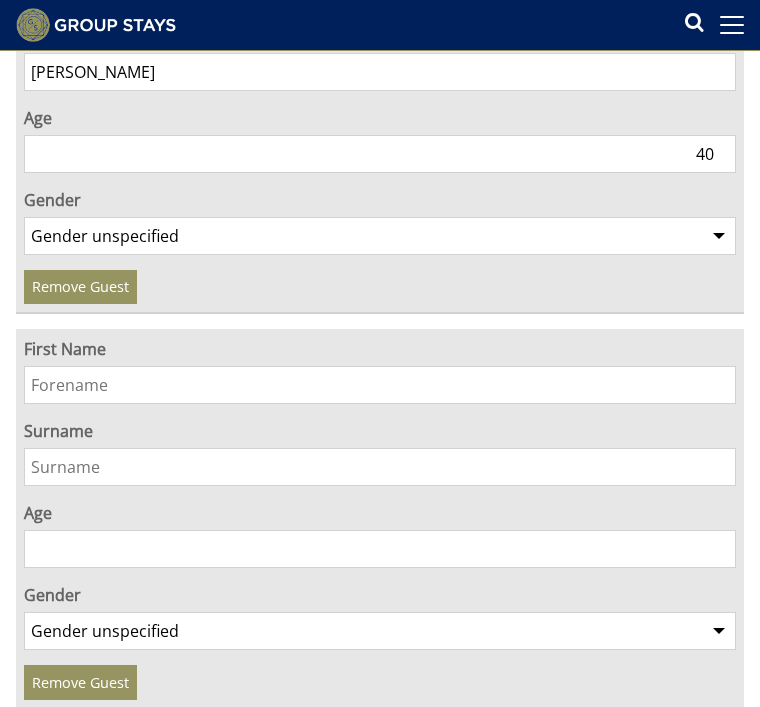 click on "First Name" at bounding box center (380, 385) 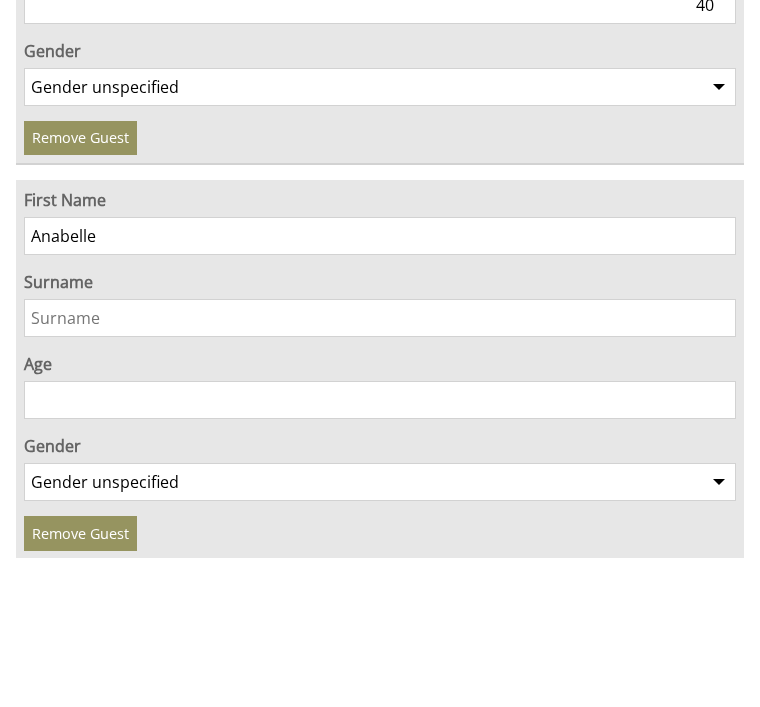 type on "Anabelle" 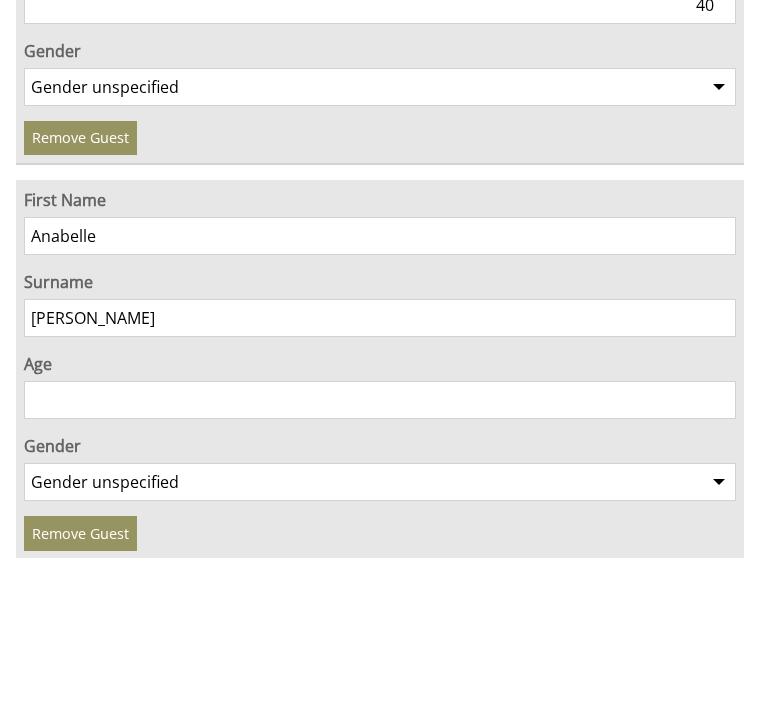 type on "Wylie" 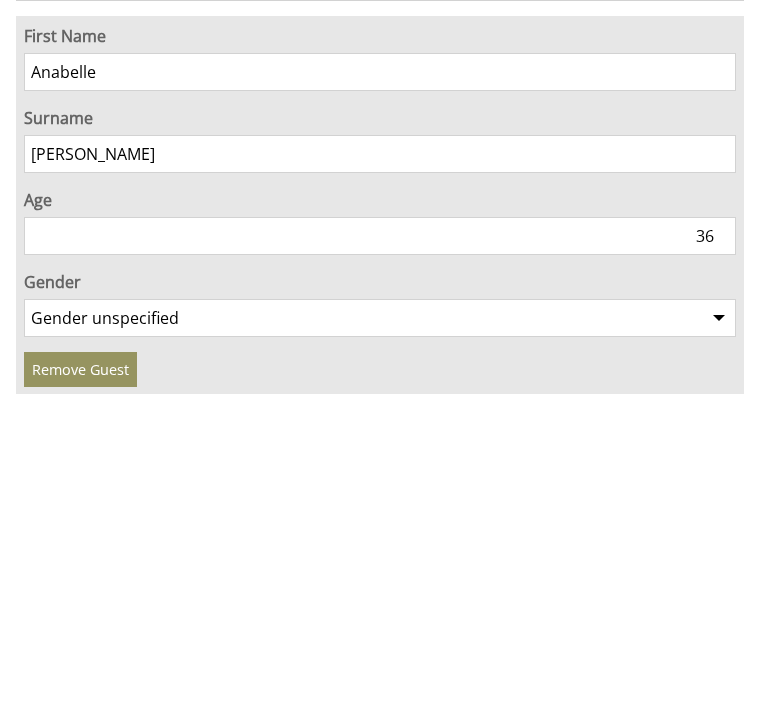 type on "36" 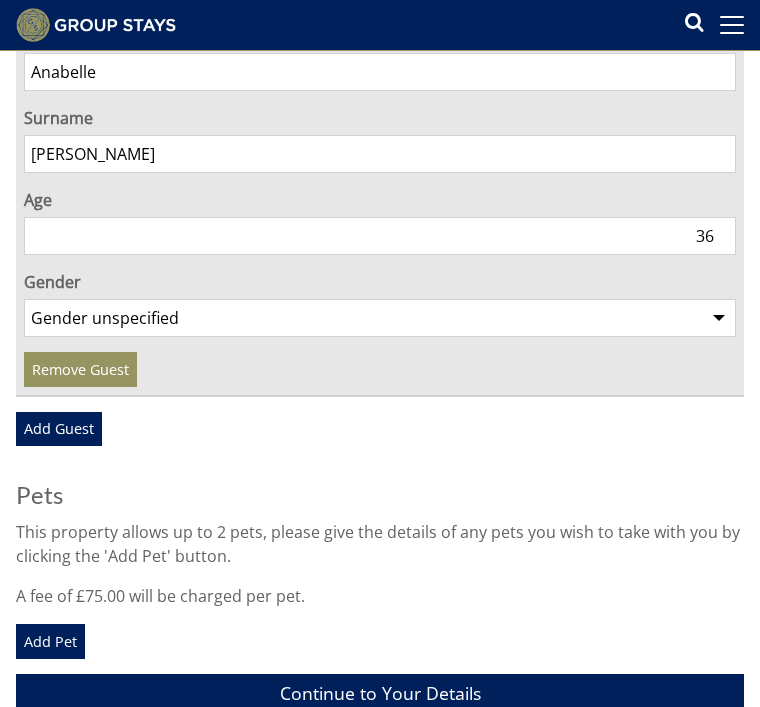 select on "gender_female" 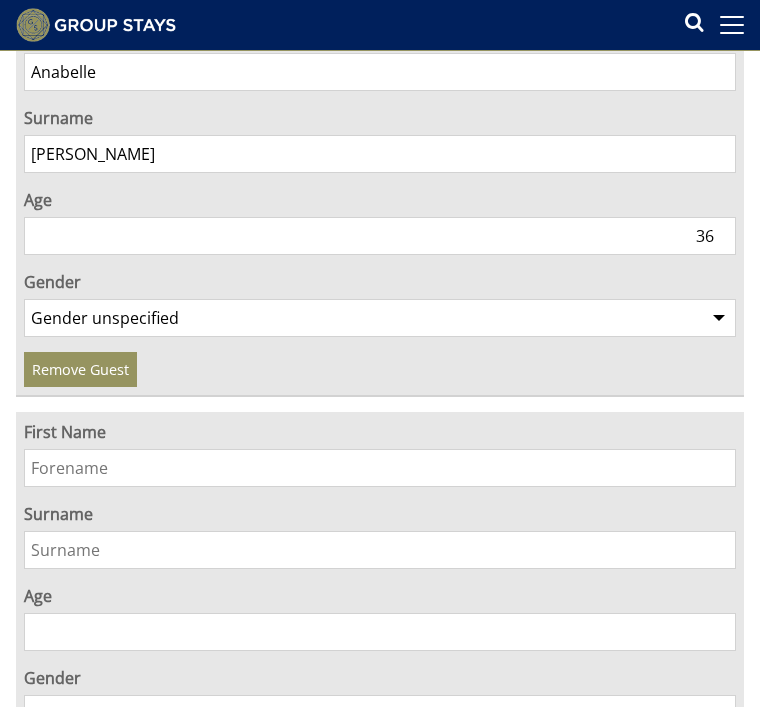 click on "First Name" at bounding box center (380, 468) 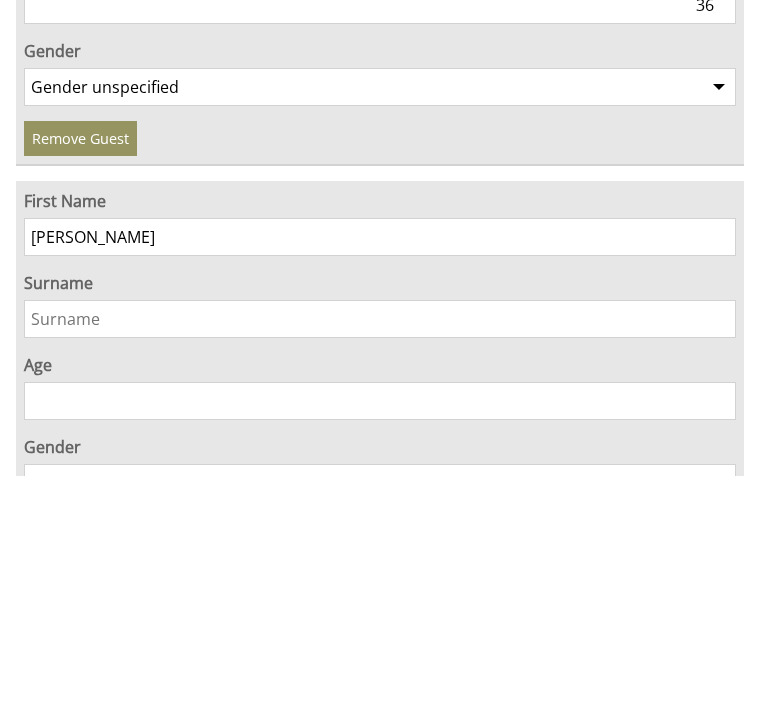 type on "Anna" 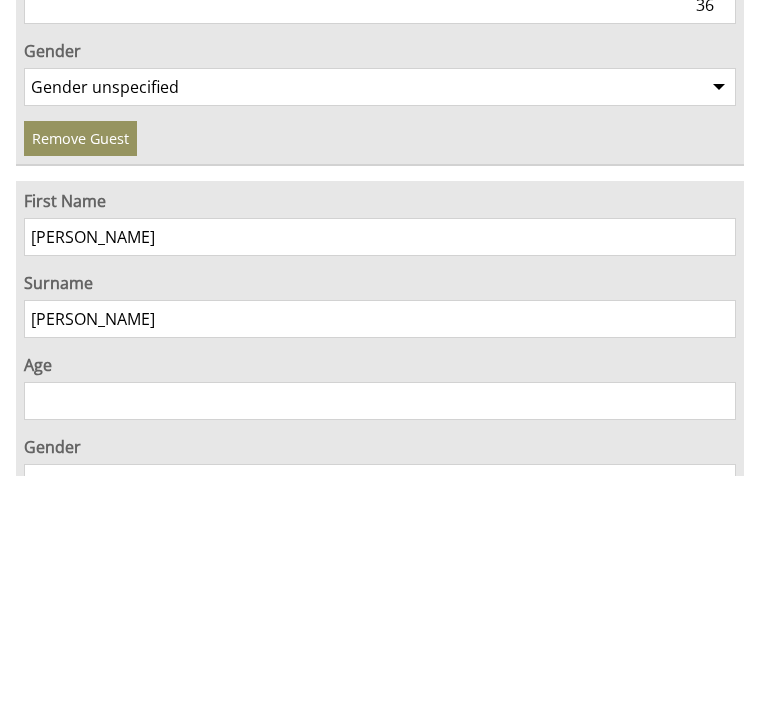 type on "Wylie" 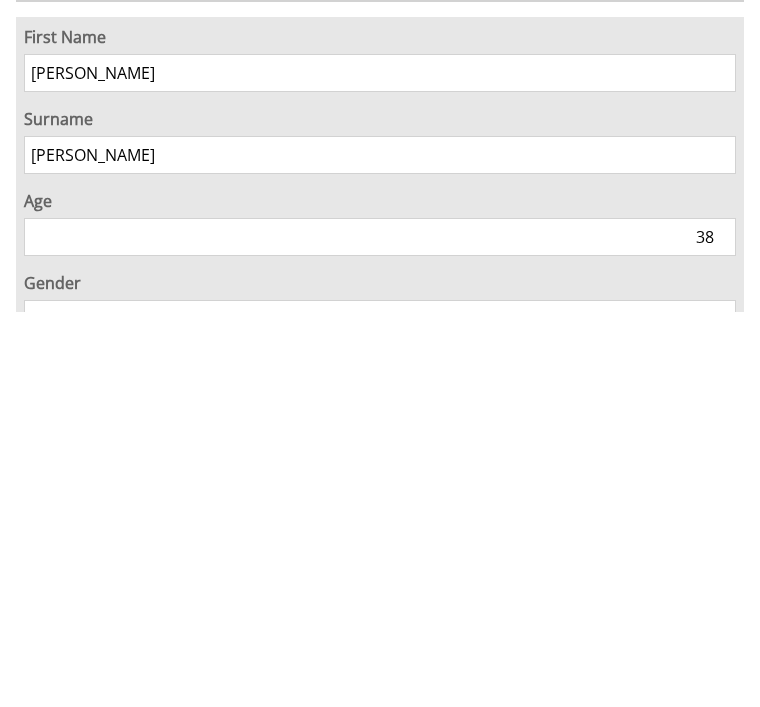 type on "38" 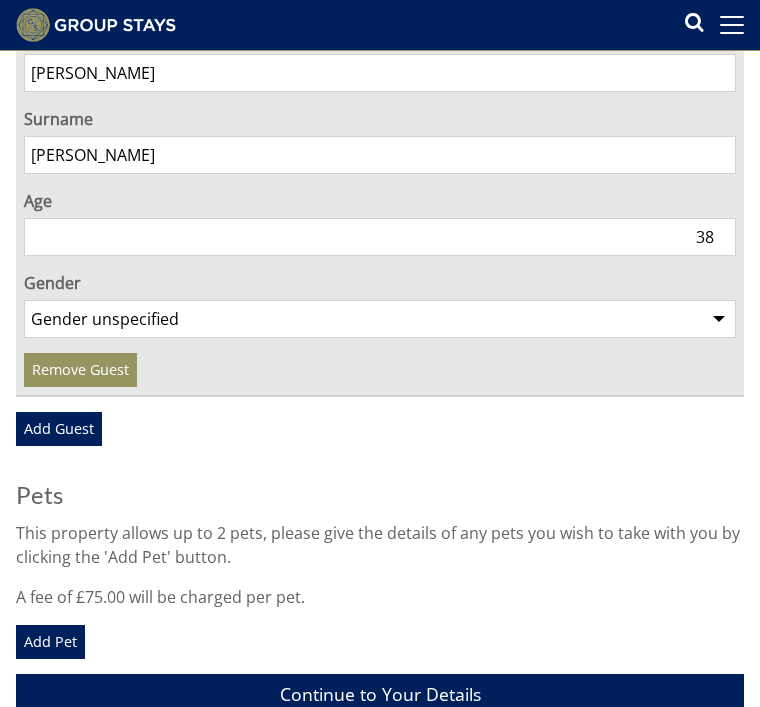 select on "gender_female" 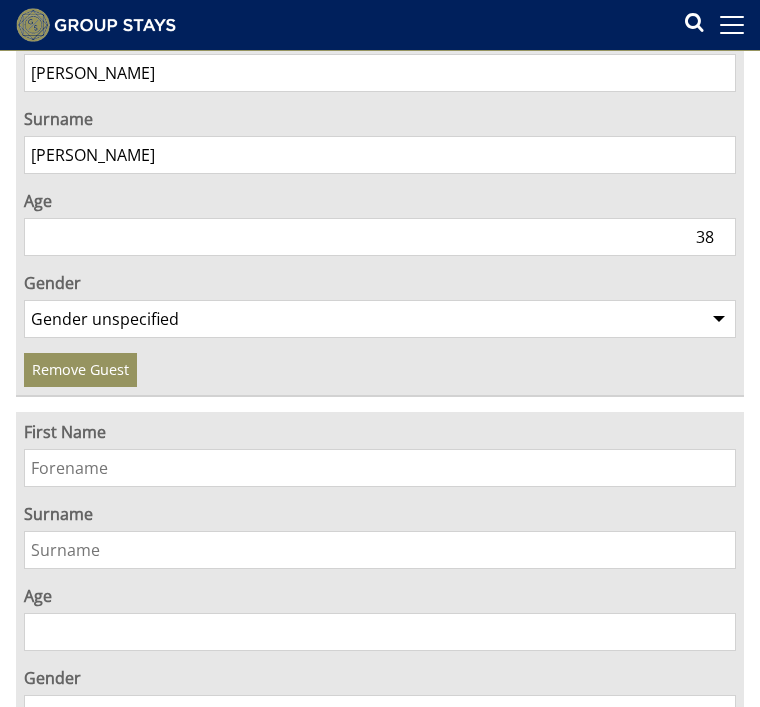 click on "First Name" at bounding box center [380, 468] 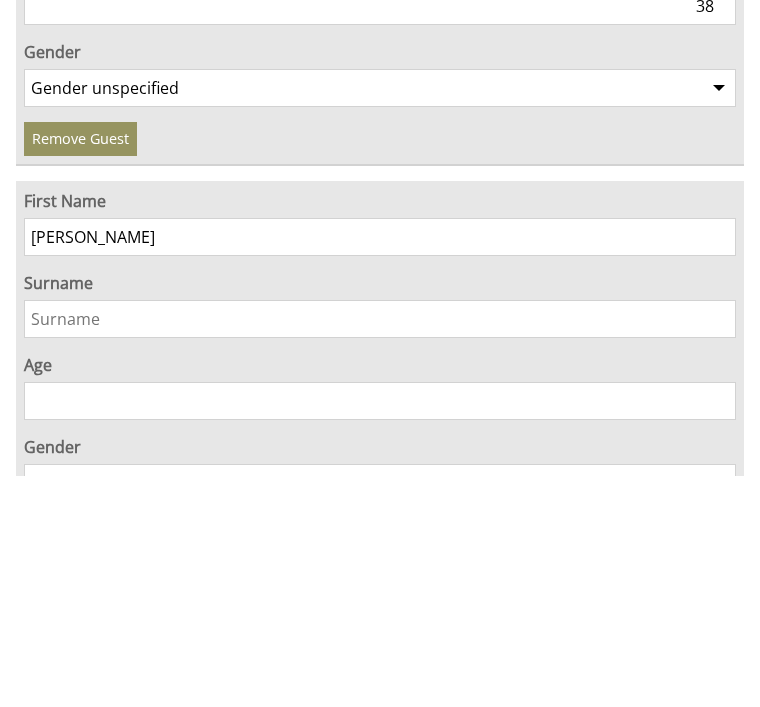 type on "Dan" 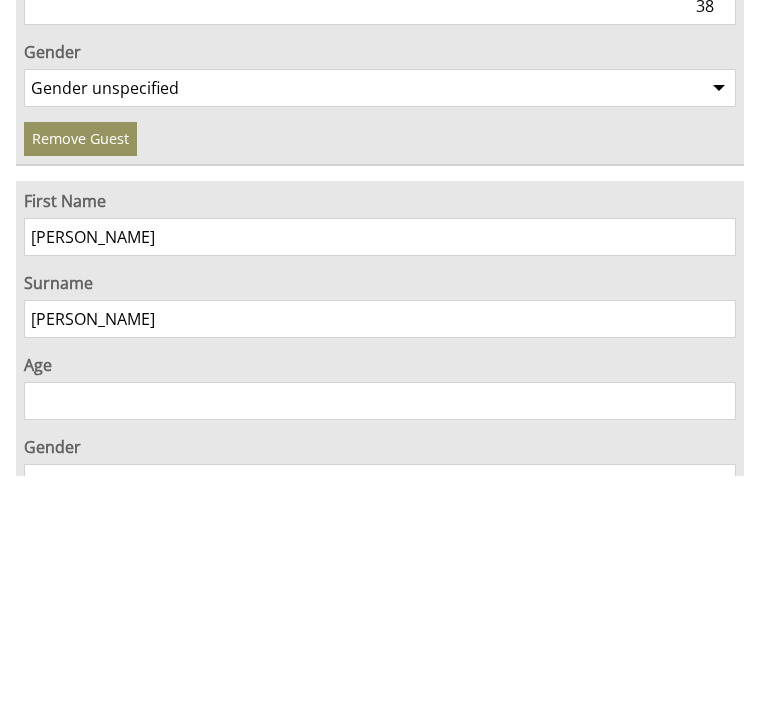 type on "Wylie" 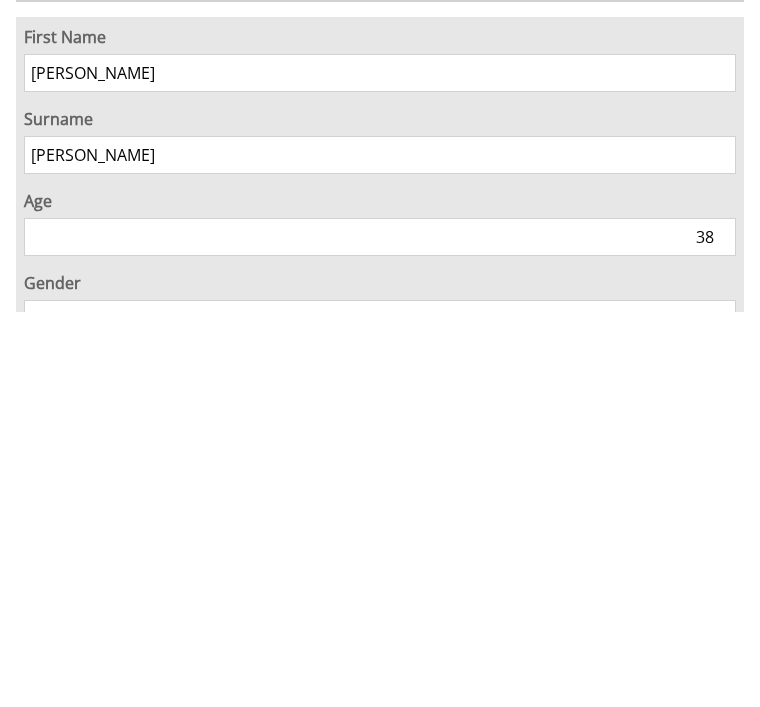 type on "38" 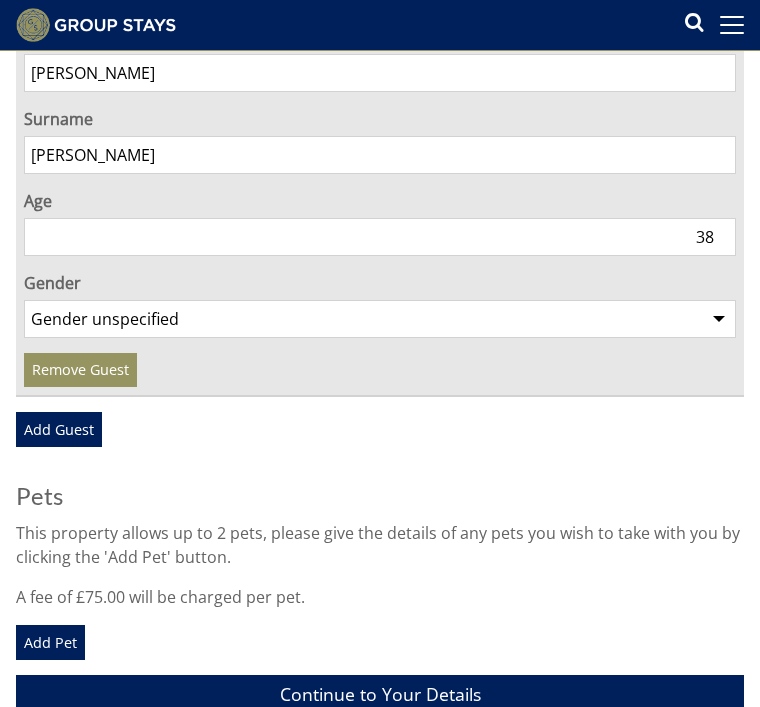 select on "gender_male" 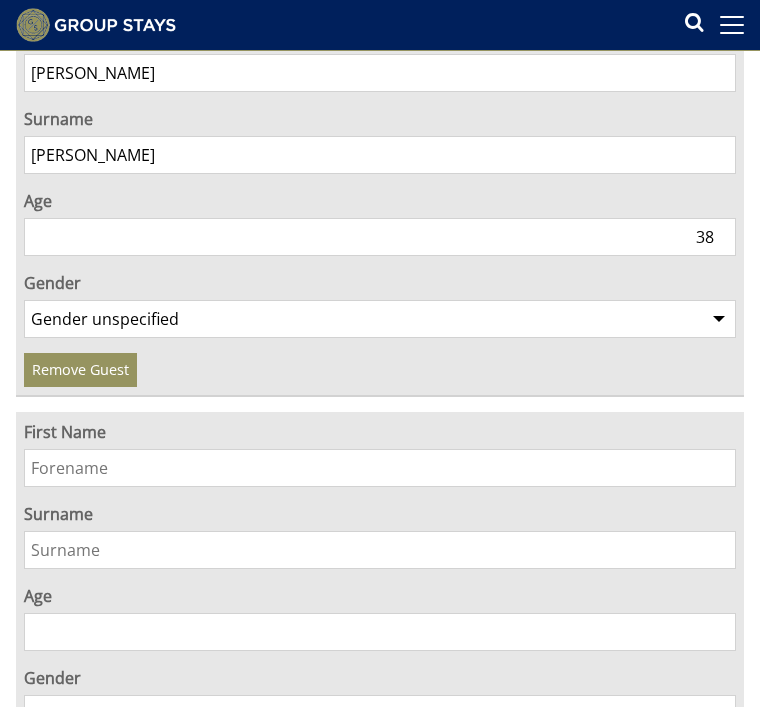 click on "First Name" at bounding box center (380, 468) 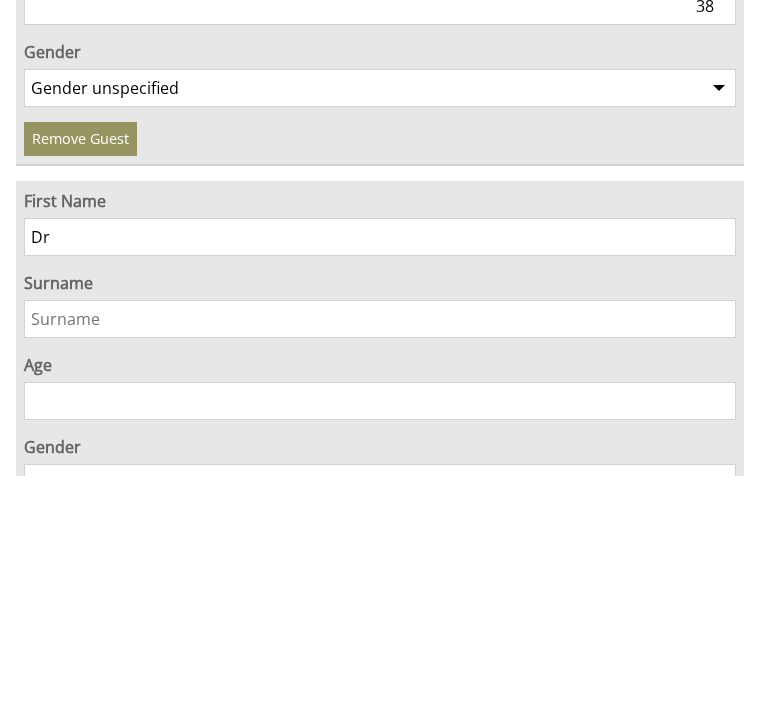 type on "D" 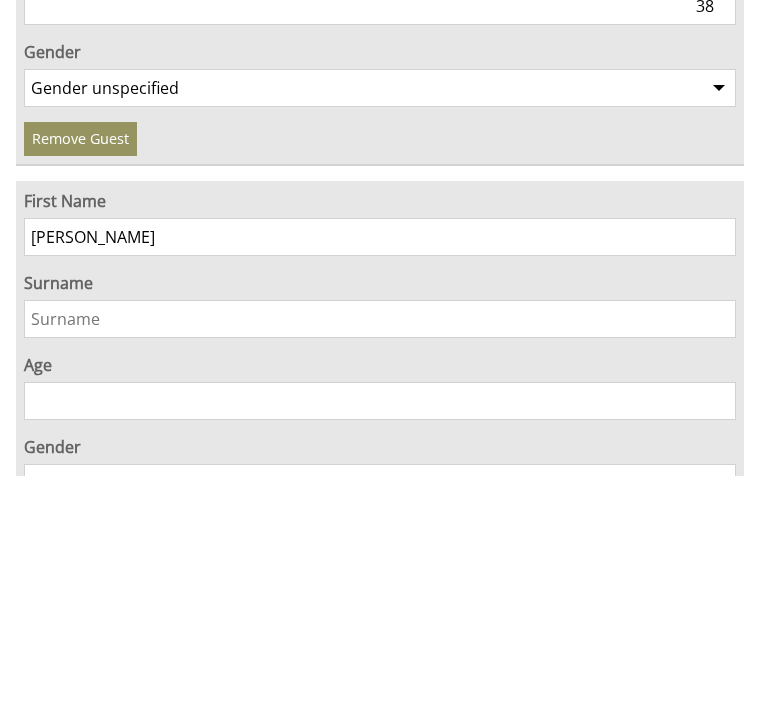 type on "Laura" 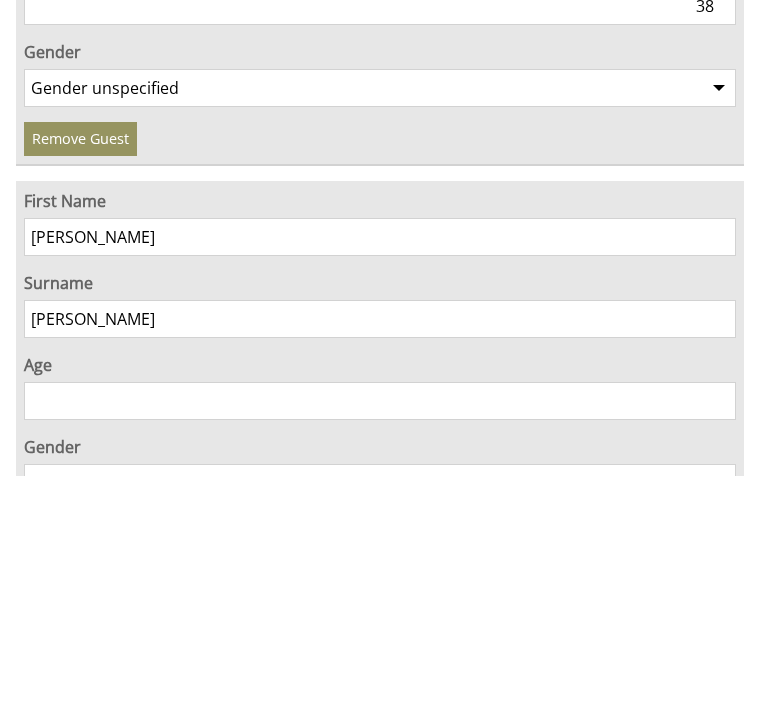 type on "Minnock" 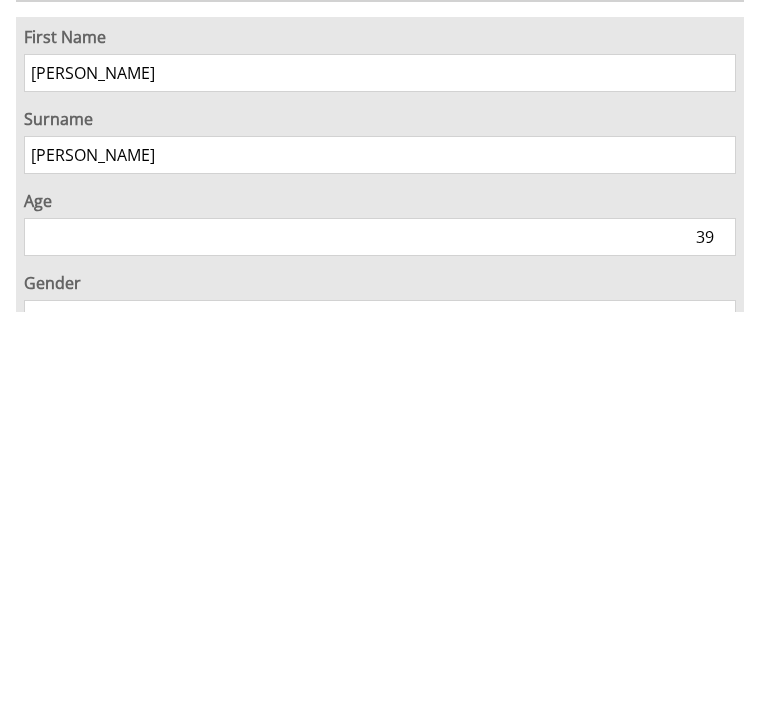 type on "39" 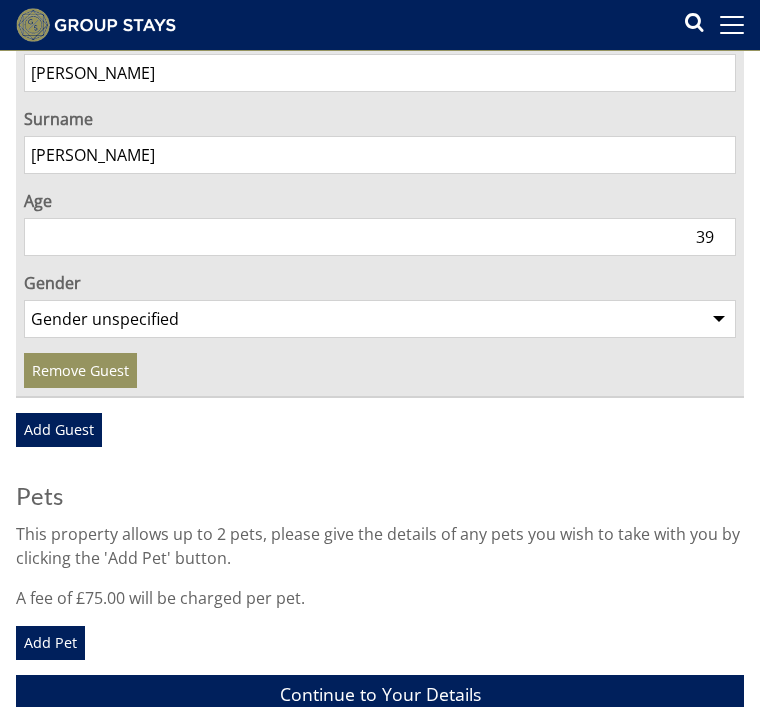 select on "gender_female" 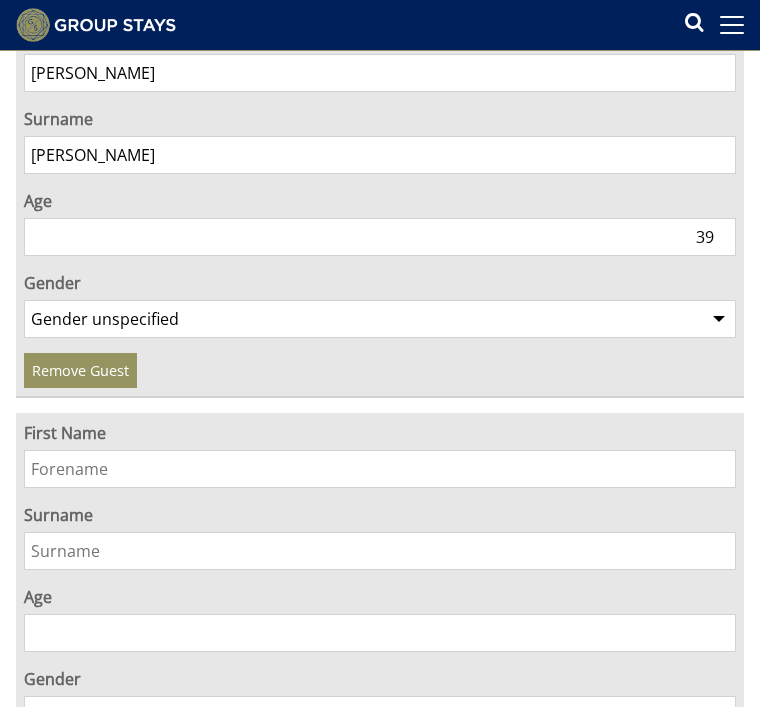 click on "First Name" at bounding box center [380, 469] 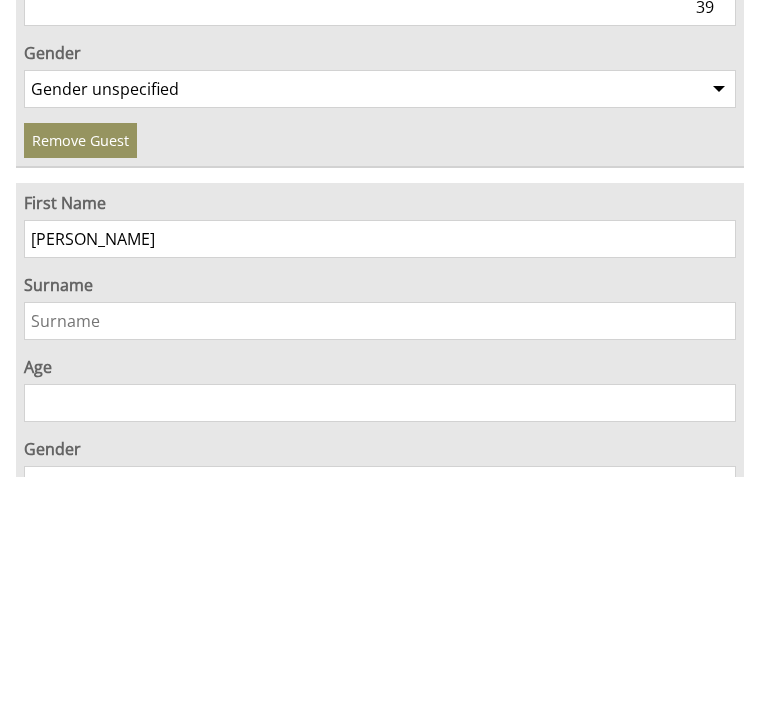 type on "Ivan" 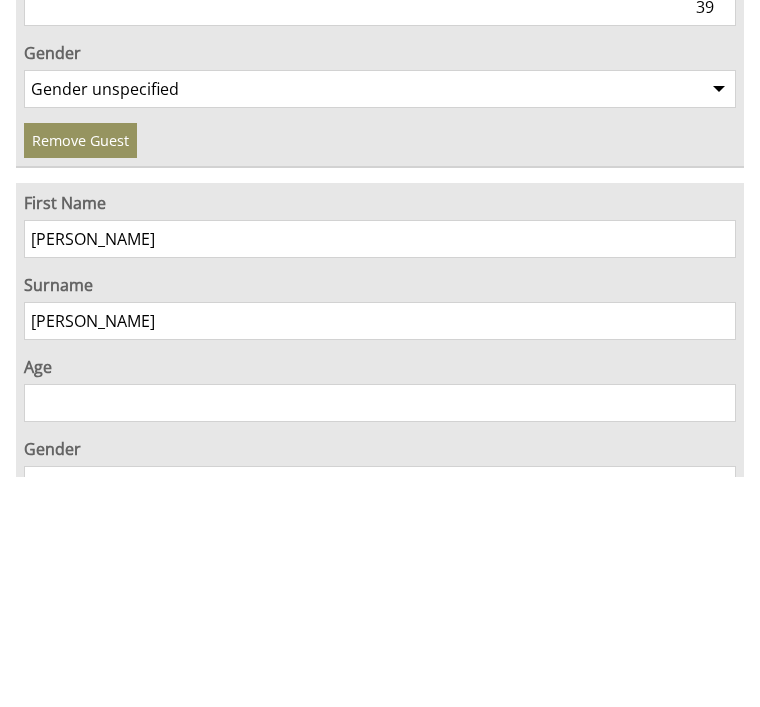 type on "Minnock" 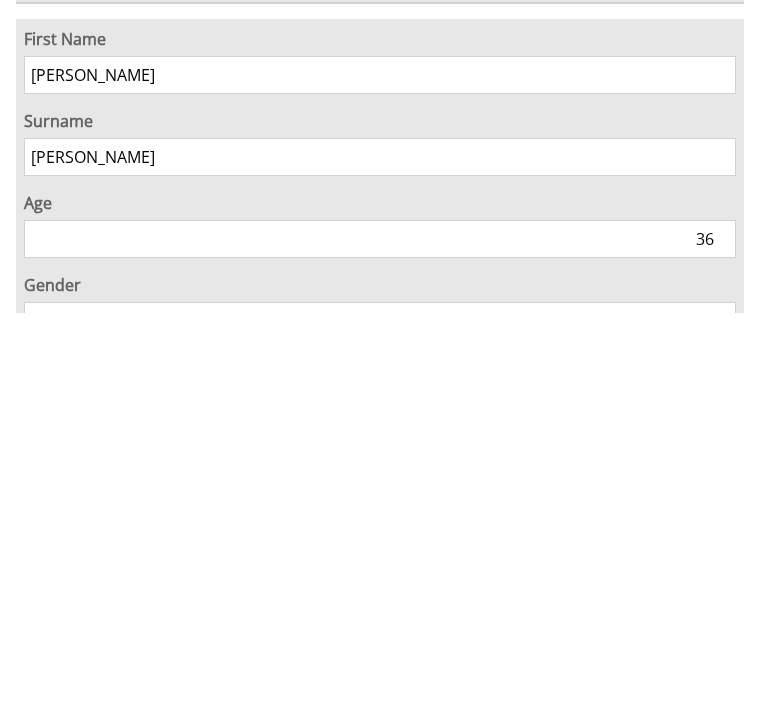 type on "36" 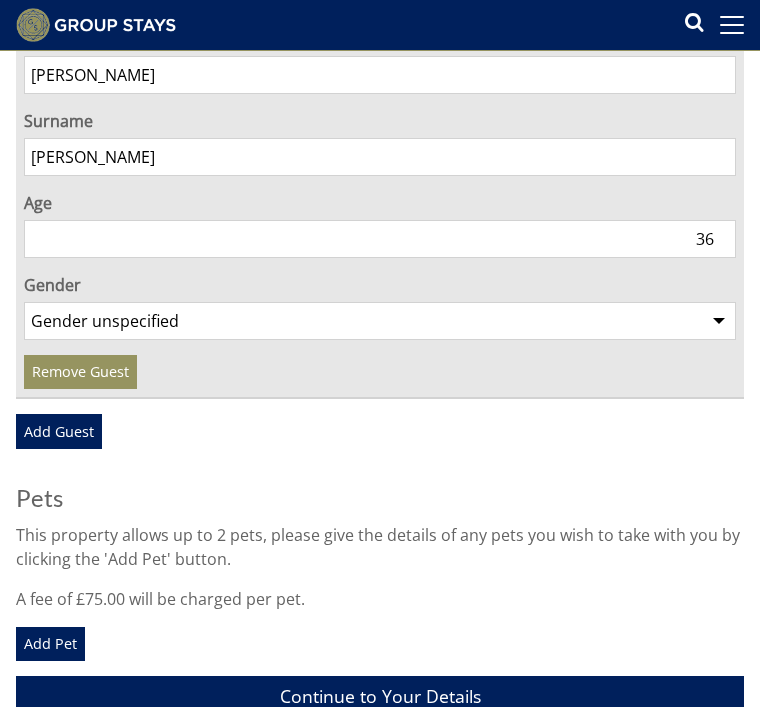 select on "gender_male" 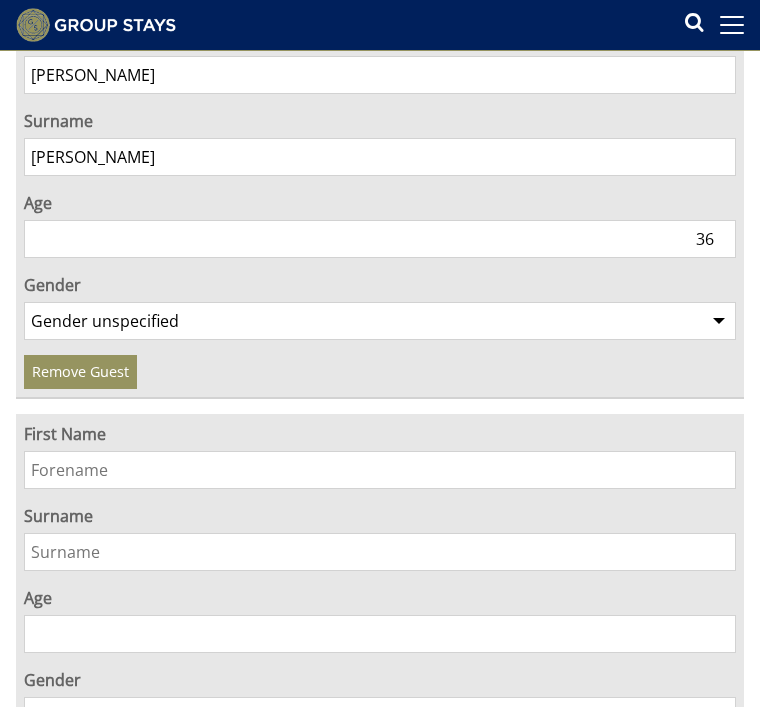 click on "First Name" at bounding box center [380, 470] 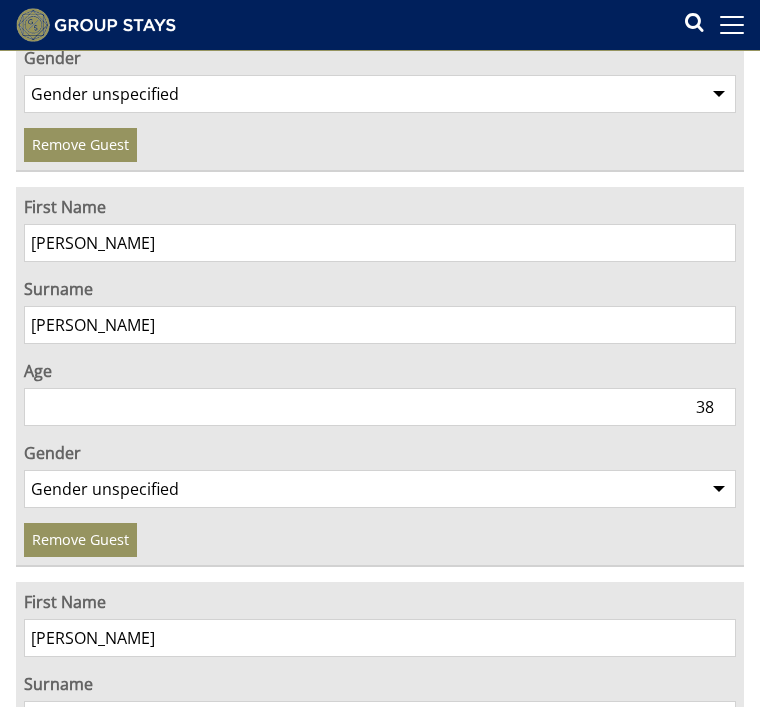 scroll, scrollTop: 3169, scrollLeft: 0, axis: vertical 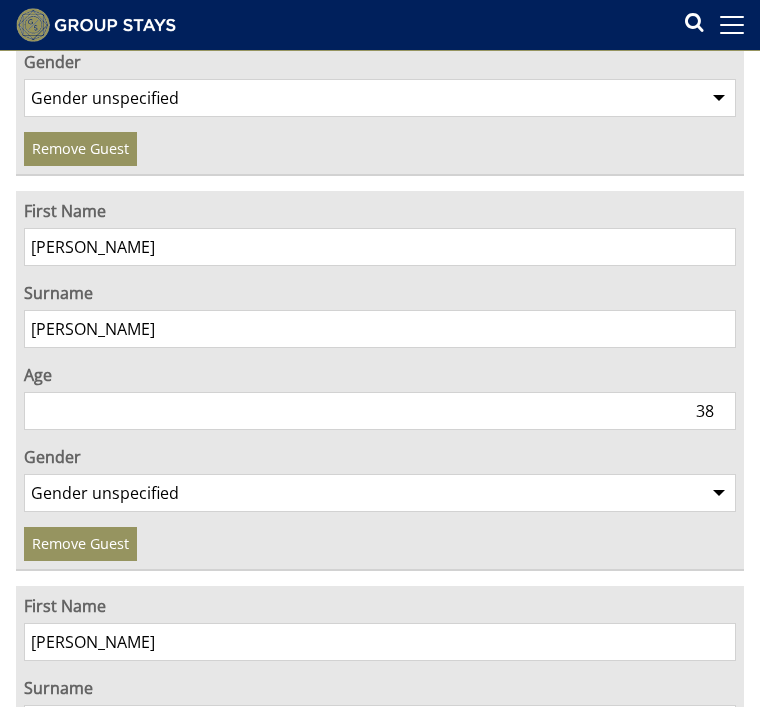 type on "Max" 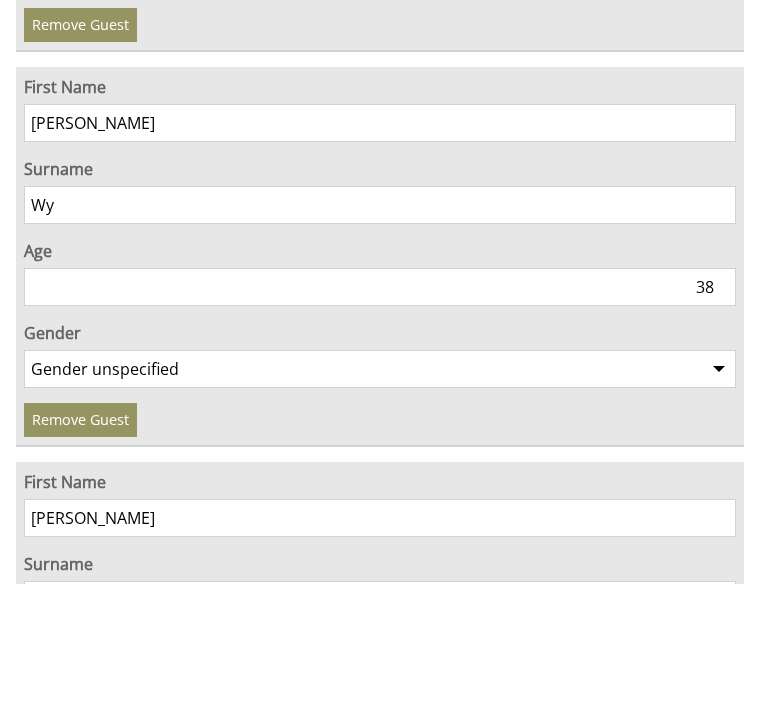 type on "W" 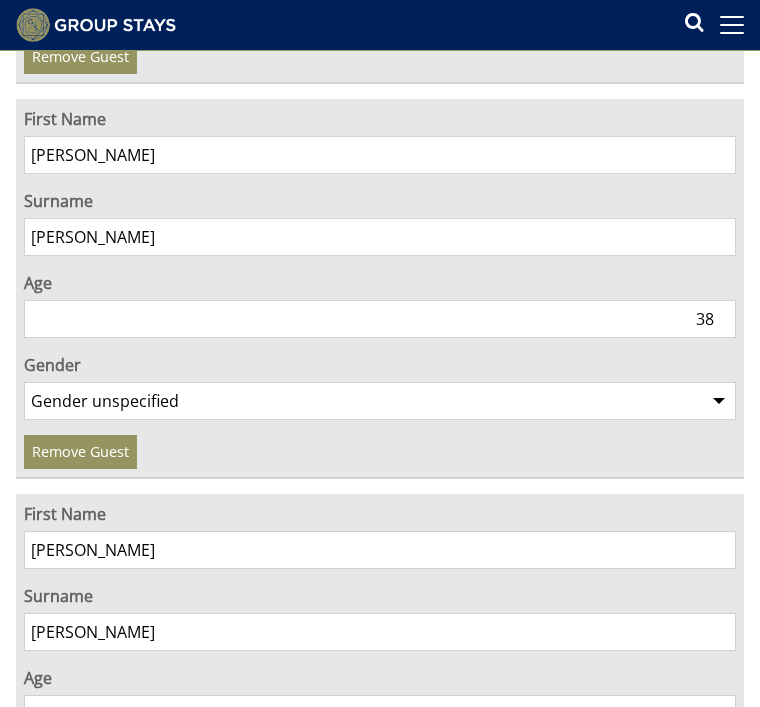 scroll, scrollTop: 2864, scrollLeft: 0, axis: vertical 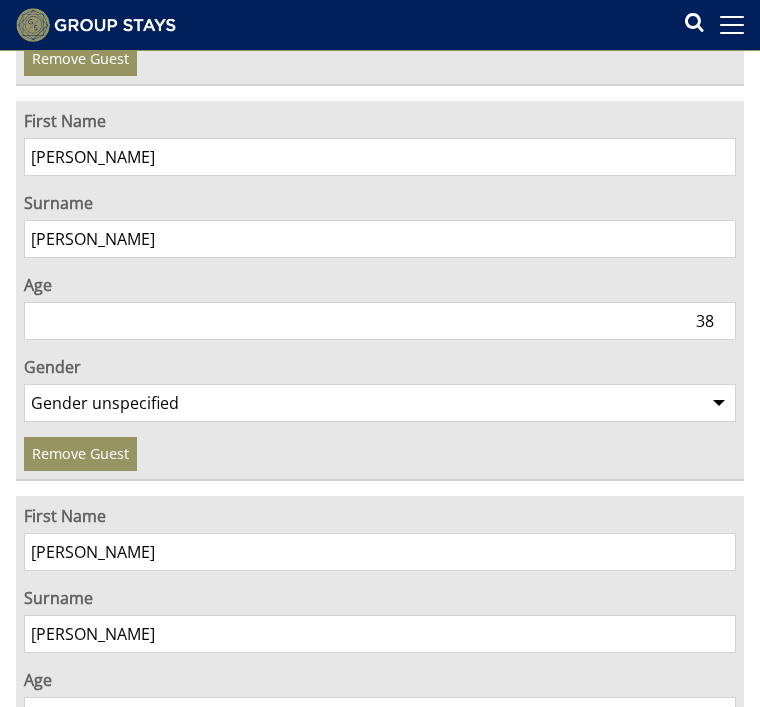 type on "Bowman" 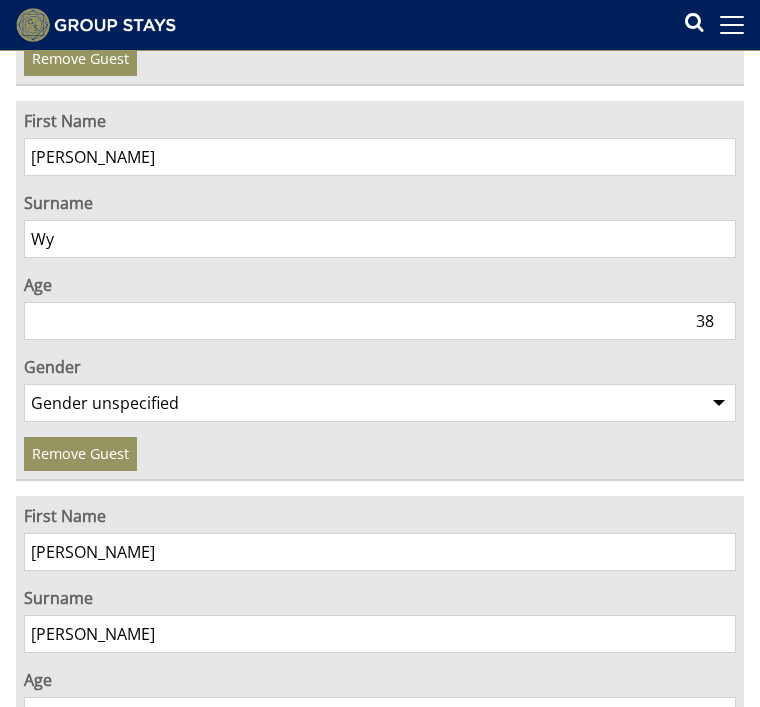 type on "W" 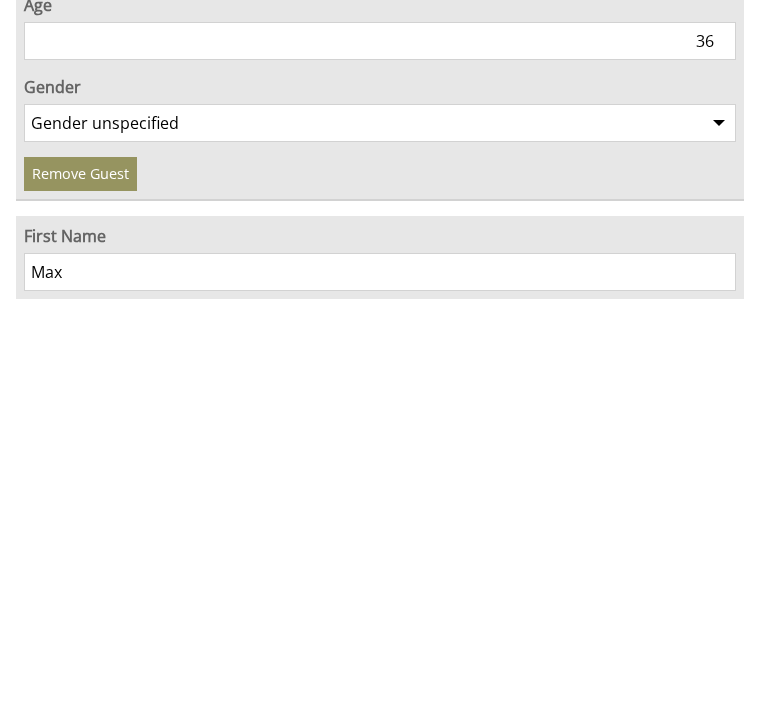 scroll, scrollTop: 3923, scrollLeft: 0, axis: vertical 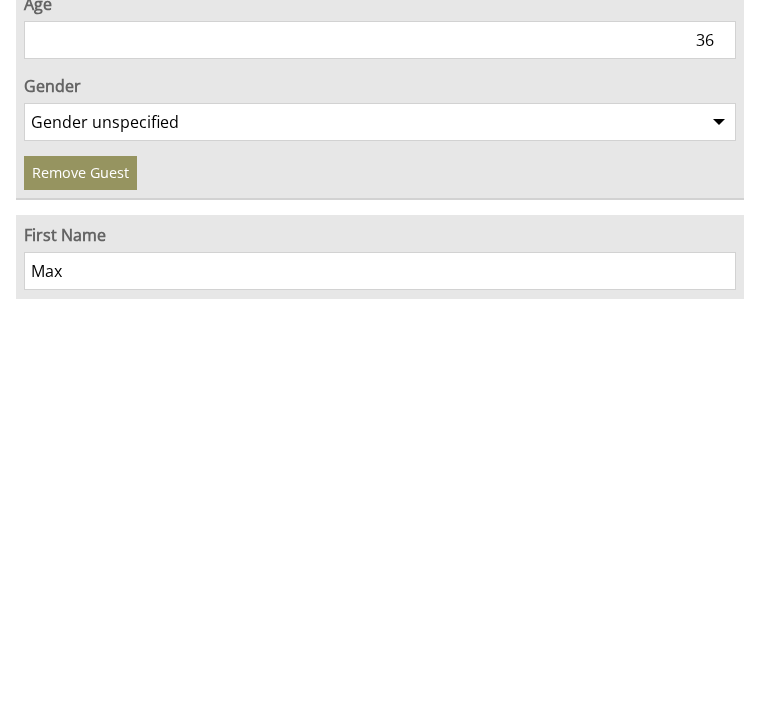type on "Bowman" 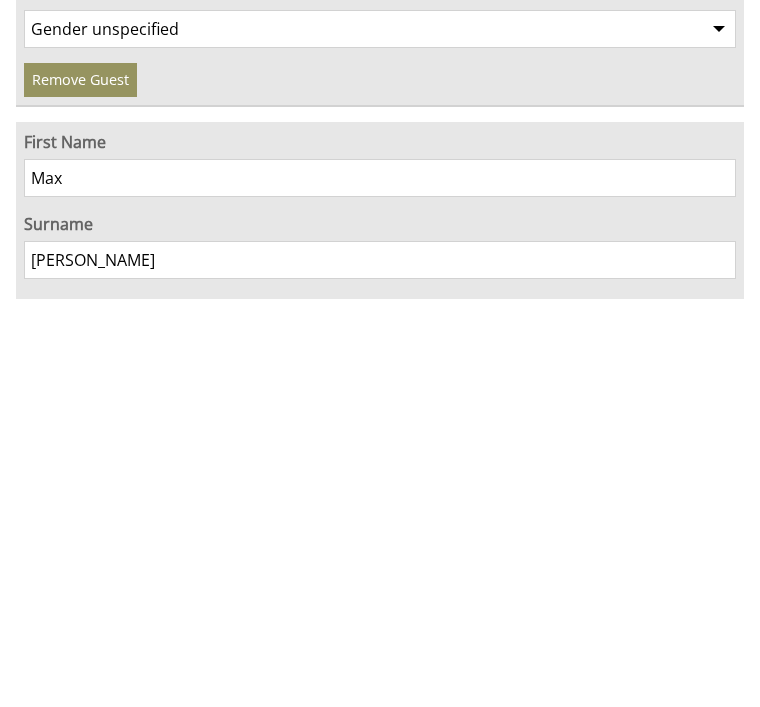scroll, scrollTop: 4016, scrollLeft: 0, axis: vertical 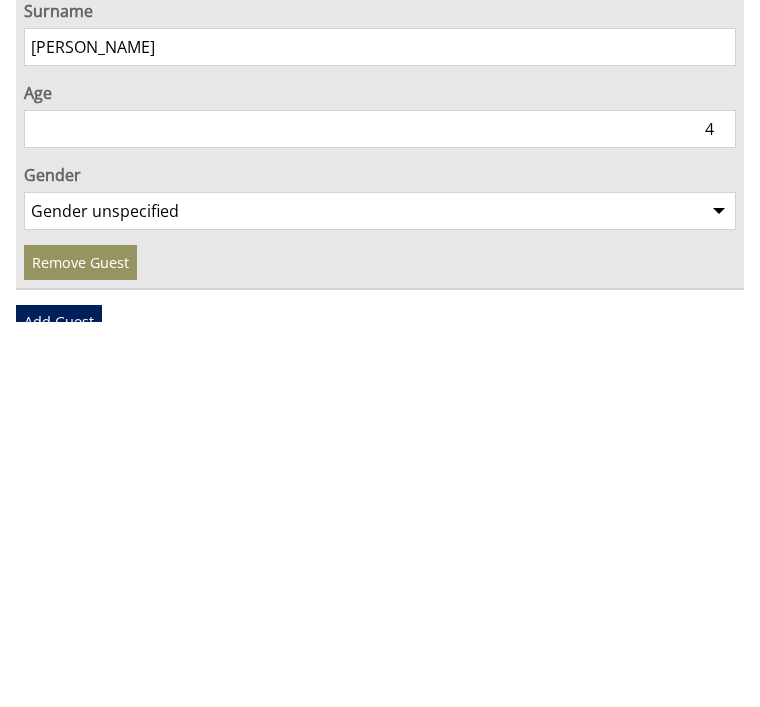type on "4" 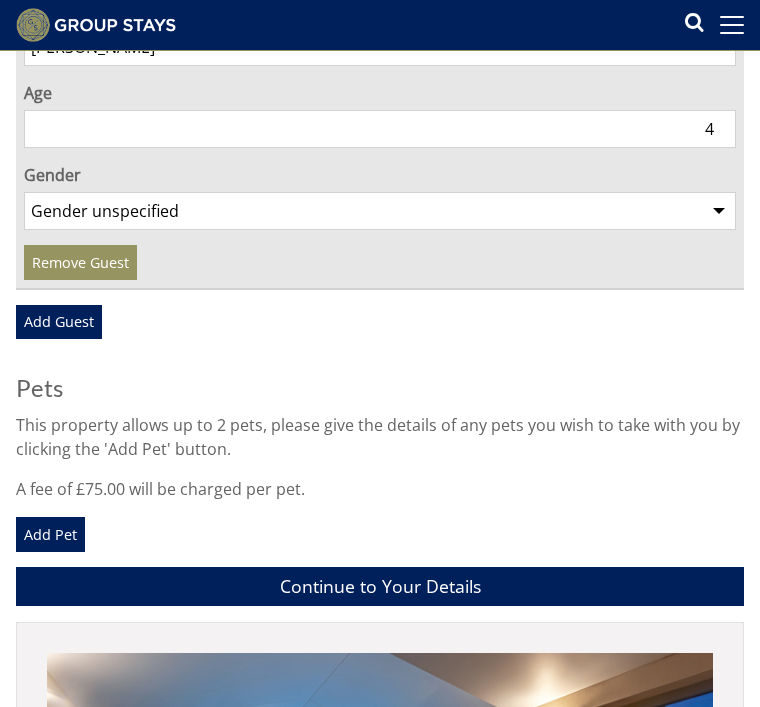select on "gender_male" 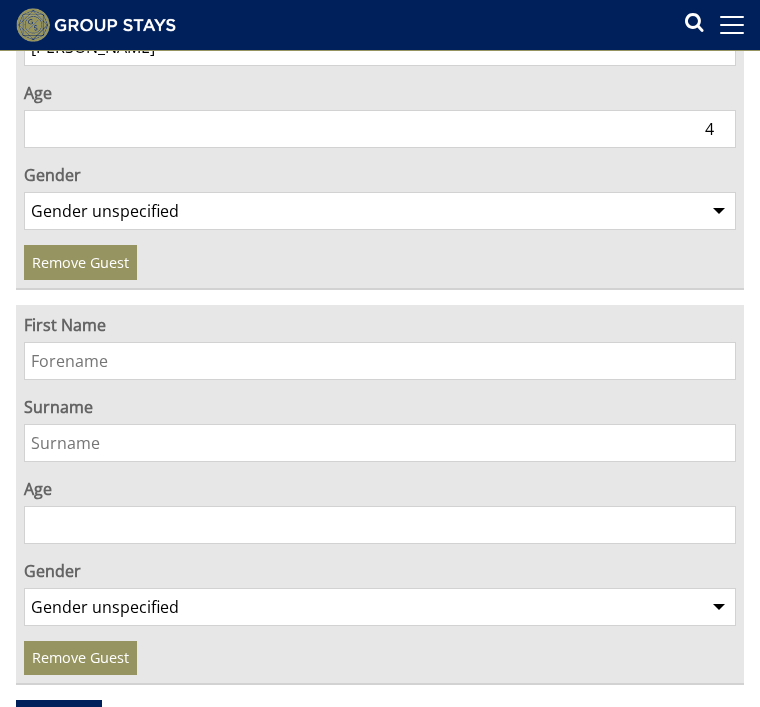 click on "First Name" at bounding box center [380, 361] 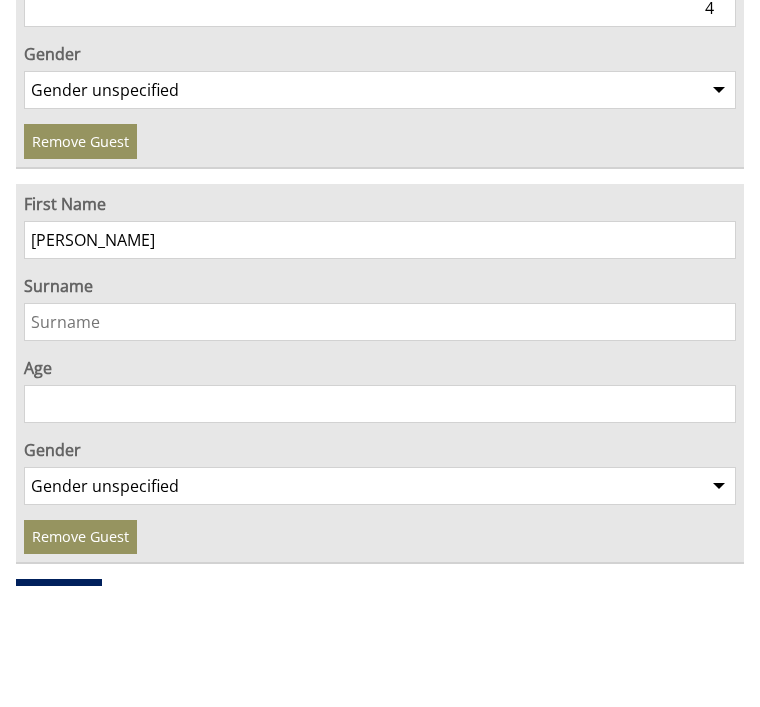 type on "Heidi" 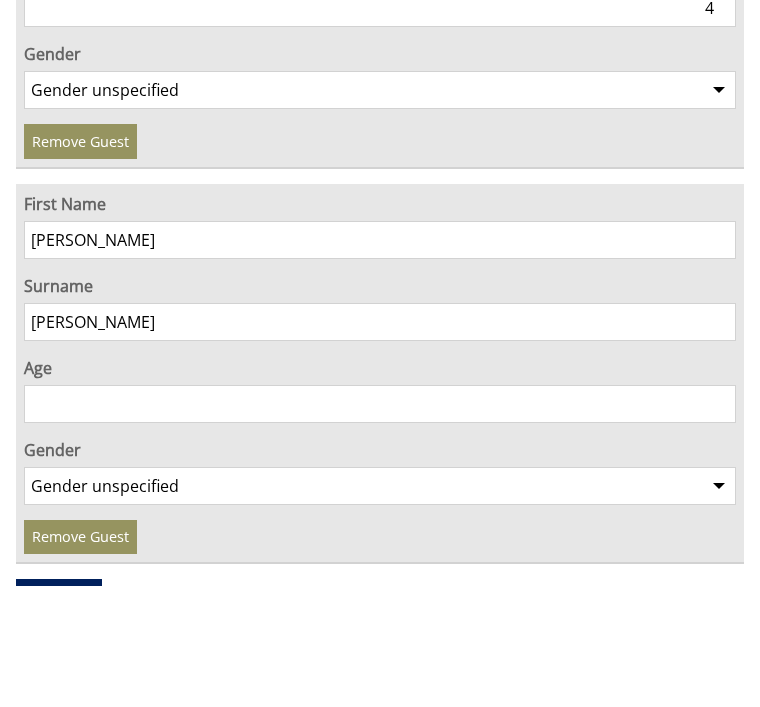 type on "Bowman" 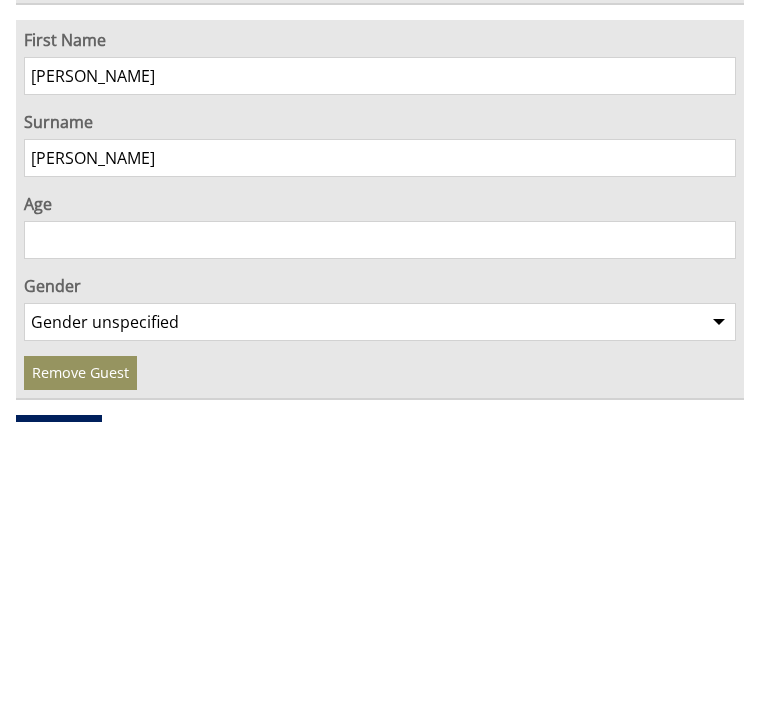 click on "Age" at bounding box center [380, 526] 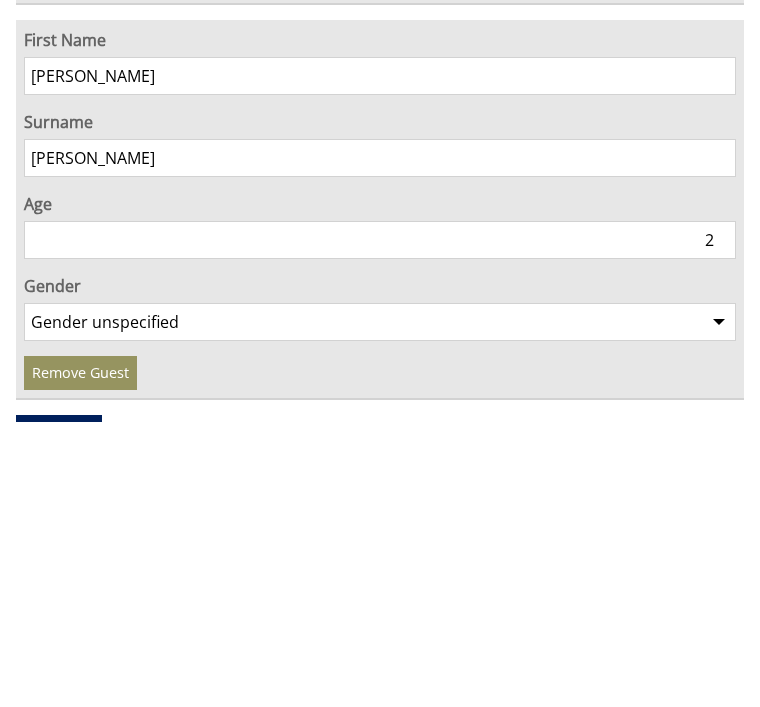 type on "2" 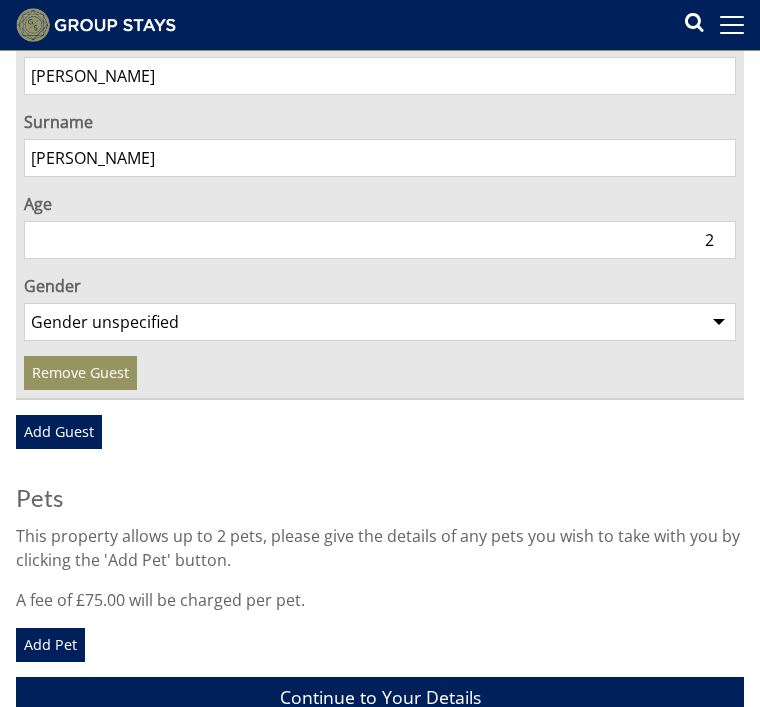 select on "gender_female" 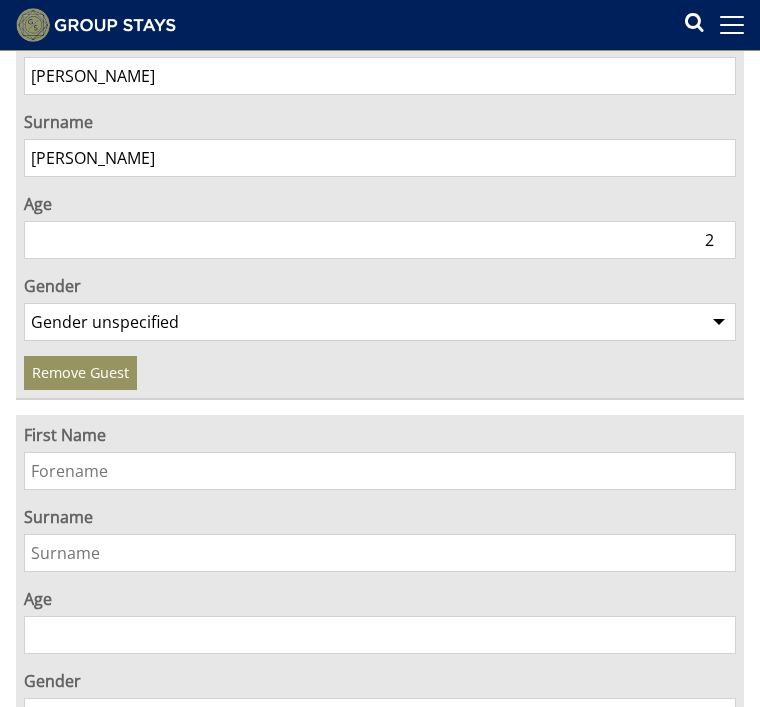 click on "First Name" at bounding box center [380, 471] 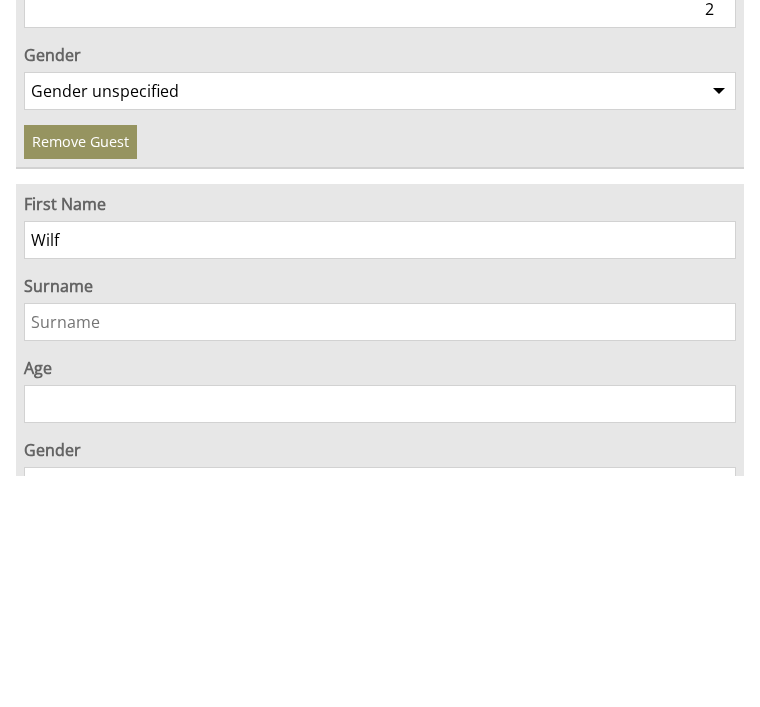 type on "Wilf" 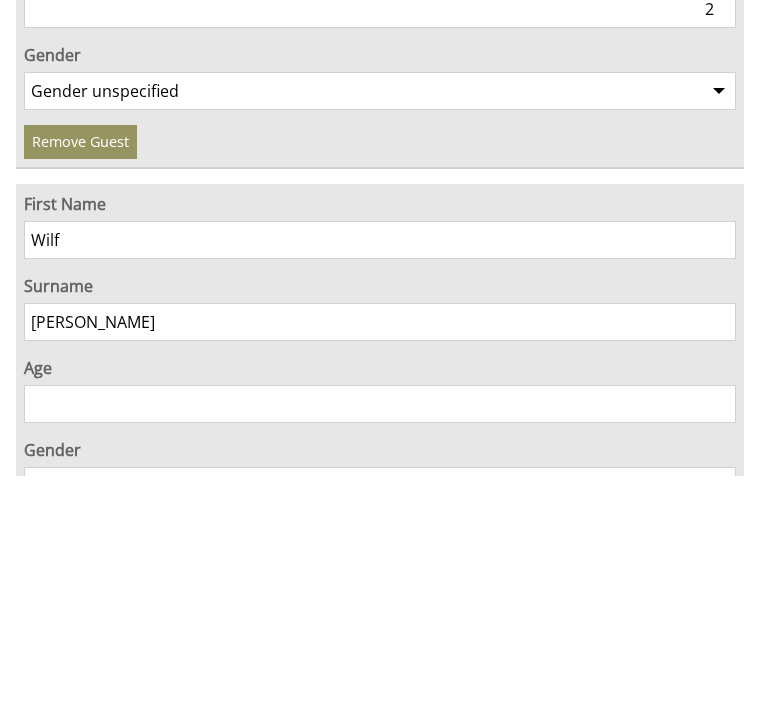 type on "Wylie" 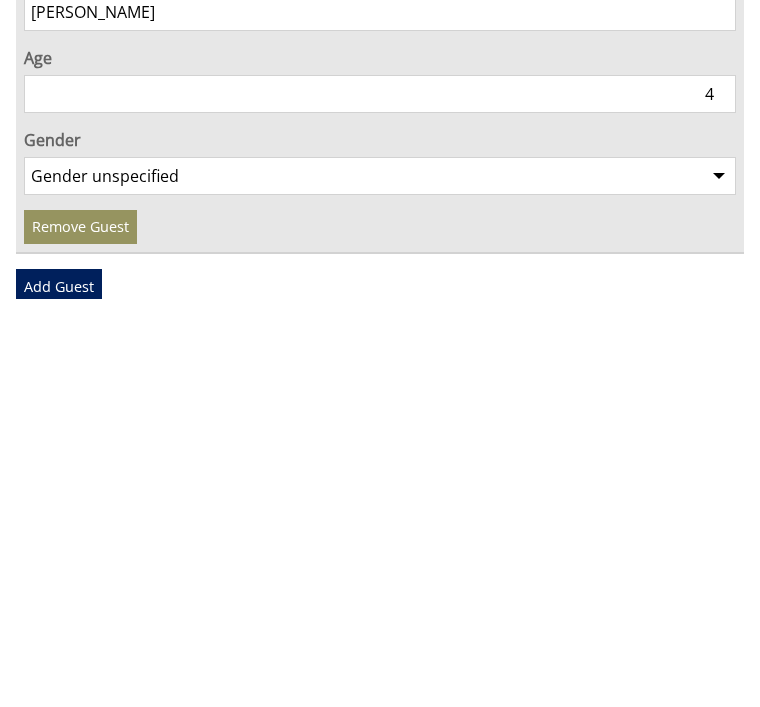 scroll, scrollTop: 5071, scrollLeft: 0, axis: vertical 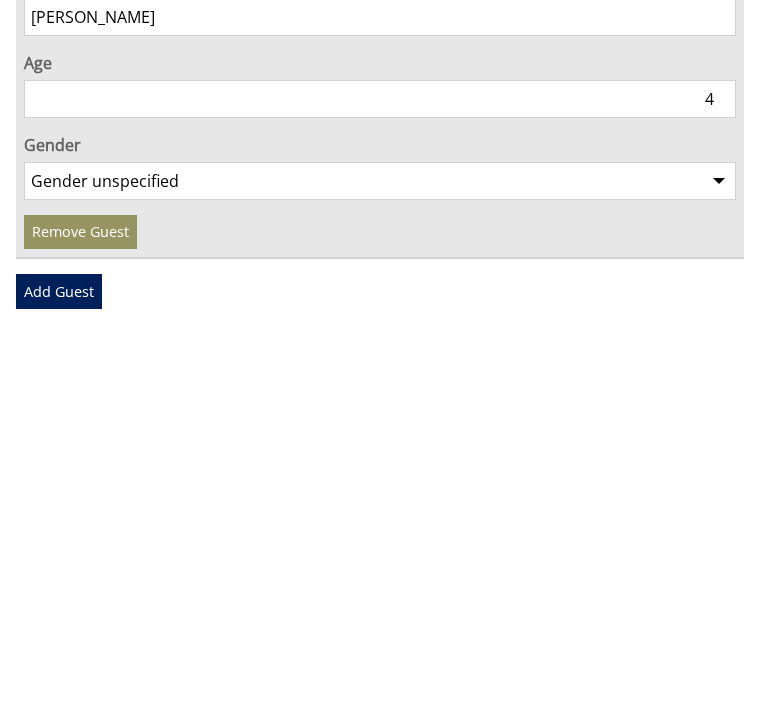 type on "4" 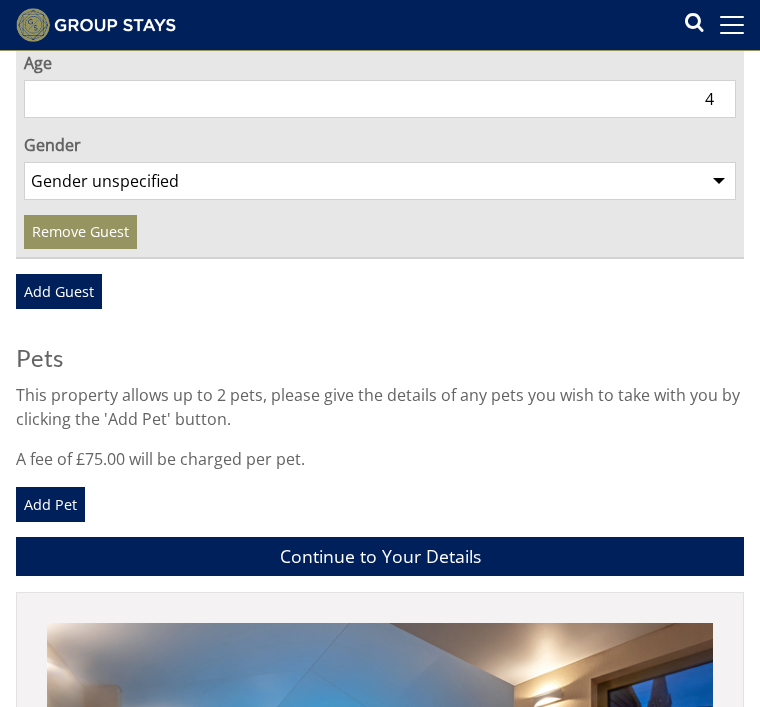select on "gender_male" 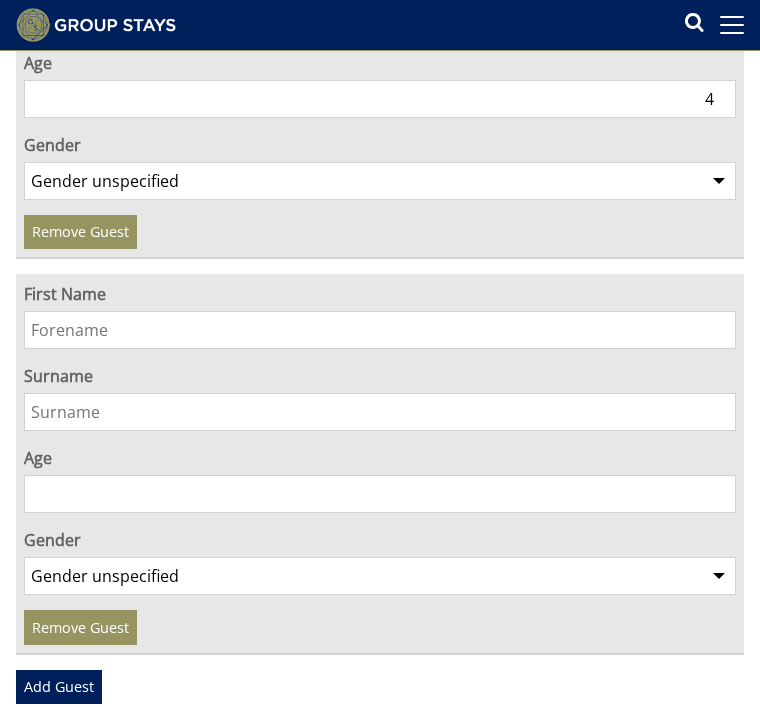 click on "First Name" at bounding box center [380, 330] 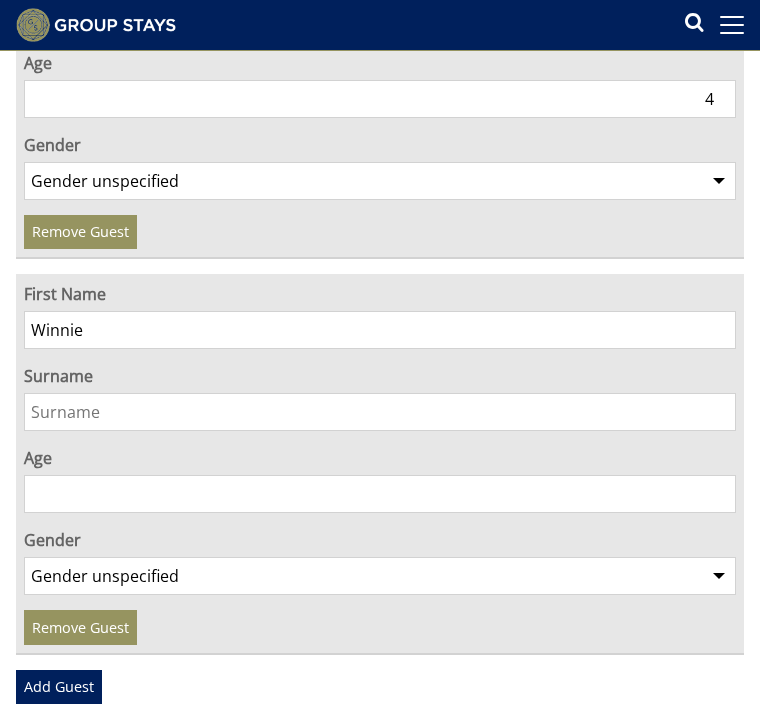 type on "Winnie" 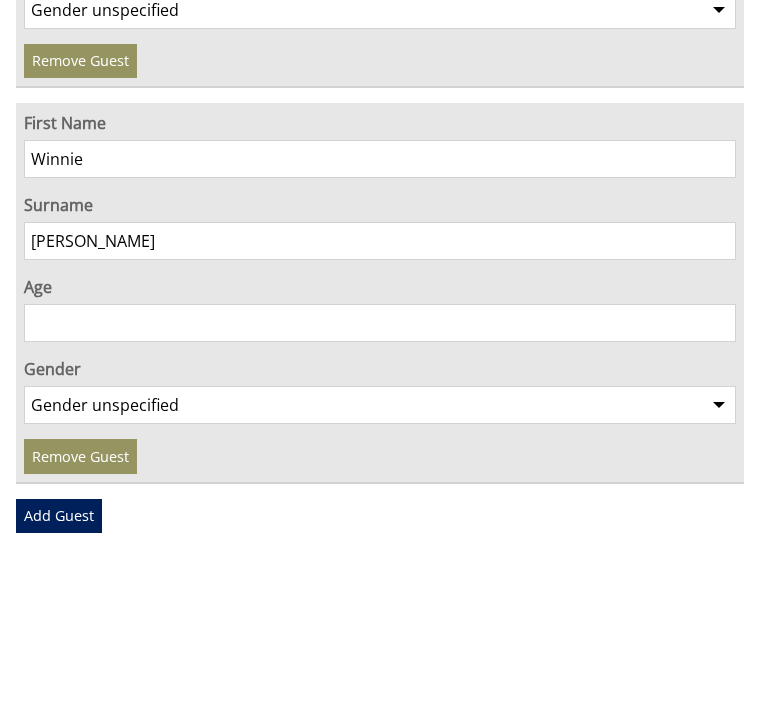 type on "Wylie" 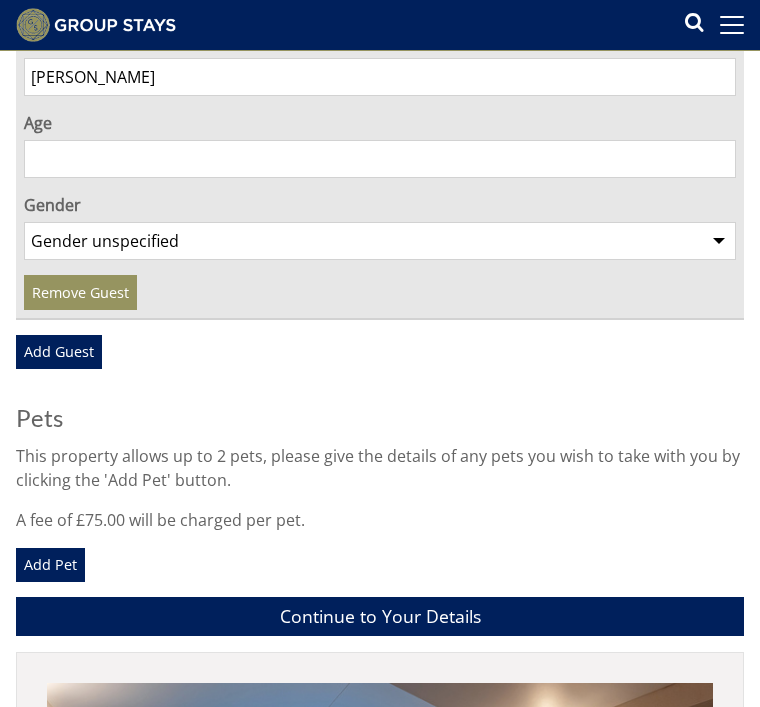 select on "gender_female" 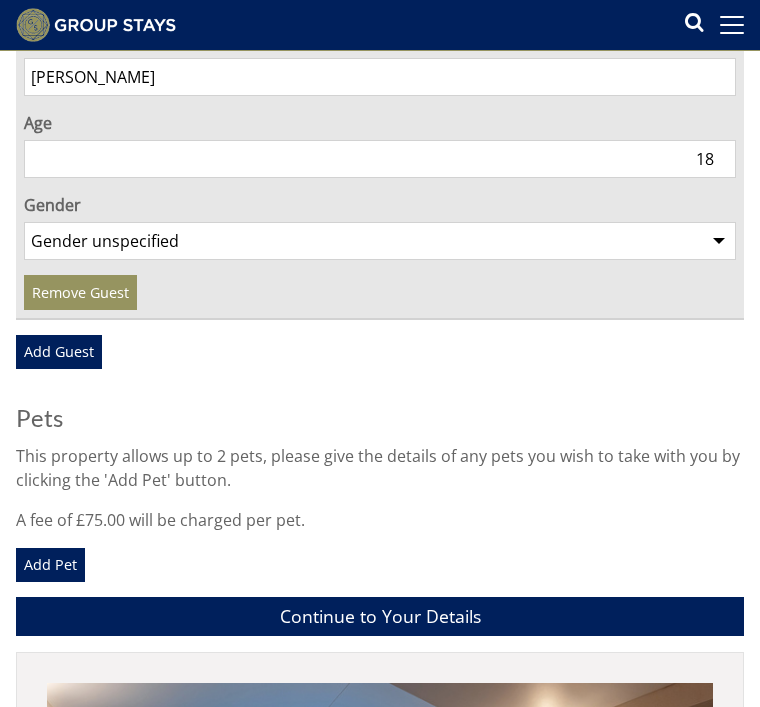 type on "1" 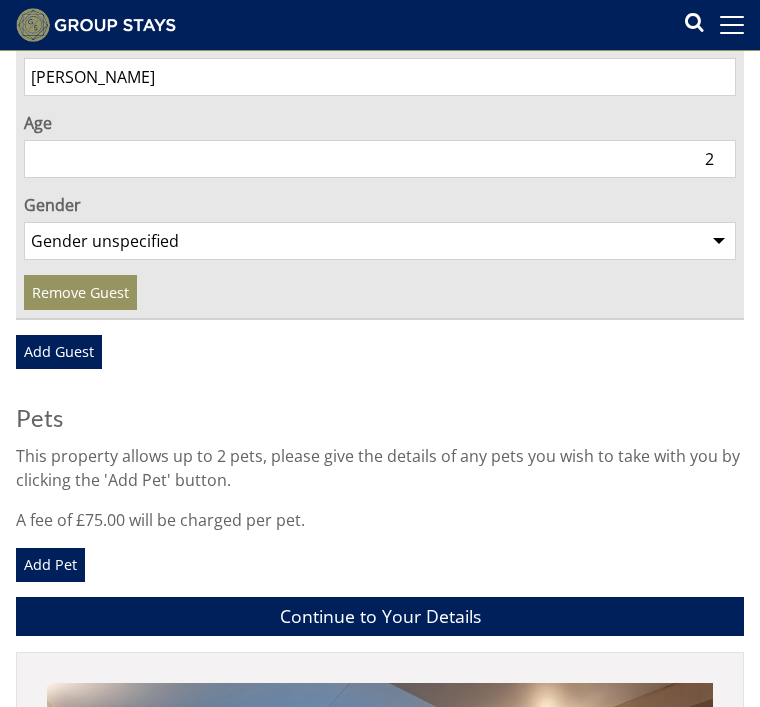 type on "20" 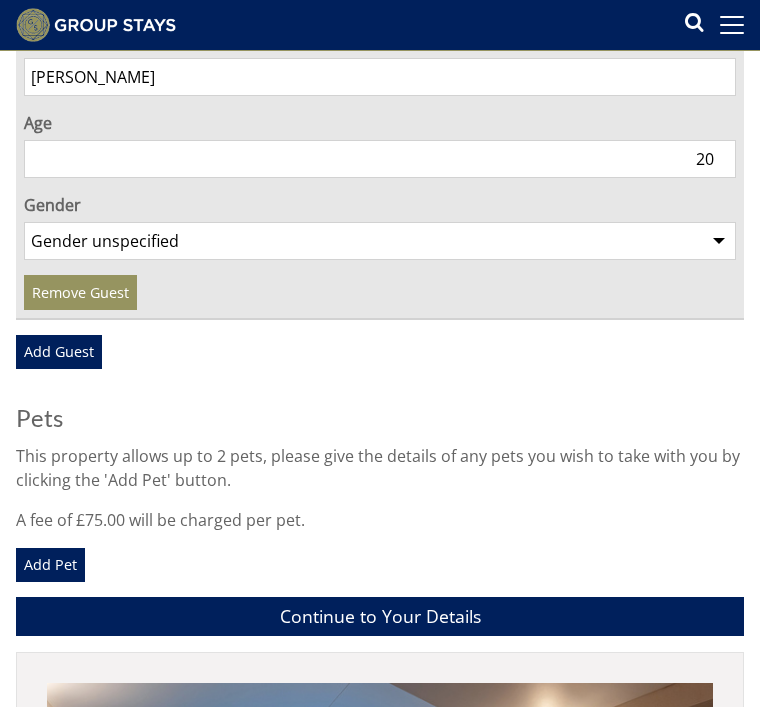 type 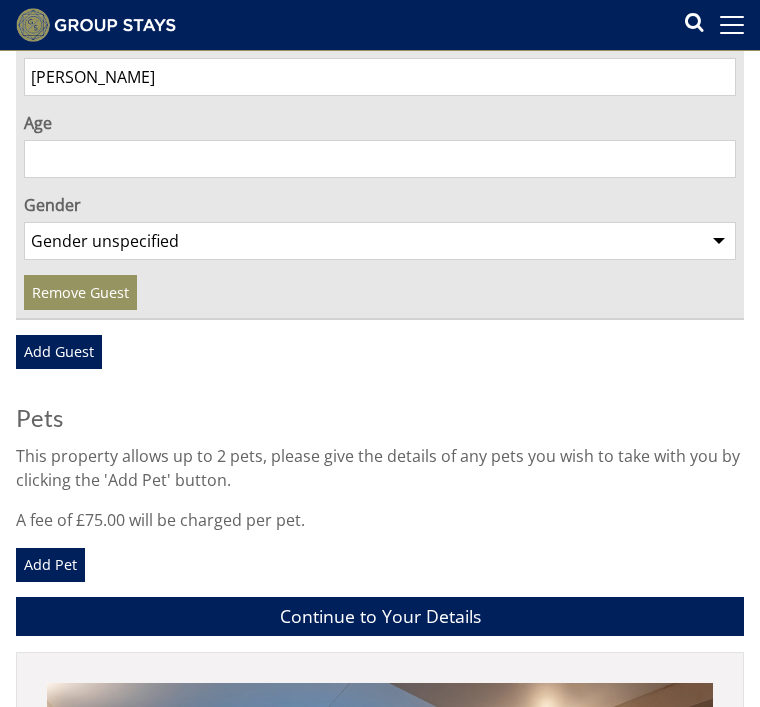 click on "Add Guest" at bounding box center [59, 352] 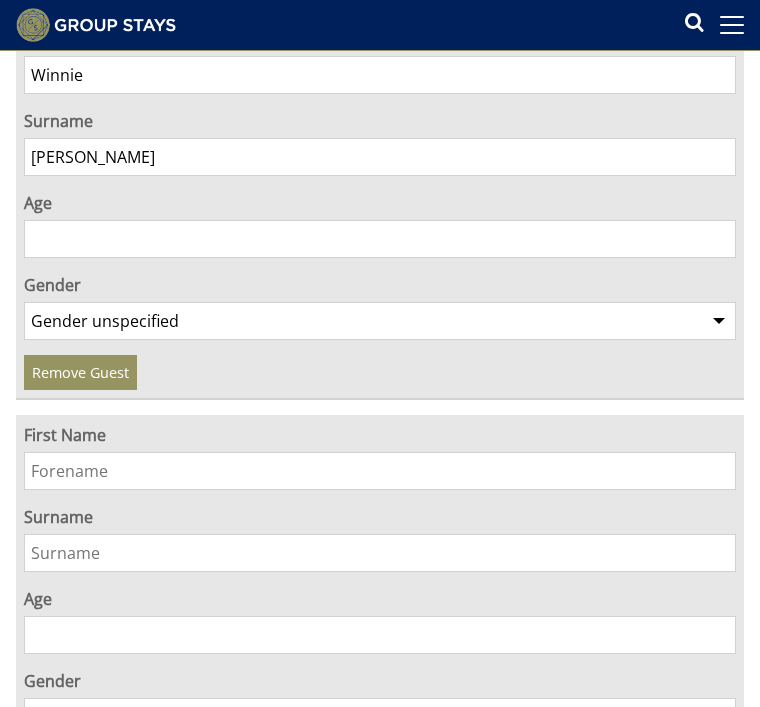 click on "First Name" at bounding box center (380, 472) 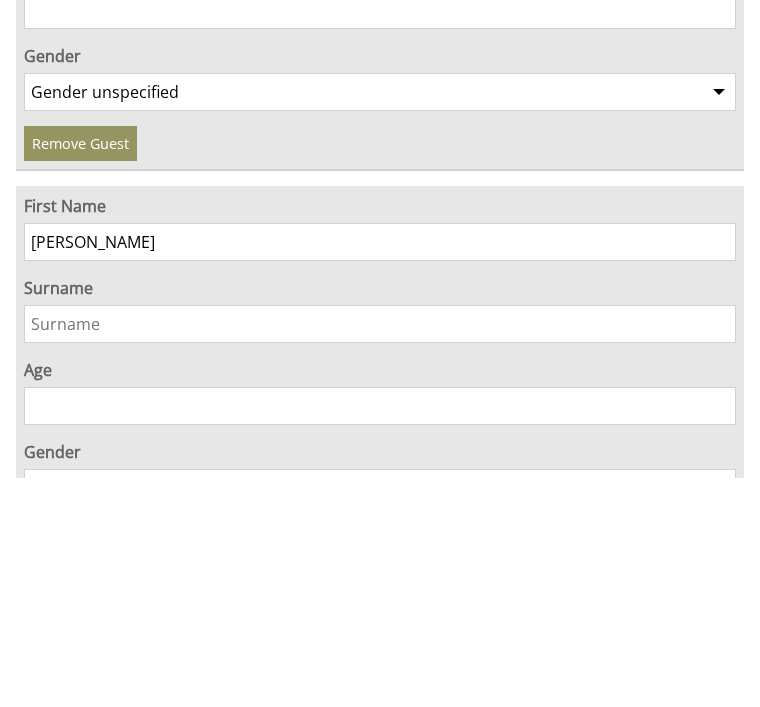type on "Molly" 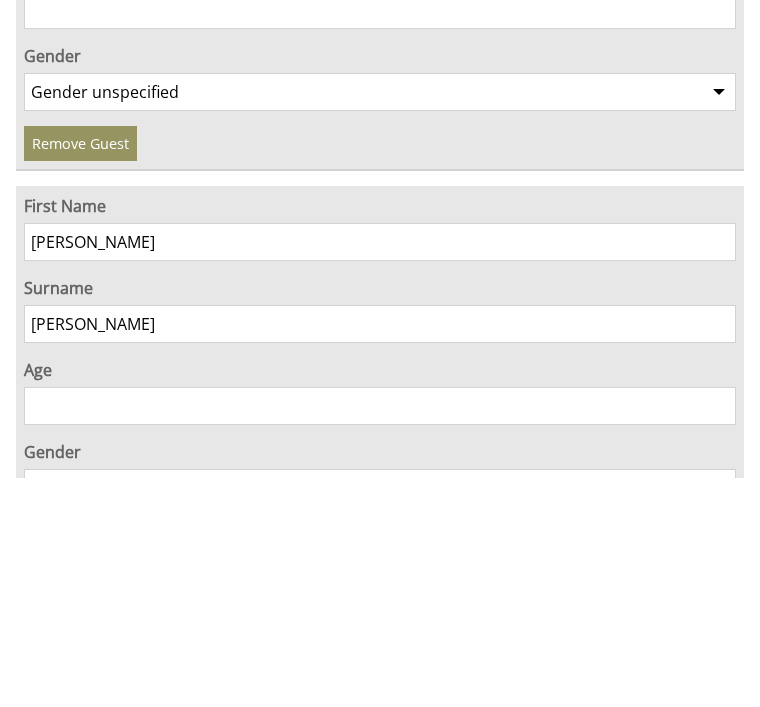 type on "Minnock" 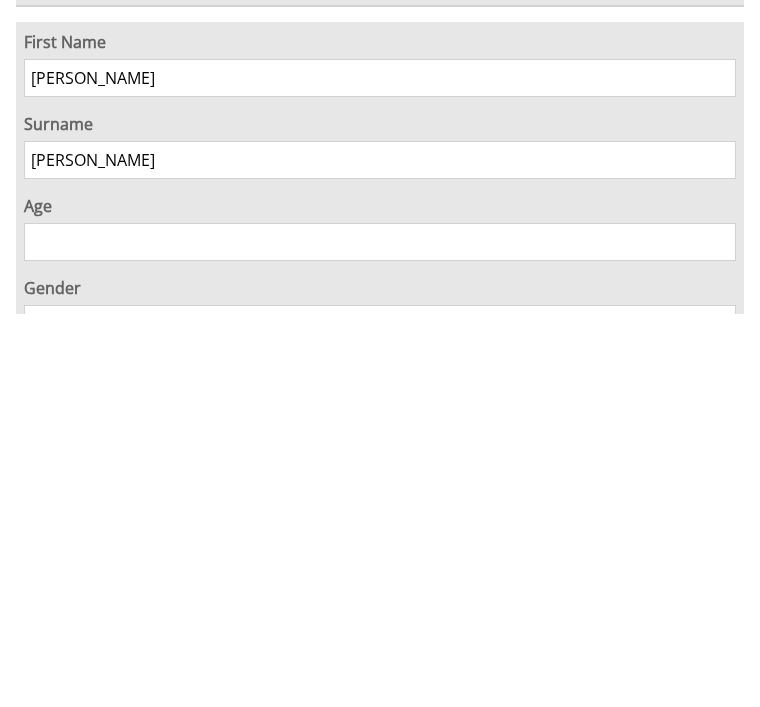 click on "Age" at bounding box center (380, 636) 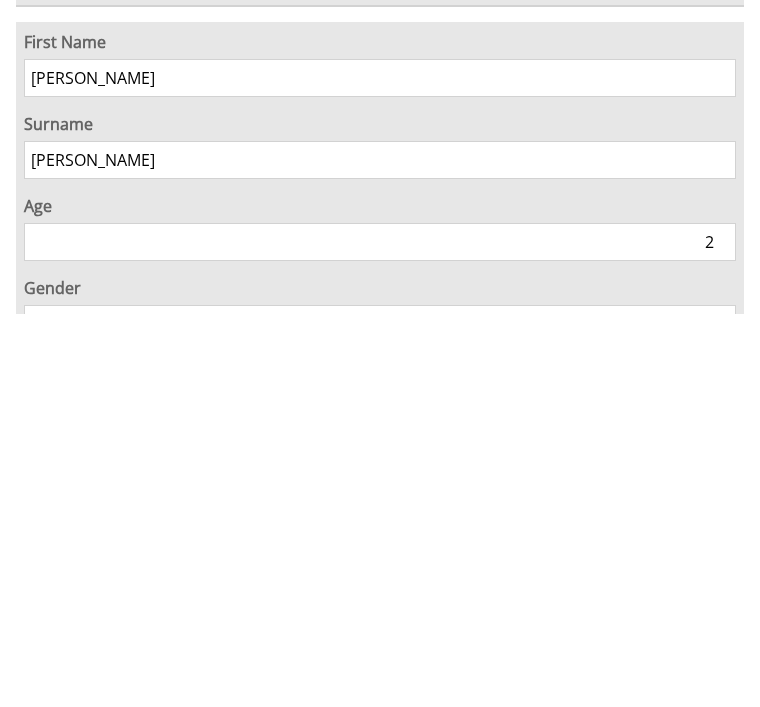 type on "21" 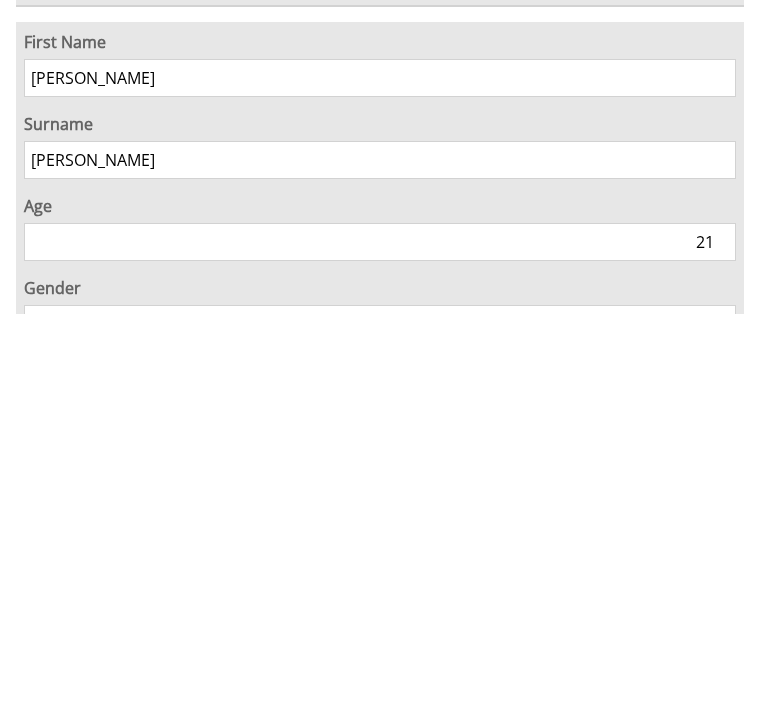 type 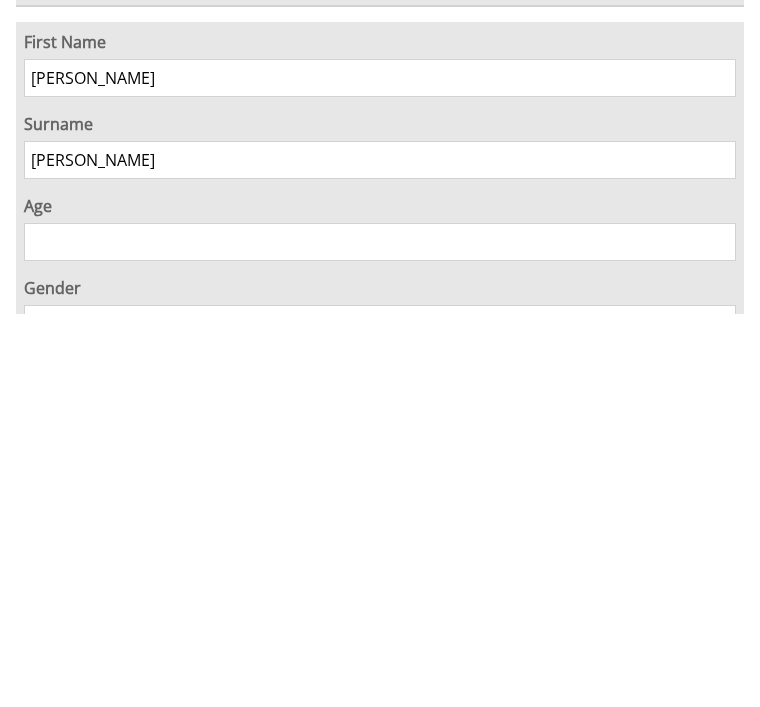 click on "Gender unspecified
Gender male
Gender female" at bounding box center [380, 718] 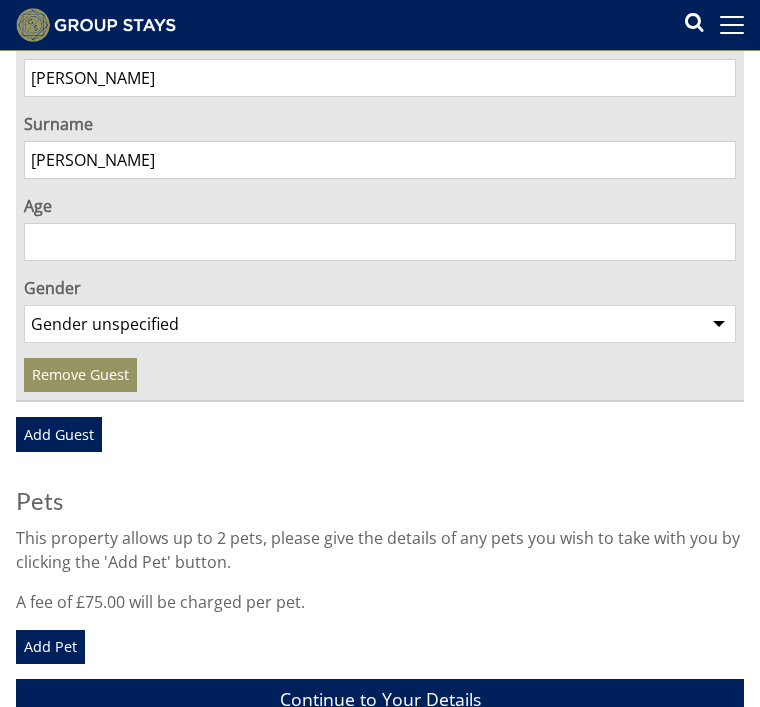 select on "gender_female" 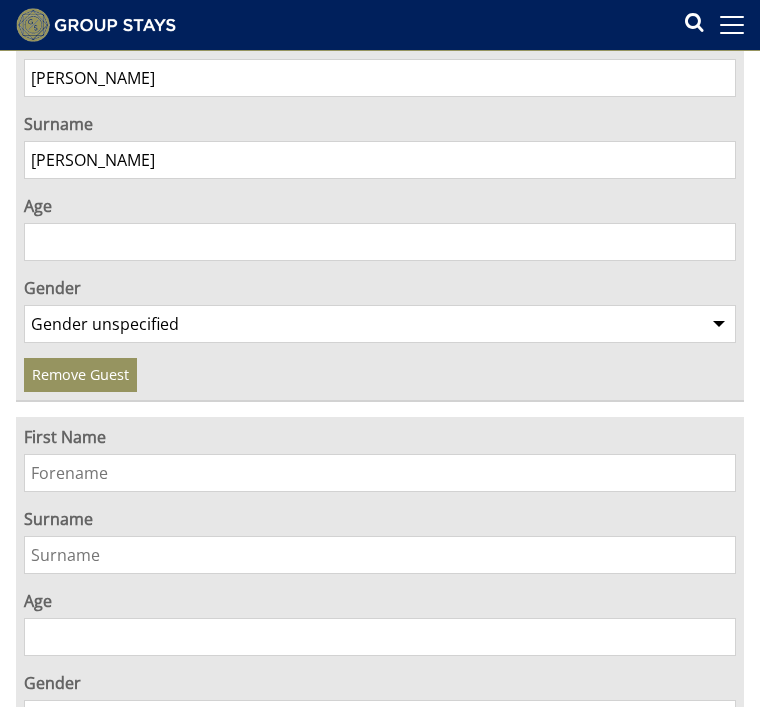 click on "First Name" at bounding box center (380, 473) 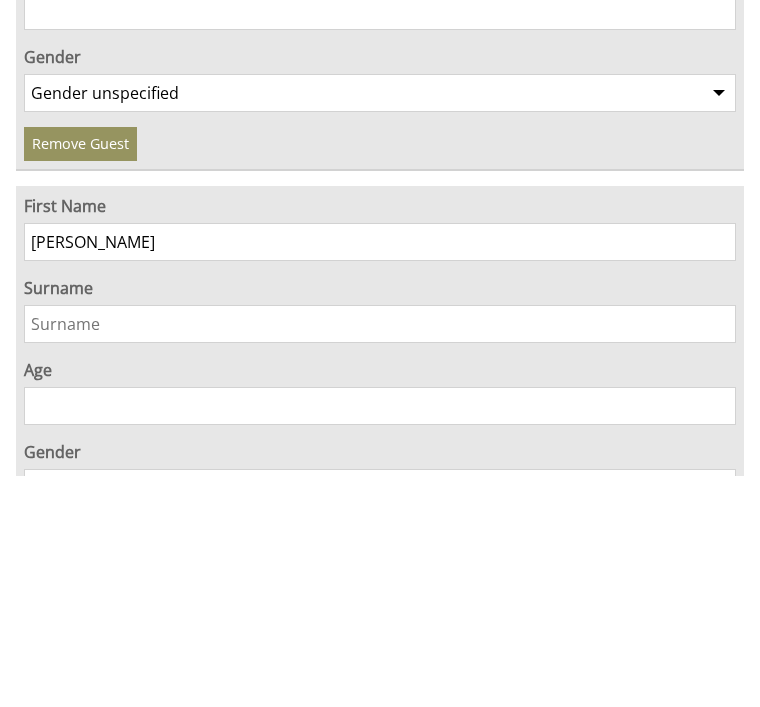 type on "Connor" 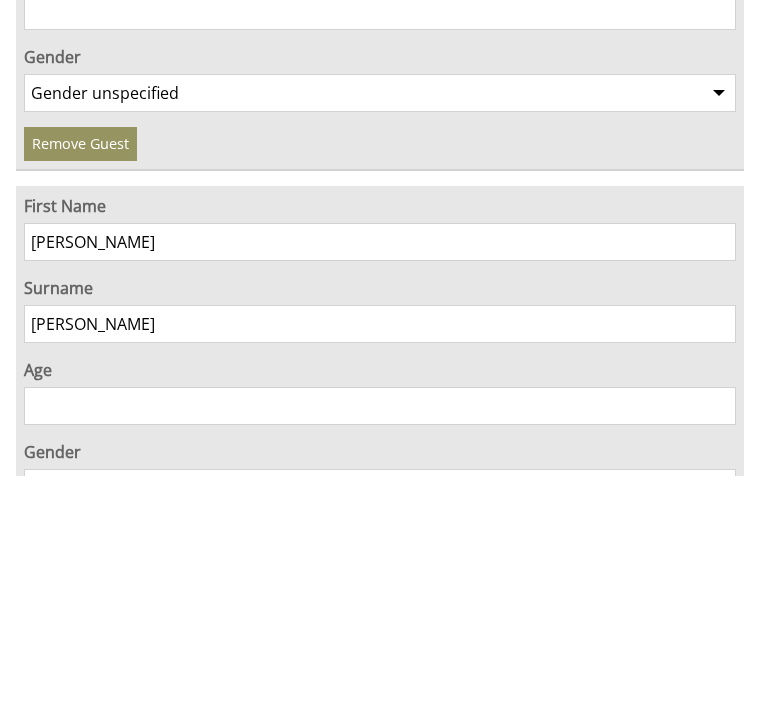 type on "Minnock" 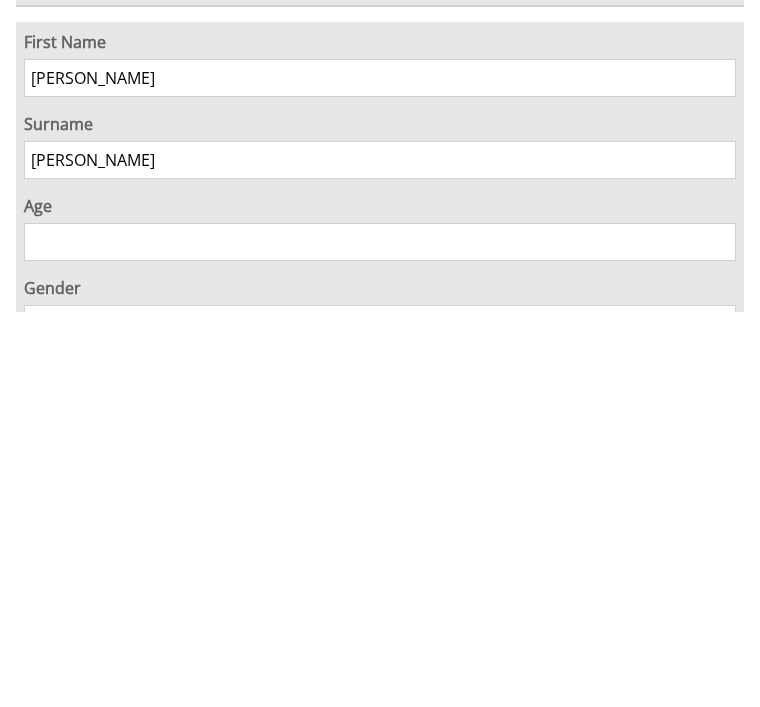 click on "Age" at bounding box center [380, 637] 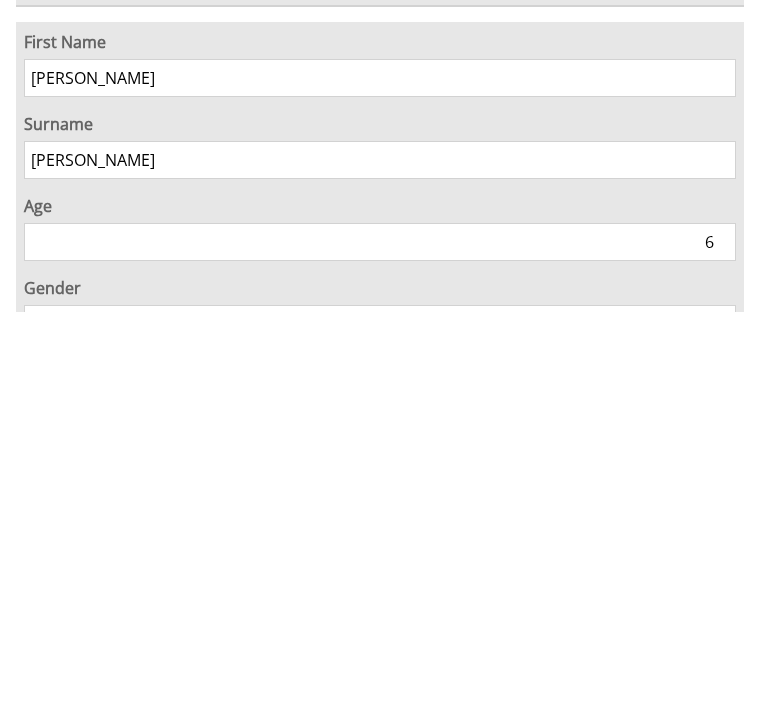 type 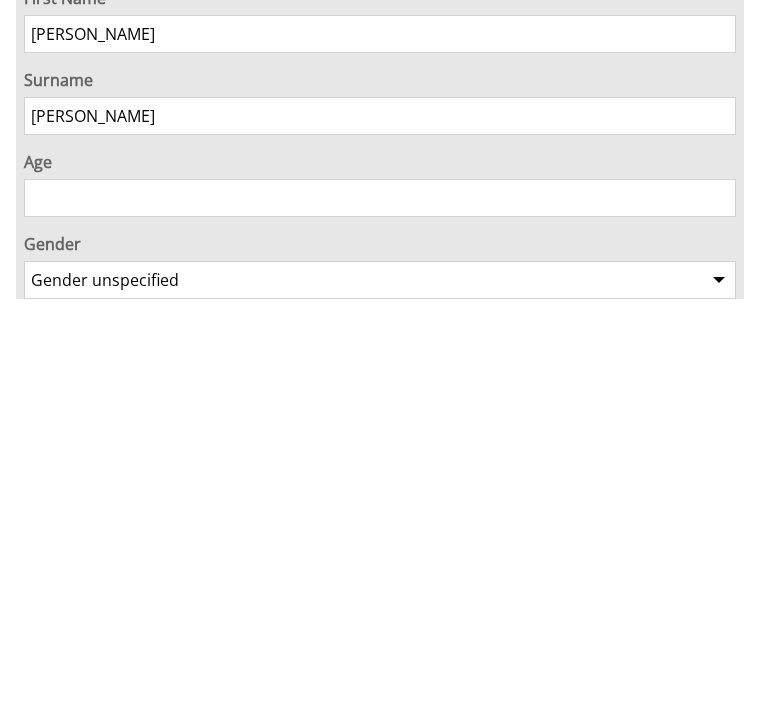 click on "Add Guest" at bounding box center (59, 799) 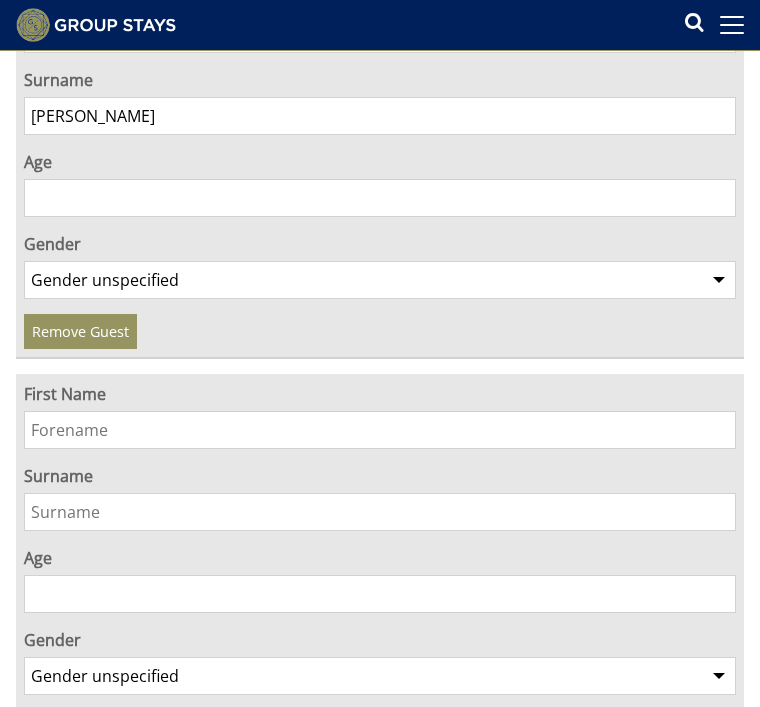 click on "First Name" at bounding box center [380, 430] 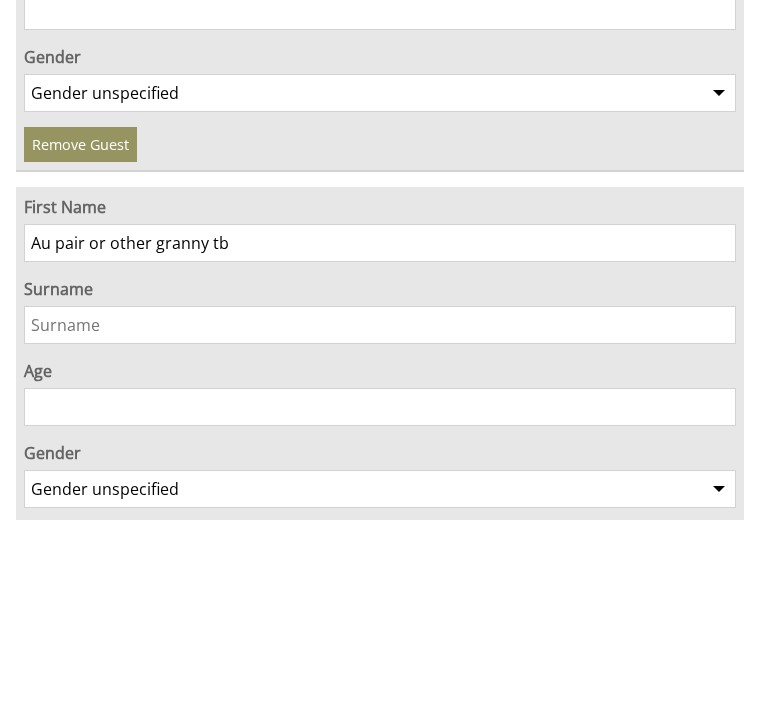 type on "Au pair or other granny tbc" 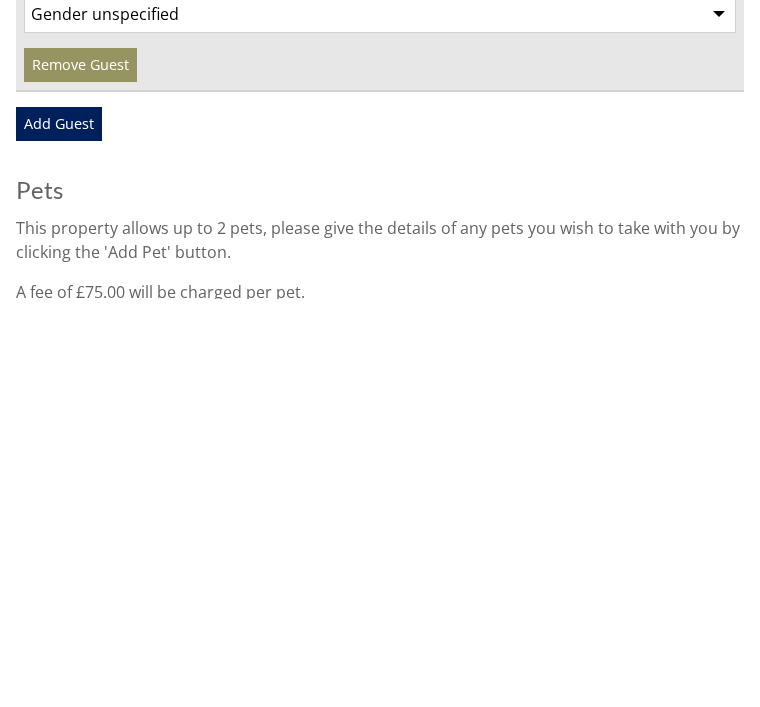 scroll, scrollTop: 6800, scrollLeft: 0, axis: vertical 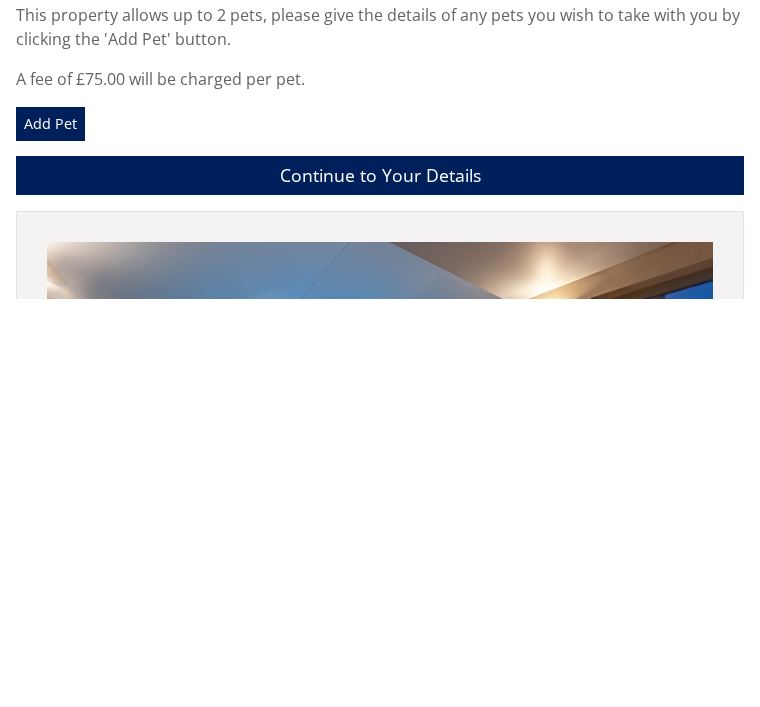 click on "Continue to Your Details" at bounding box center (380, 583) 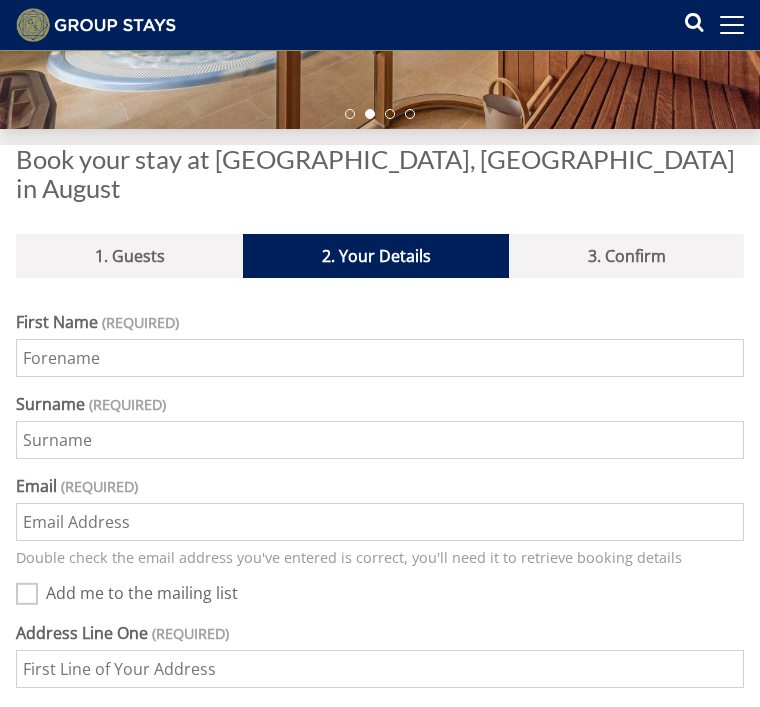 scroll, scrollTop: 393, scrollLeft: 0, axis: vertical 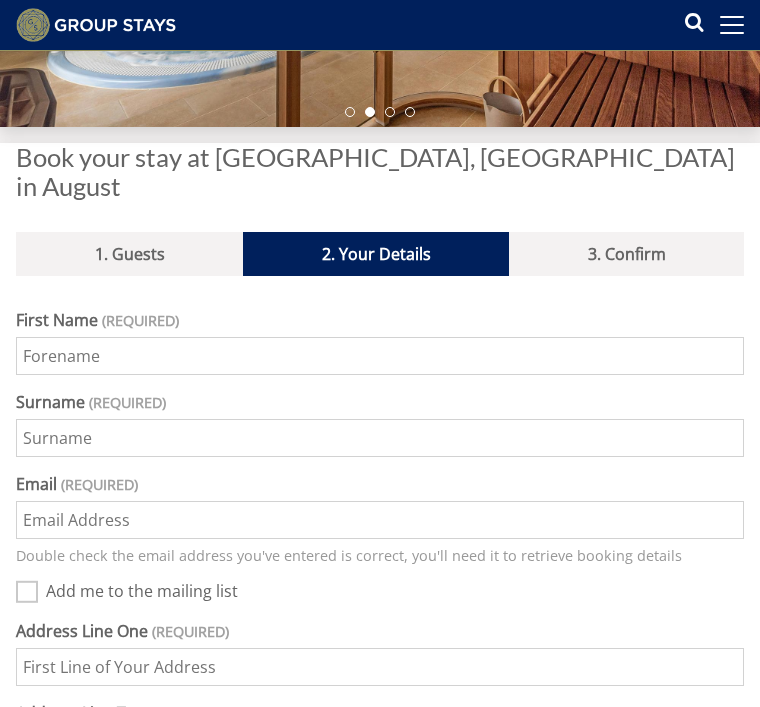 click on "First Name" at bounding box center (380, 356) 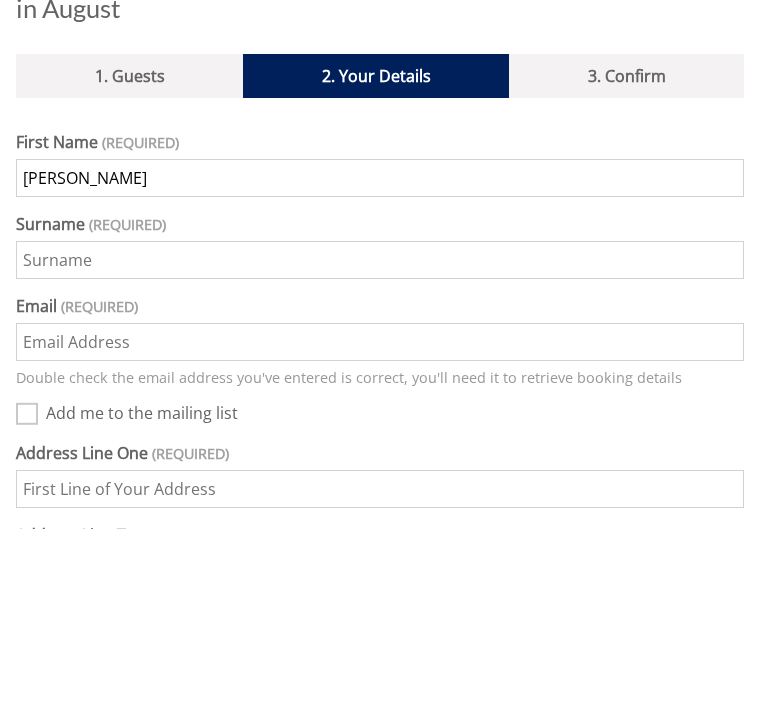 type on "Kate" 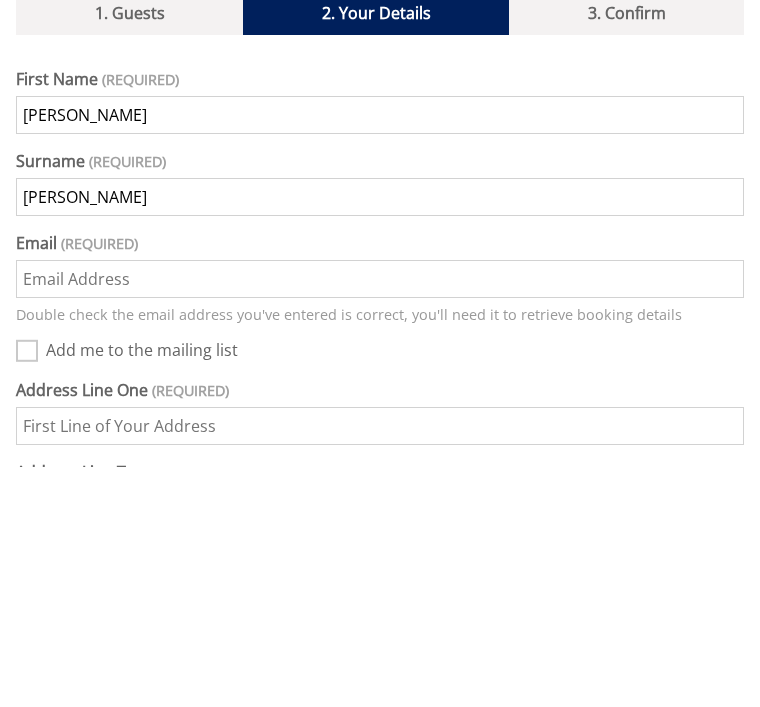 type on "Wylie" 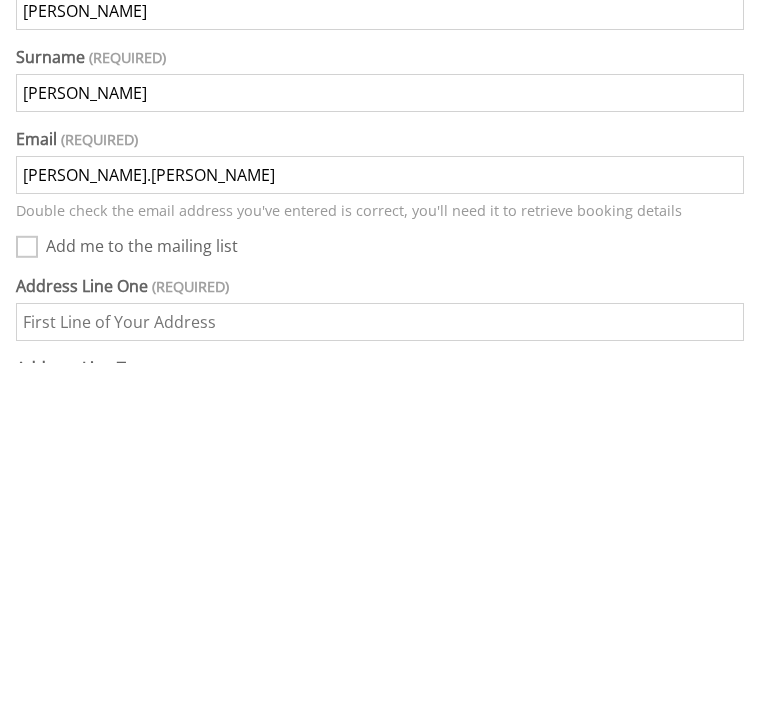 type on "kate.wylie" 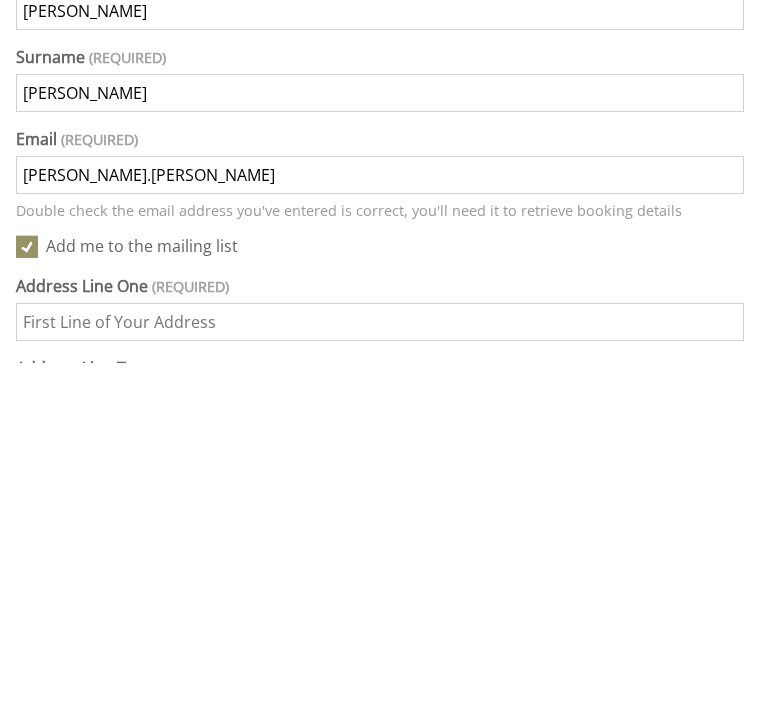 scroll, scrollTop: 738, scrollLeft: 0, axis: vertical 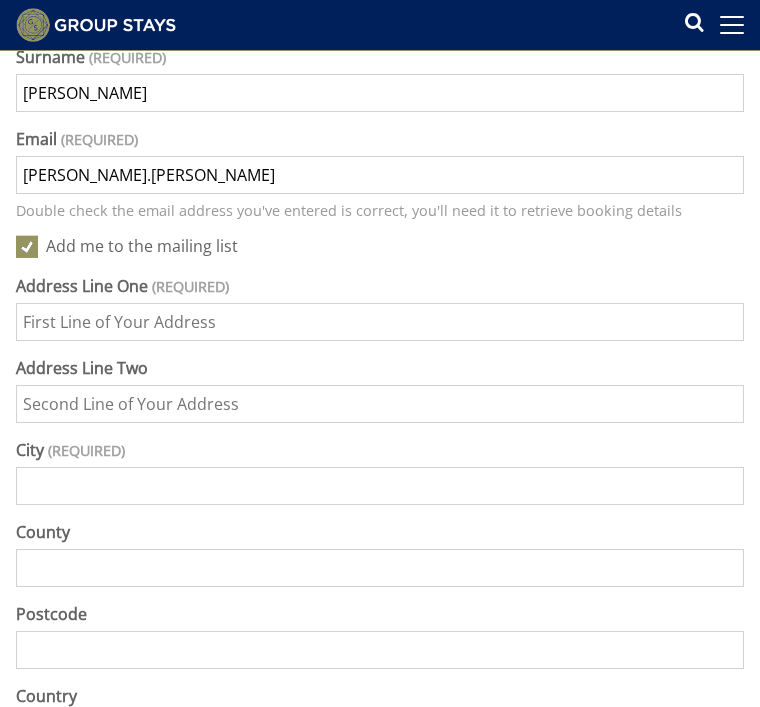 click on "Address Line One" at bounding box center (380, 322) 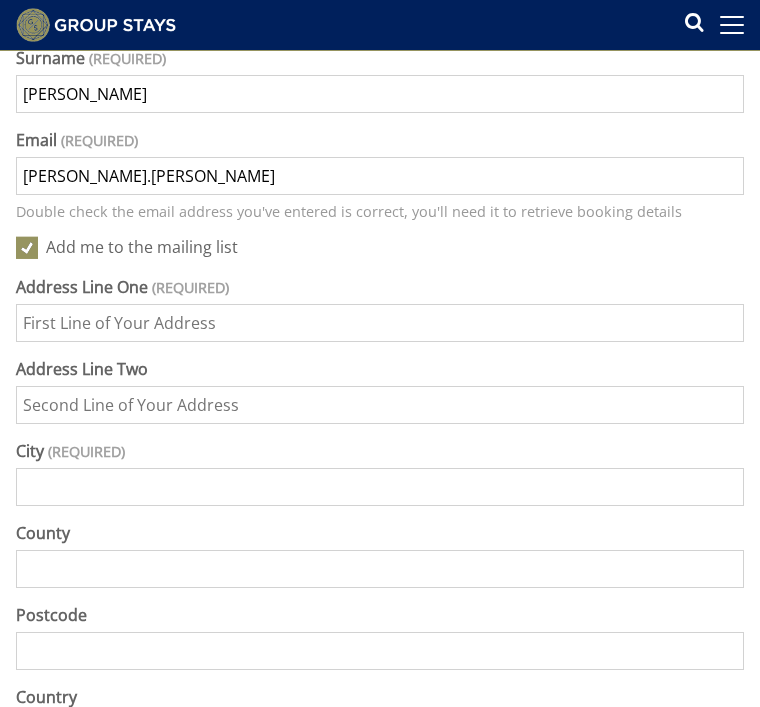 type on "24 Benhams Lane" 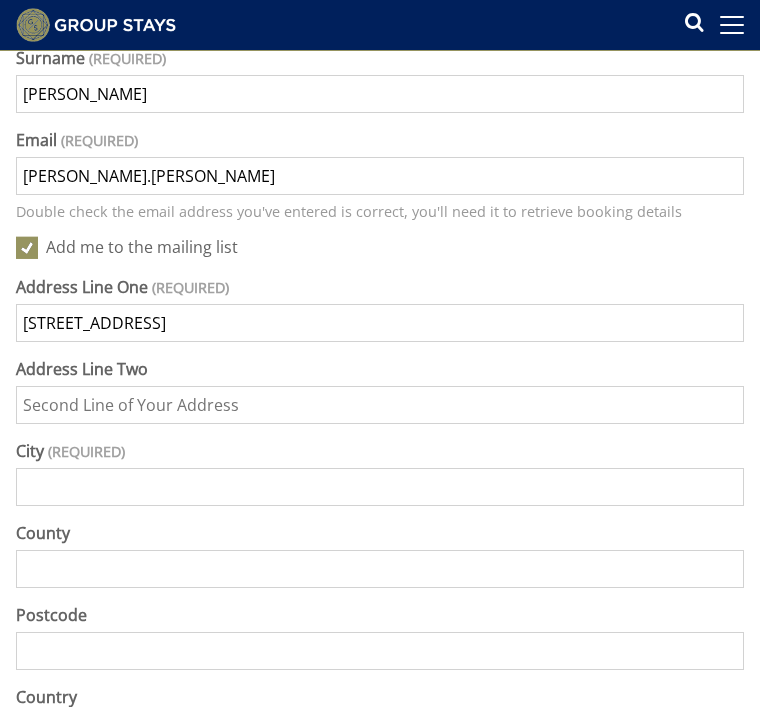 type on "Fawley" 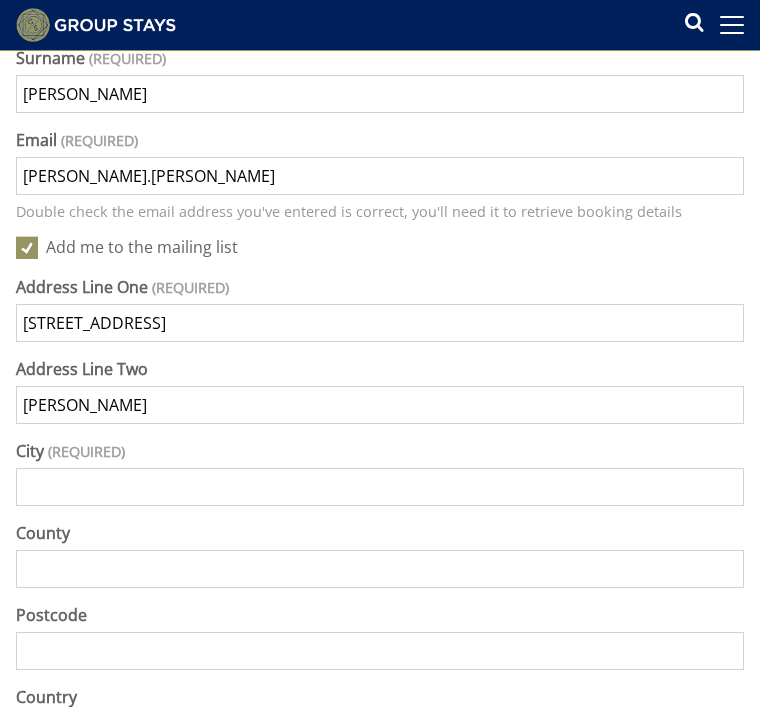type on "Henley On Thames" 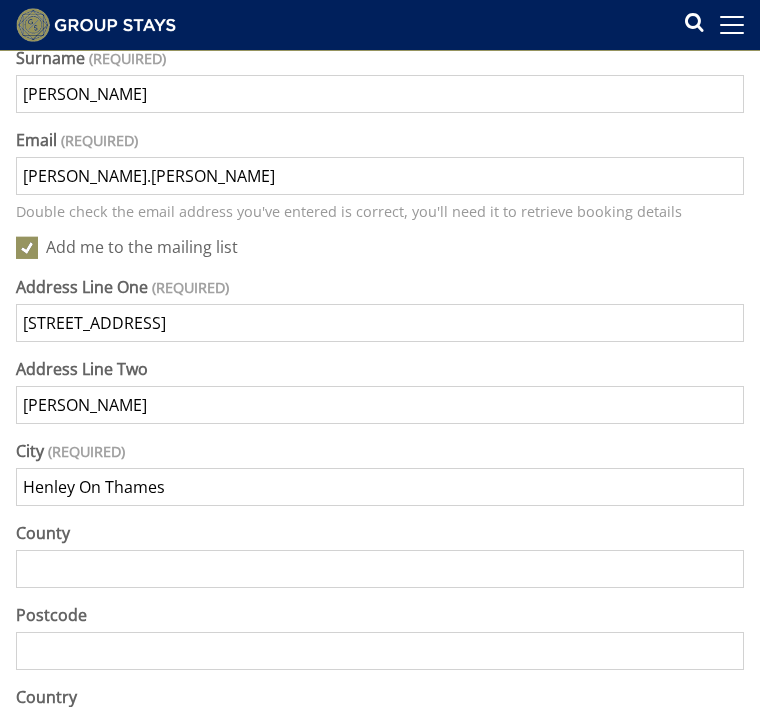 type on "RG9 6JG" 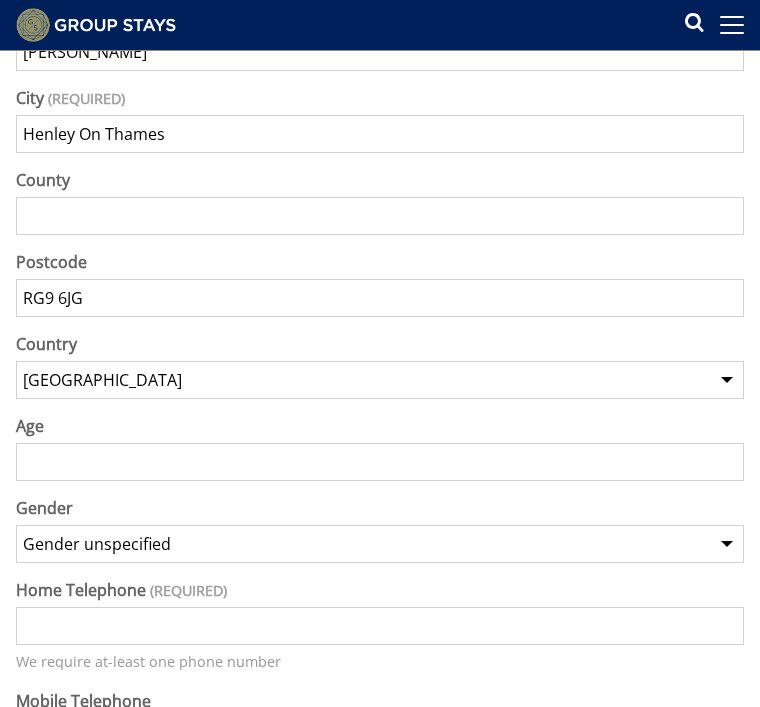 scroll, scrollTop: 1096, scrollLeft: 0, axis: vertical 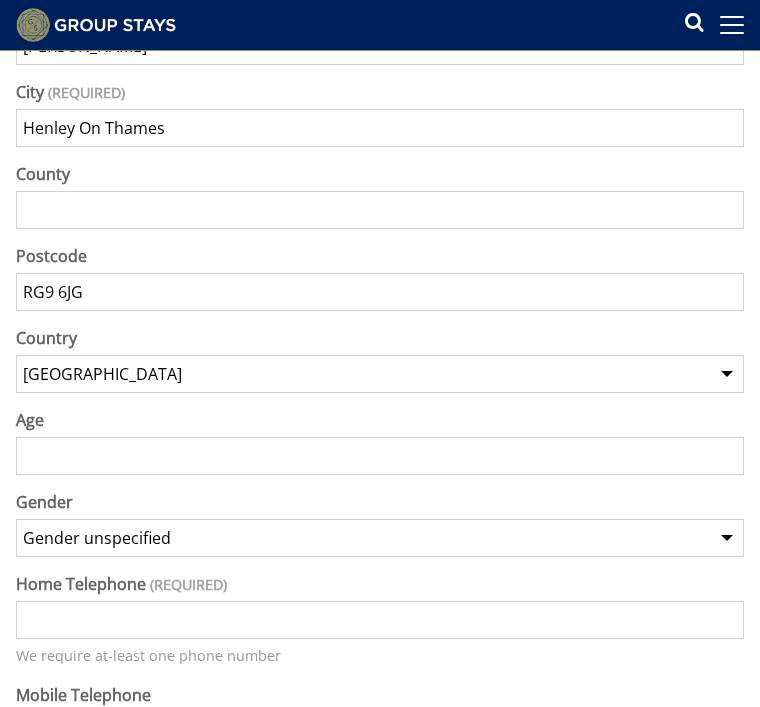 click on "Age" at bounding box center (380, 456) 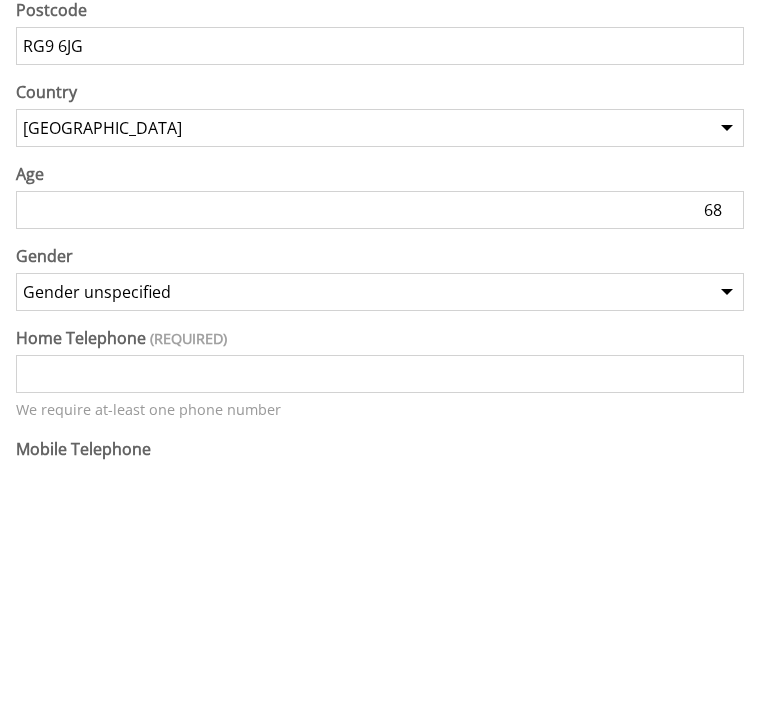 type on "68" 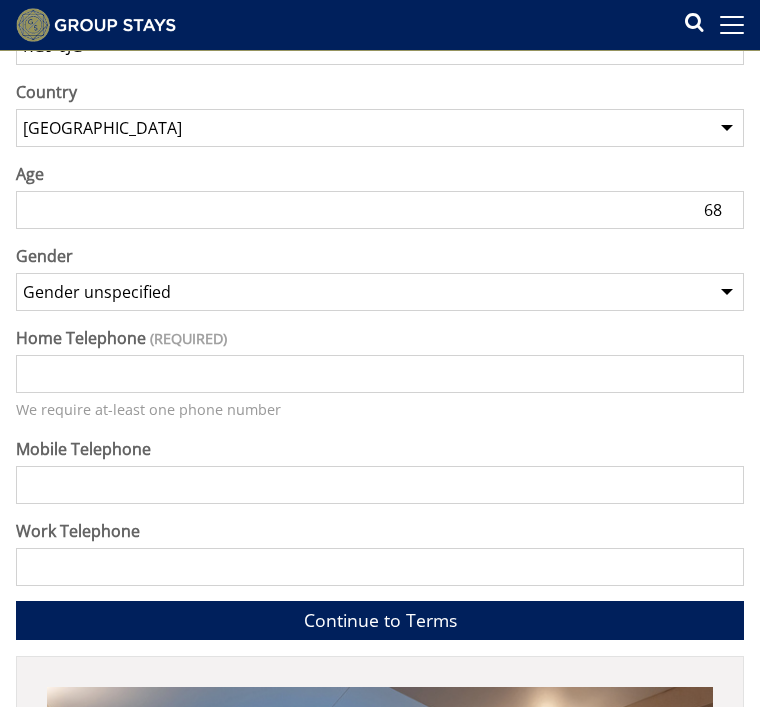 select on "gender_female" 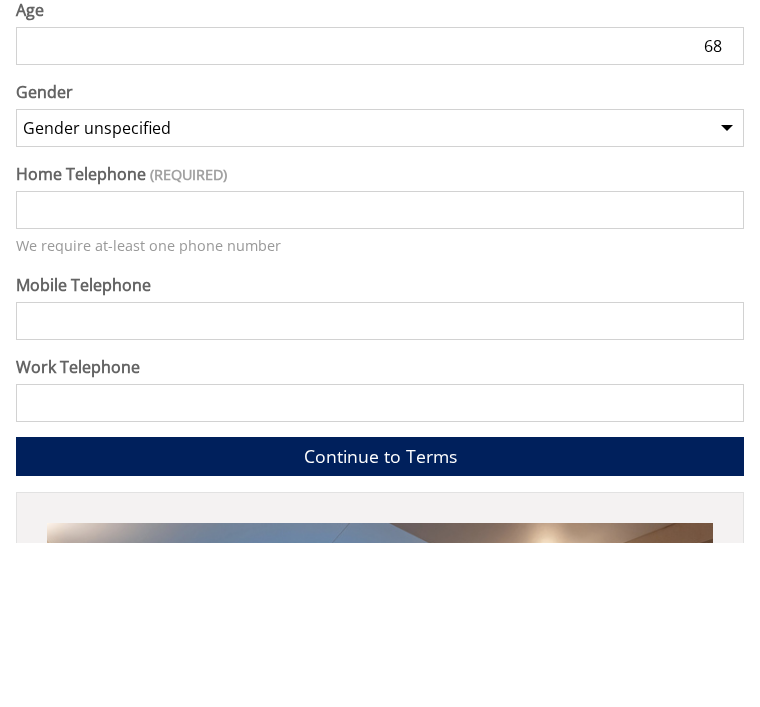 type on "o" 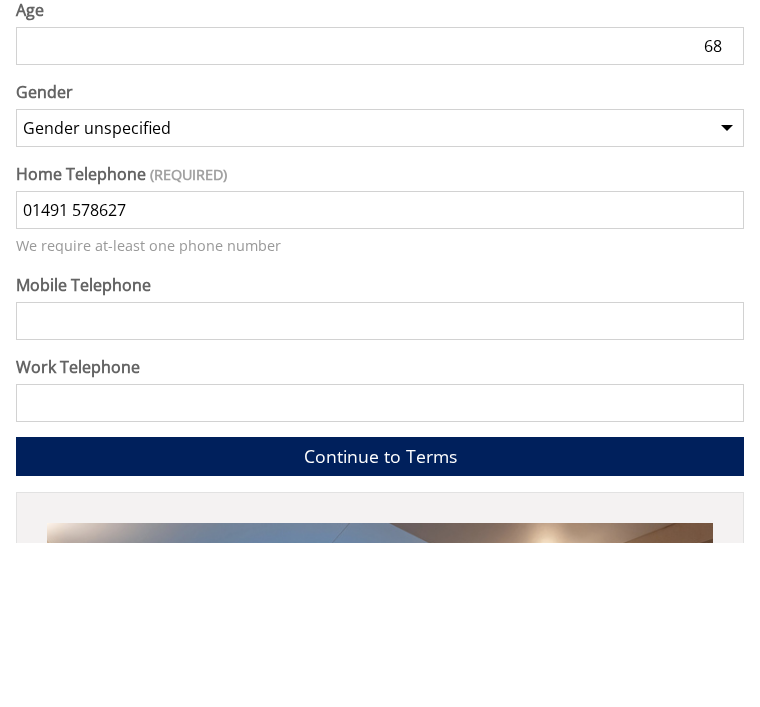 type on "01491 578627" 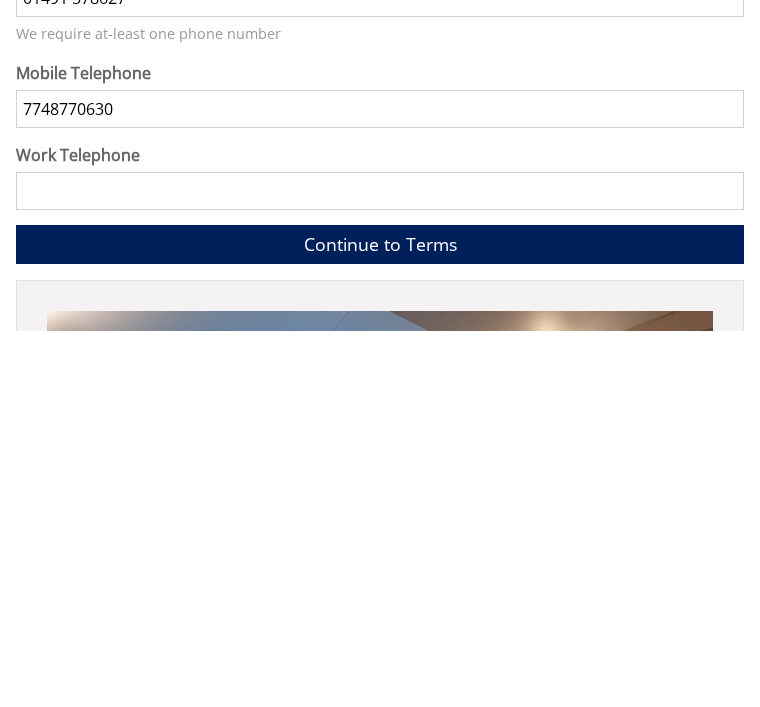 click on "Continue to Terms" at bounding box center (380, 620) 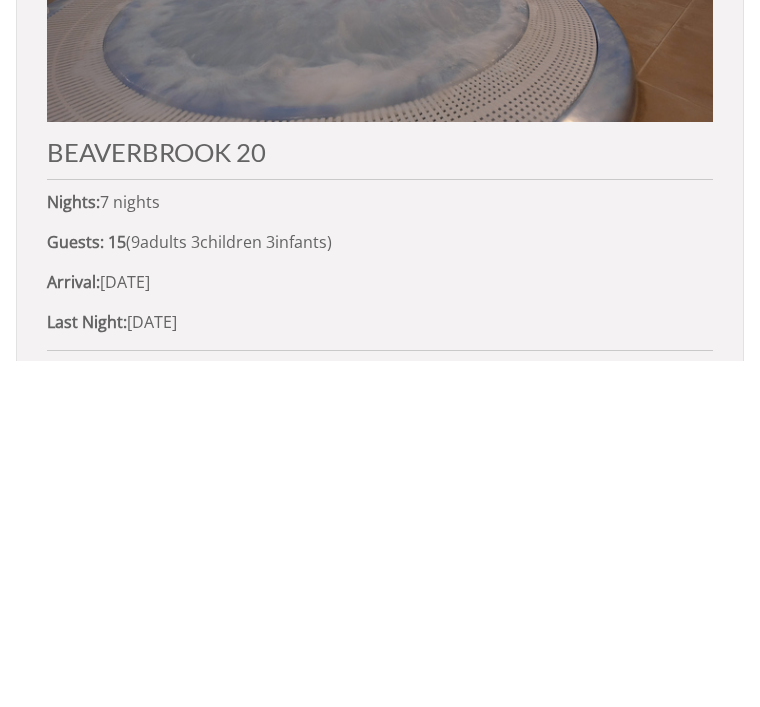 scroll, scrollTop: 570, scrollLeft: 0, axis: vertical 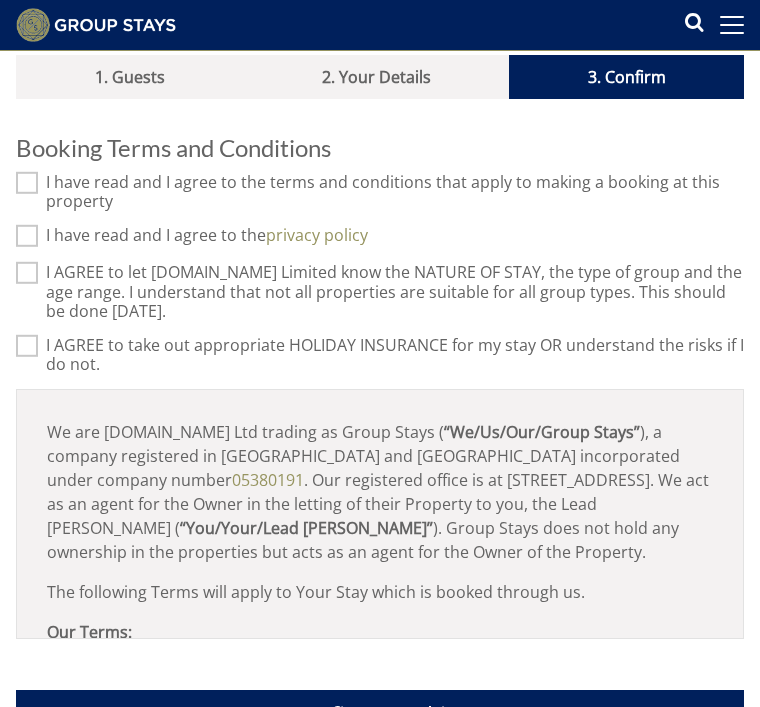 click on "I have read and I agree to the terms and conditions that apply to making a booking at this property" at bounding box center (27, 183) 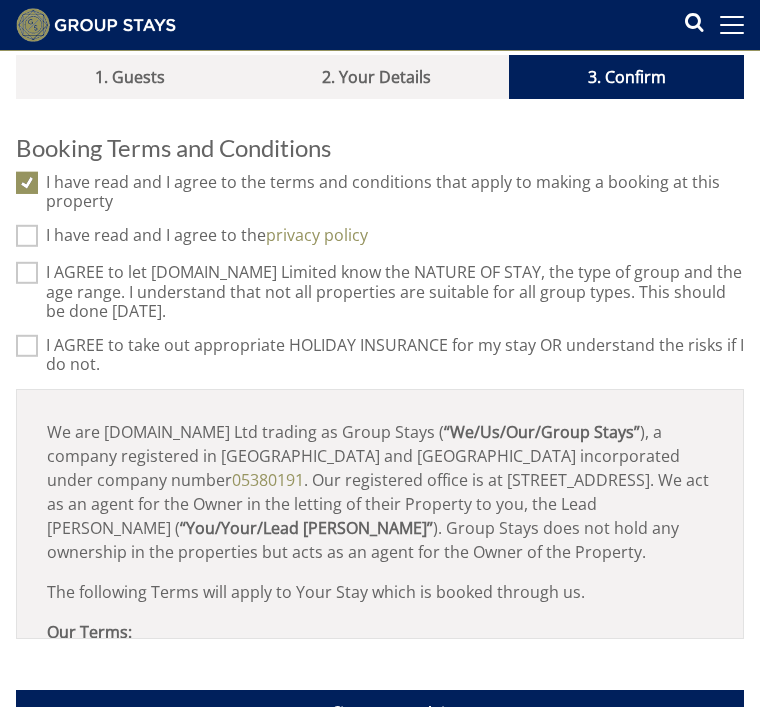 click on "I have read and I agree to the  privacy policy" at bounding box center (27, 236) 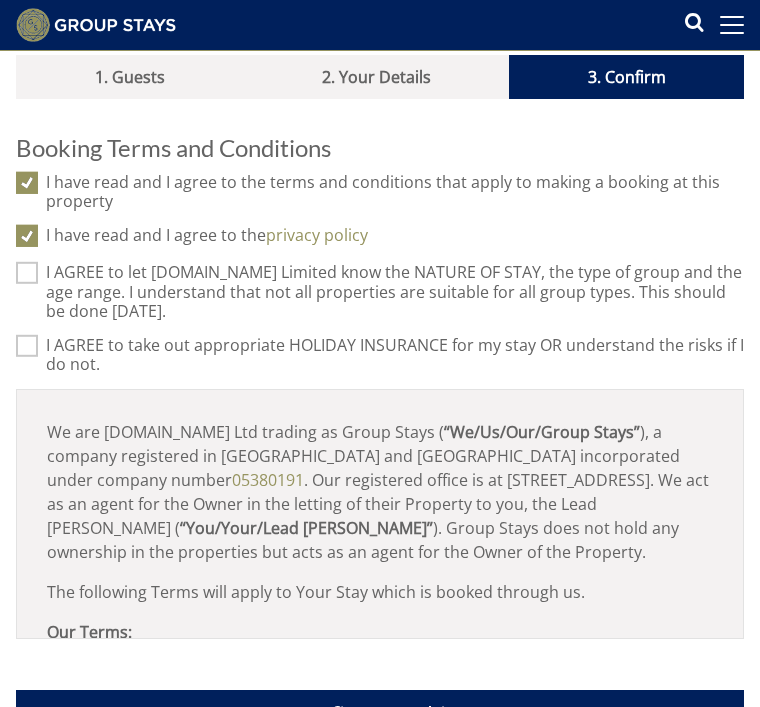click on "I AGREE to let Sleeps12.com Limited know the NATURE OF STAY, the type of group and the age range. I understand that not all properties are suitable for all group types. This should be done within 7 days." at bounding box center [27, 273] 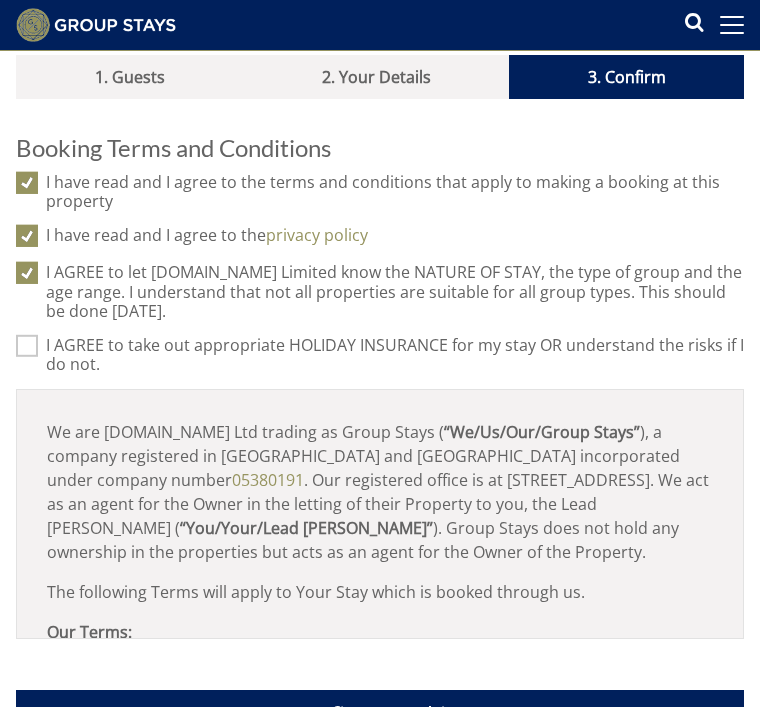 click on "I AGREE to take out appropriate HOLIDAY INSURANCE for my stay OR understand the risks if I do not." at bounding box center (27, 346) 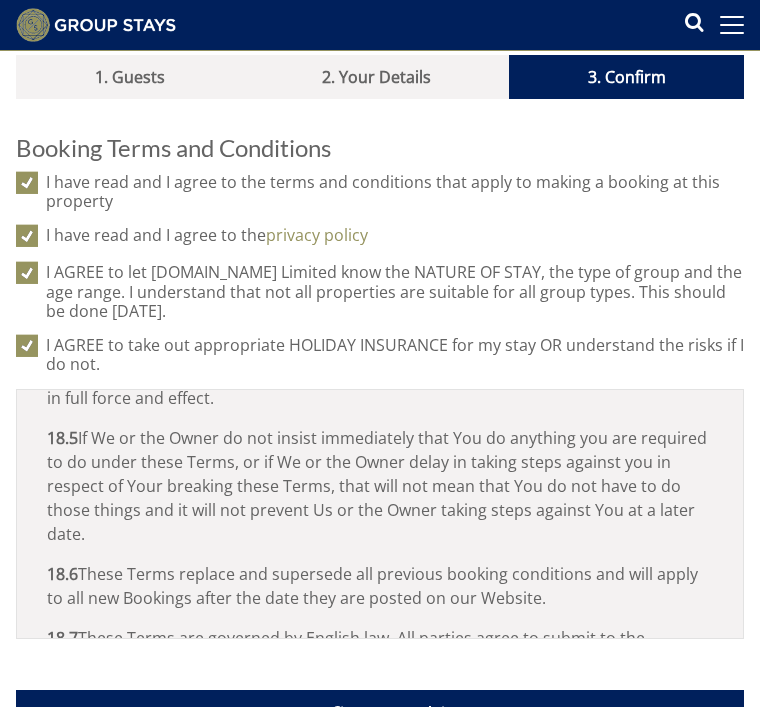 scroll, scrollTop: 11681, scrollLeft: 0, axis: vertical 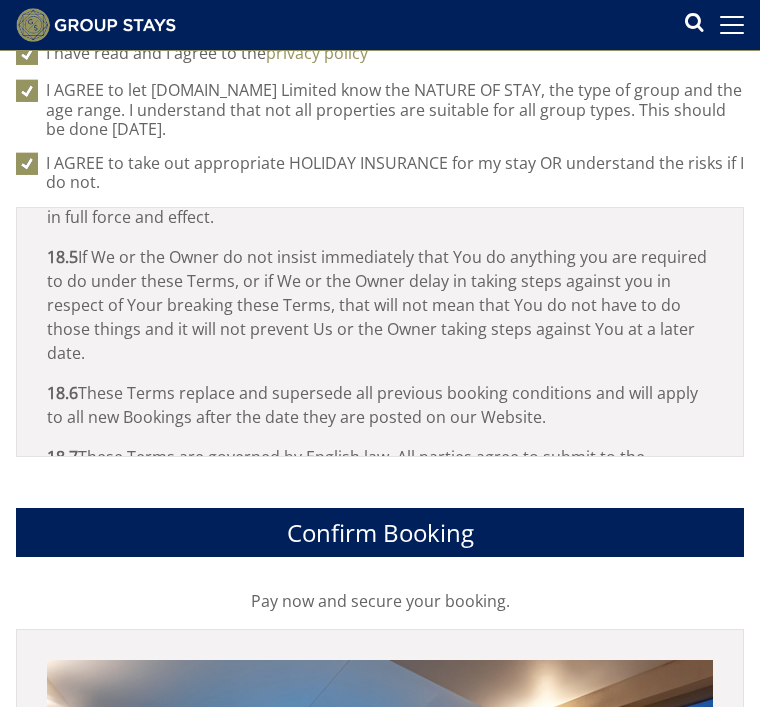 click on "Confirm Booking" at bounding box center (380, 532) 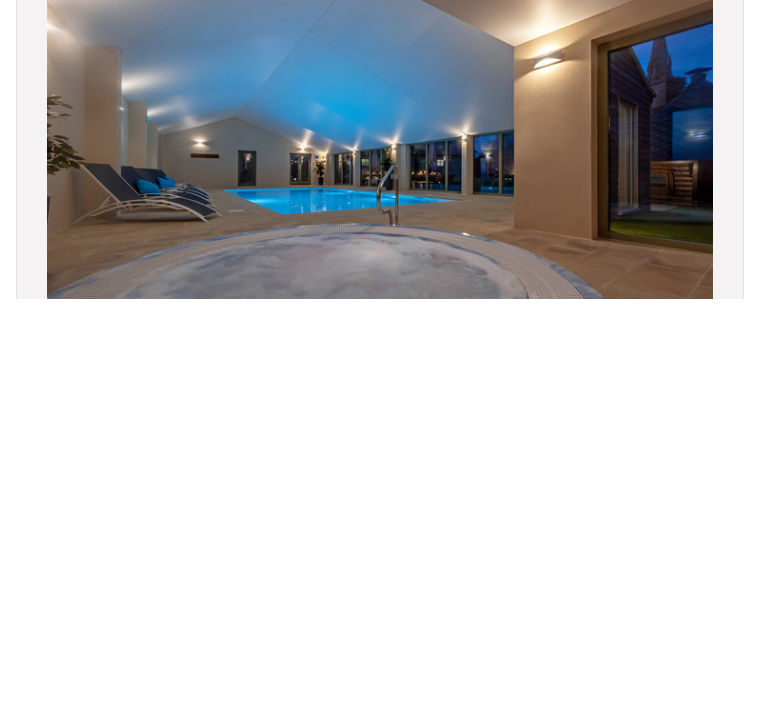 scroll, scrollTop: 7386, scrollLeft: 0, axis: vertical 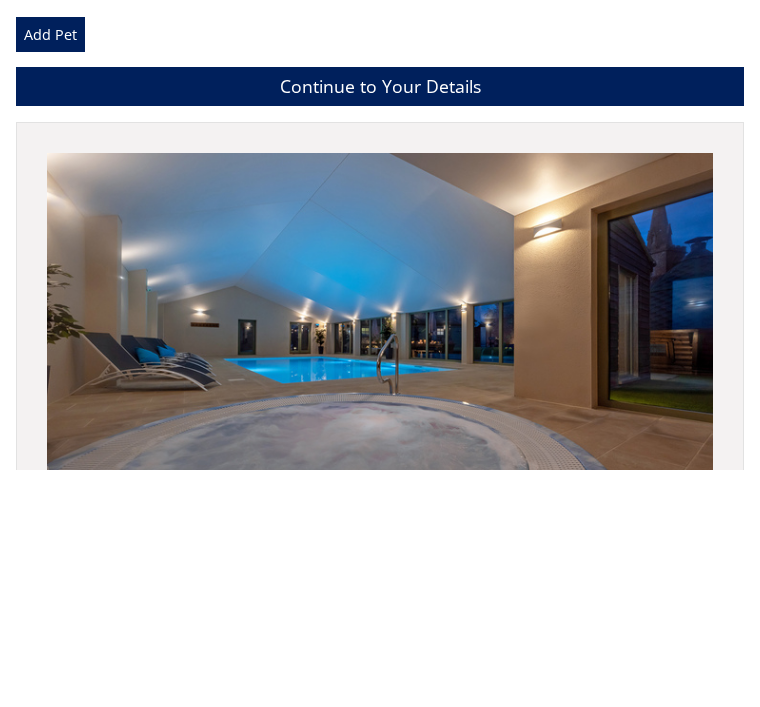 click on "Continue to Your Details" at bounding box center [380, 324] 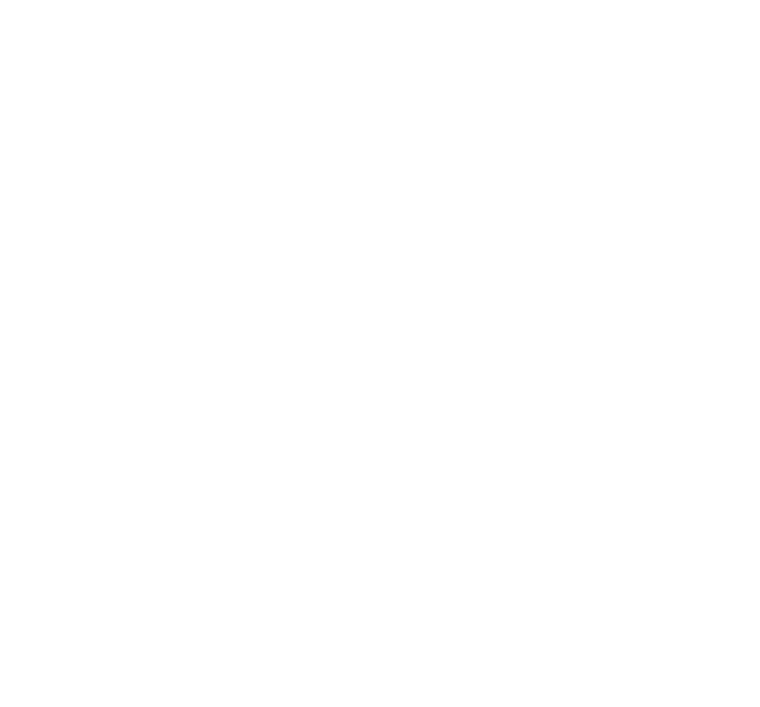scroll, scrollTop: 584, scrollLeft: 0, axis: vertical 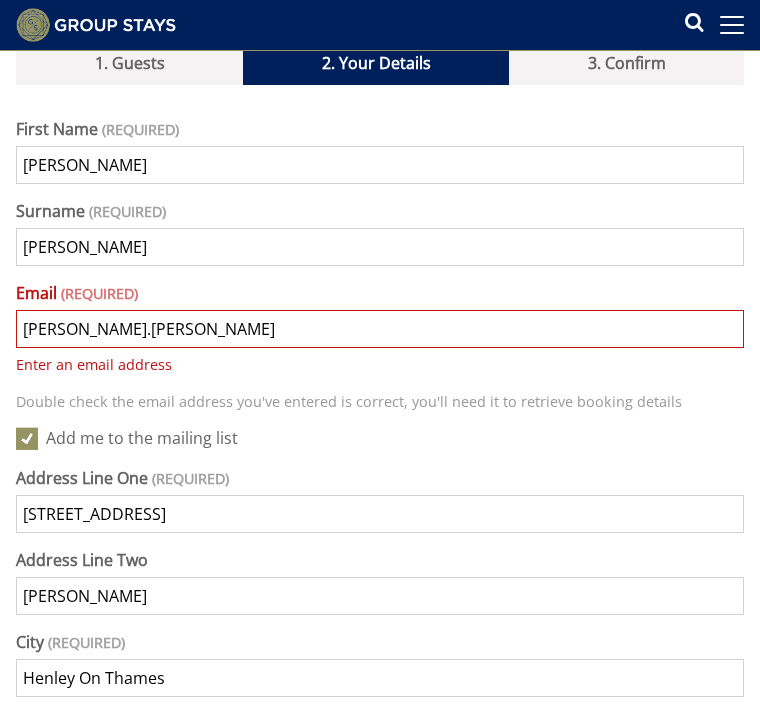 click on "kate.wylie" at bounding box center (380, 329) 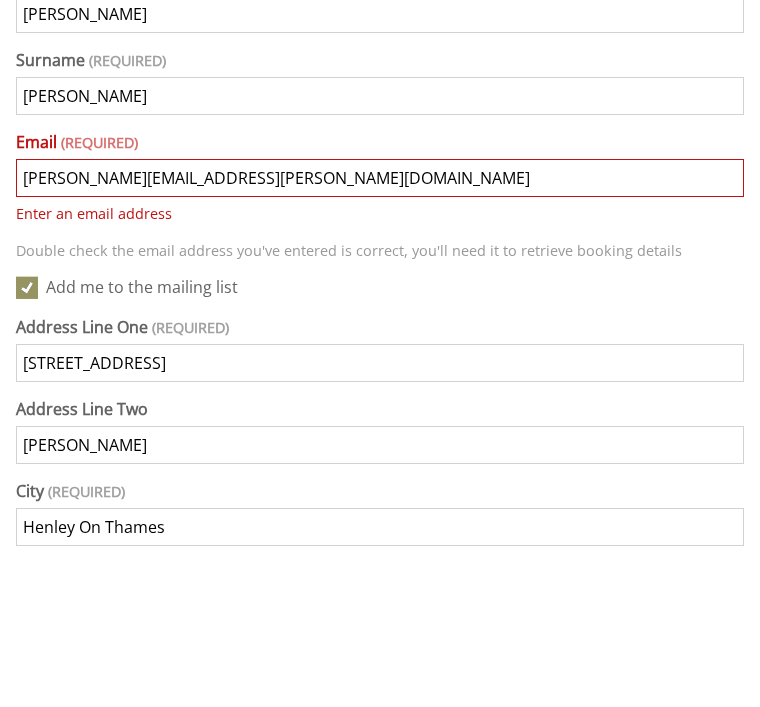 type on "kate.wylie@btinternet.com" 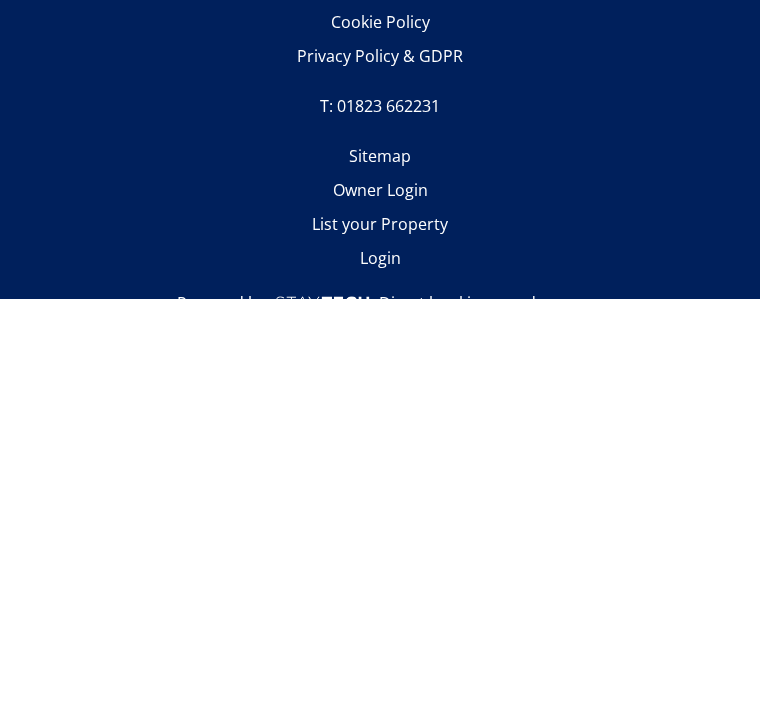 scroll, scrollTop: 3094, scrollLeft: 0, axis: vertical 